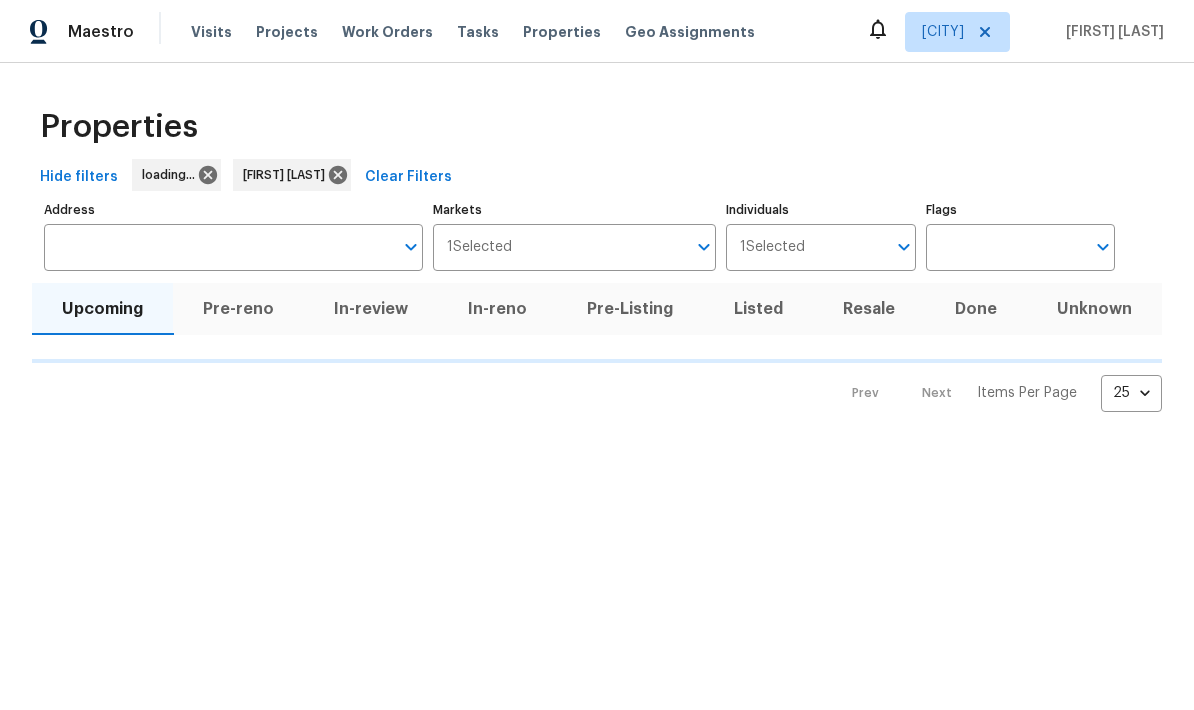 scroll, scrollTop: 0, scrollLeft: 0, axis: both 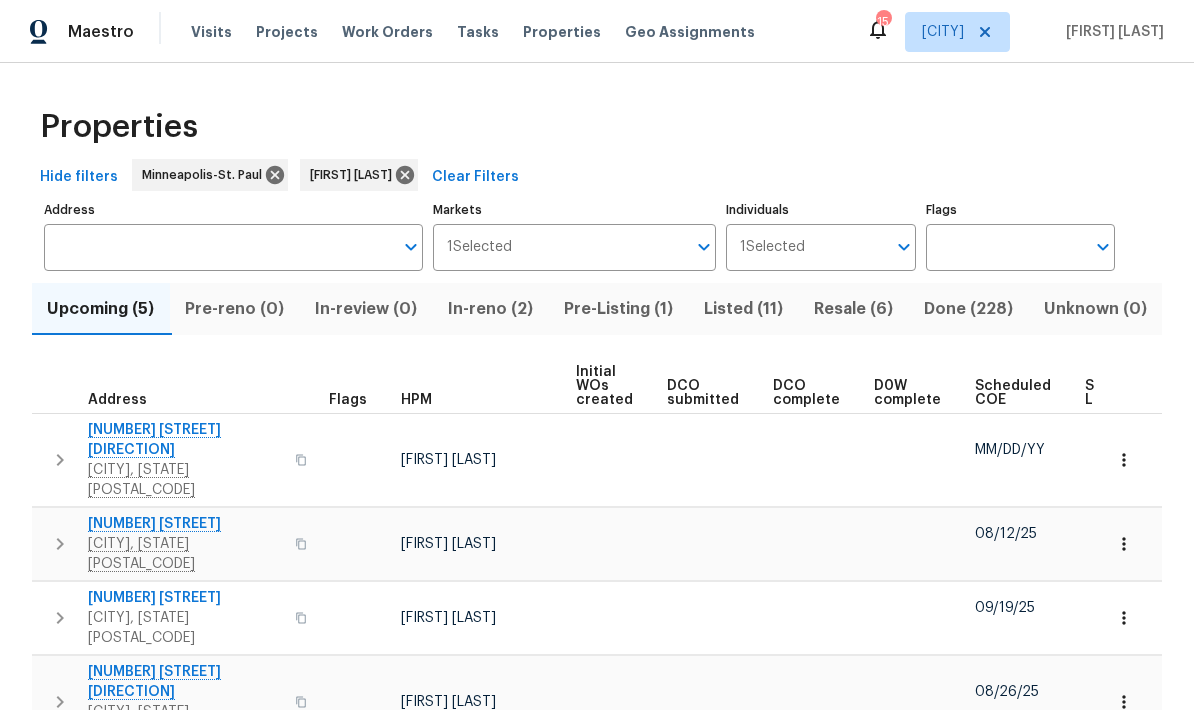 click on "Pre-Listing (1)" at bounding box center [619, 309] 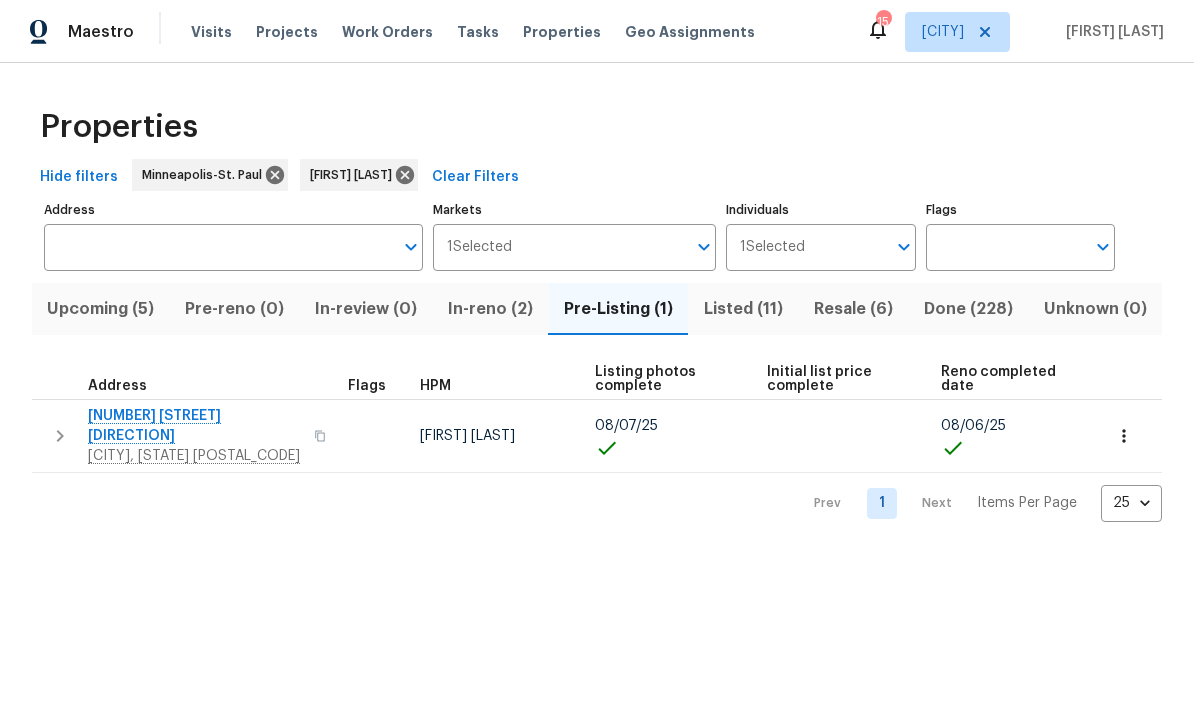 click on "1235 138th St E" at bounding box center [195, 426] 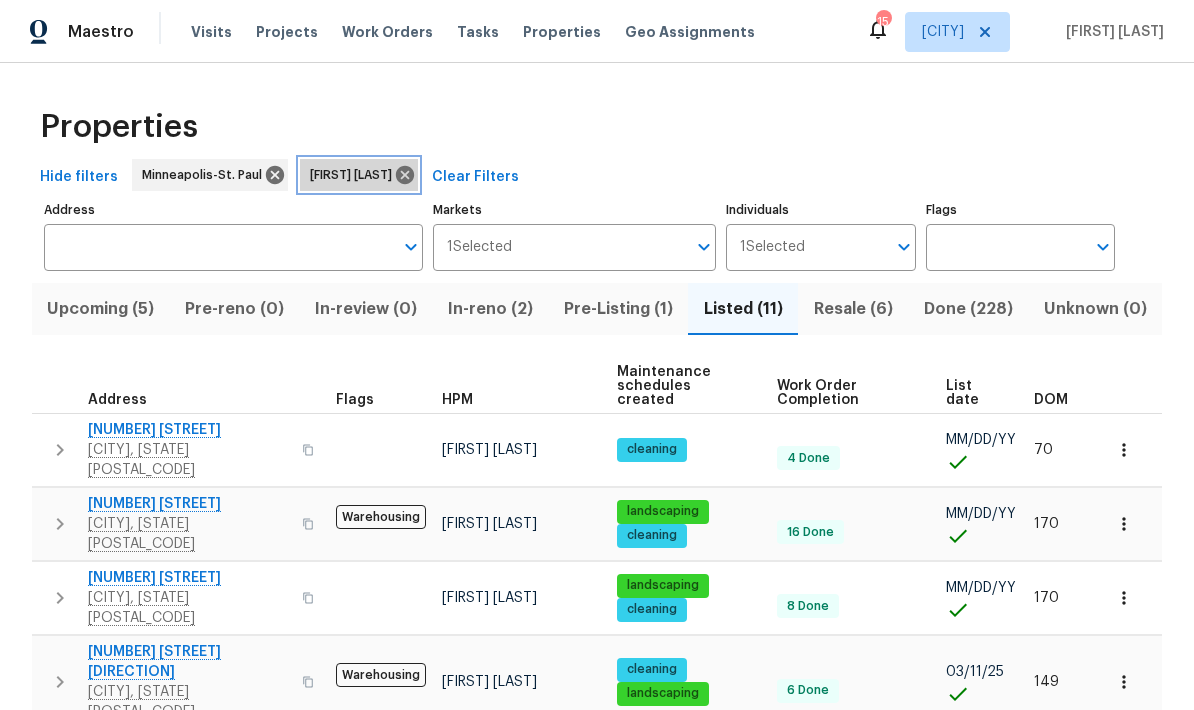 click 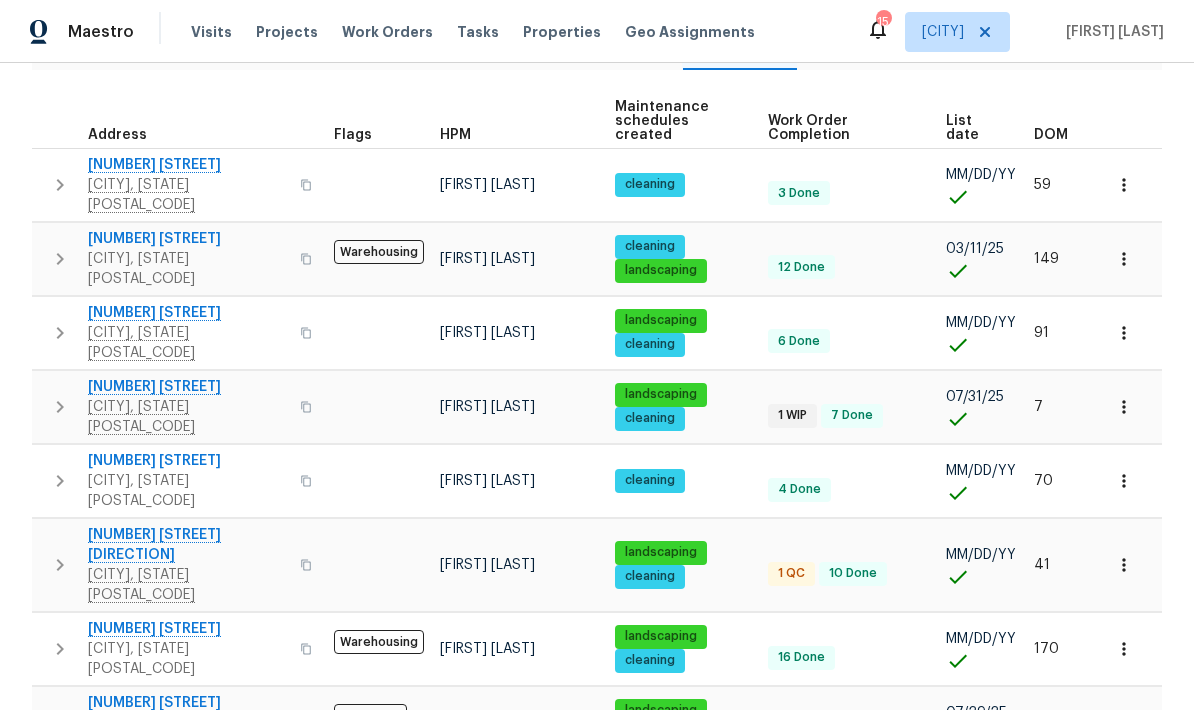 scroll, scrollTop: 285, scrollLeft: 0, axis: vertical 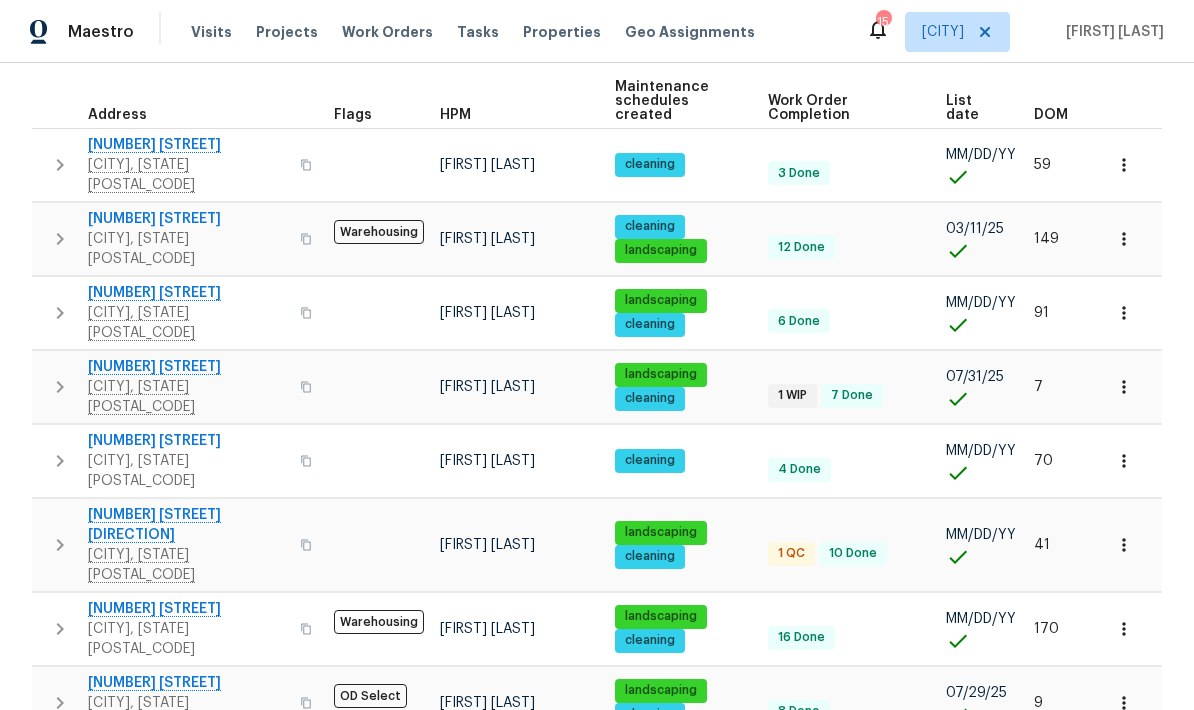 click 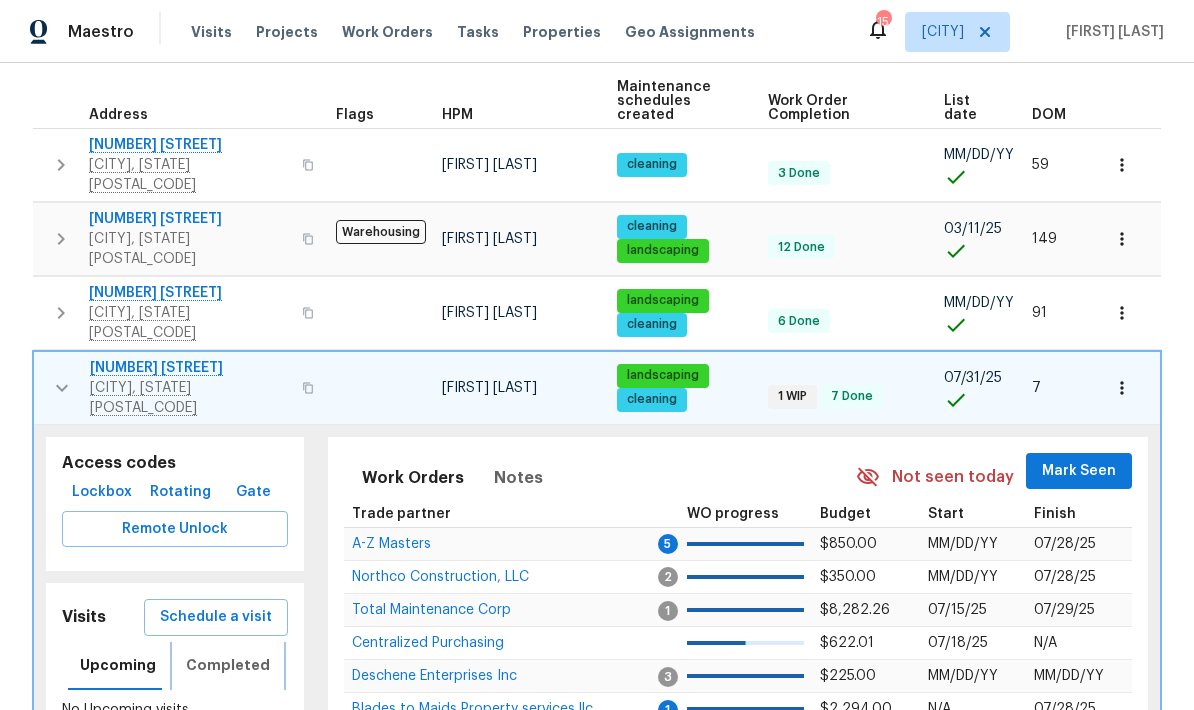 click on "Completed" at bounding box center [228, 665] 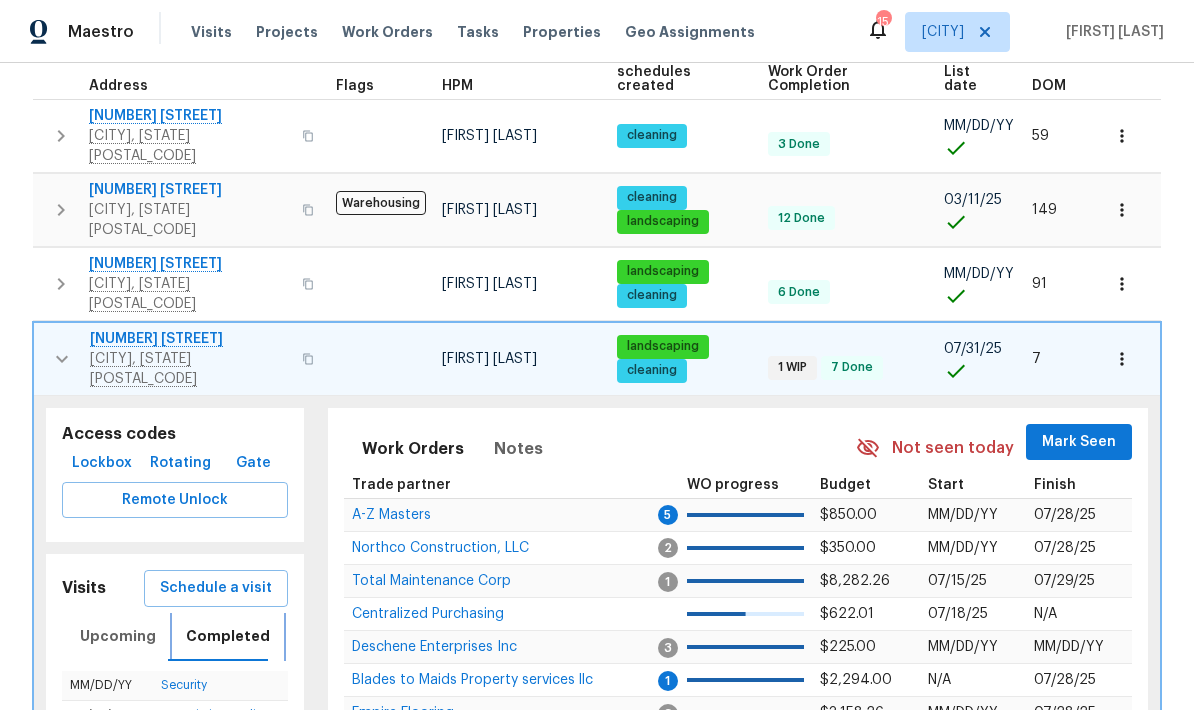 scroll, scrollTop: 273, scrollLeft: 0, axis: vertical 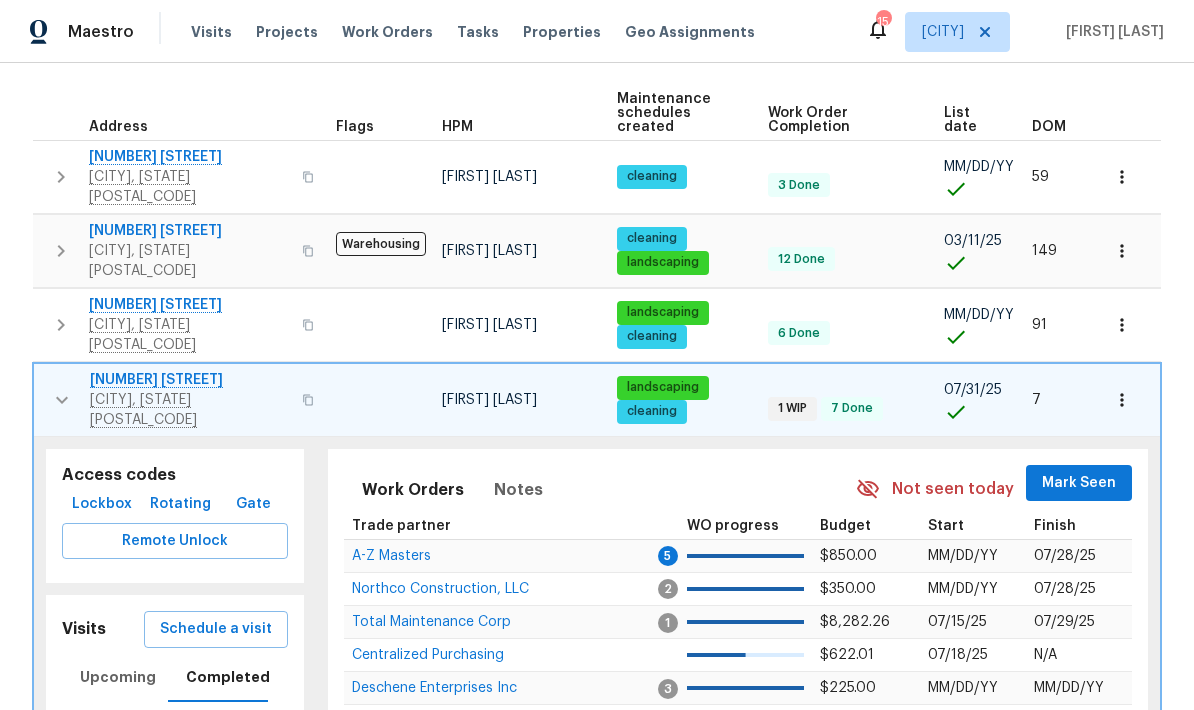 click 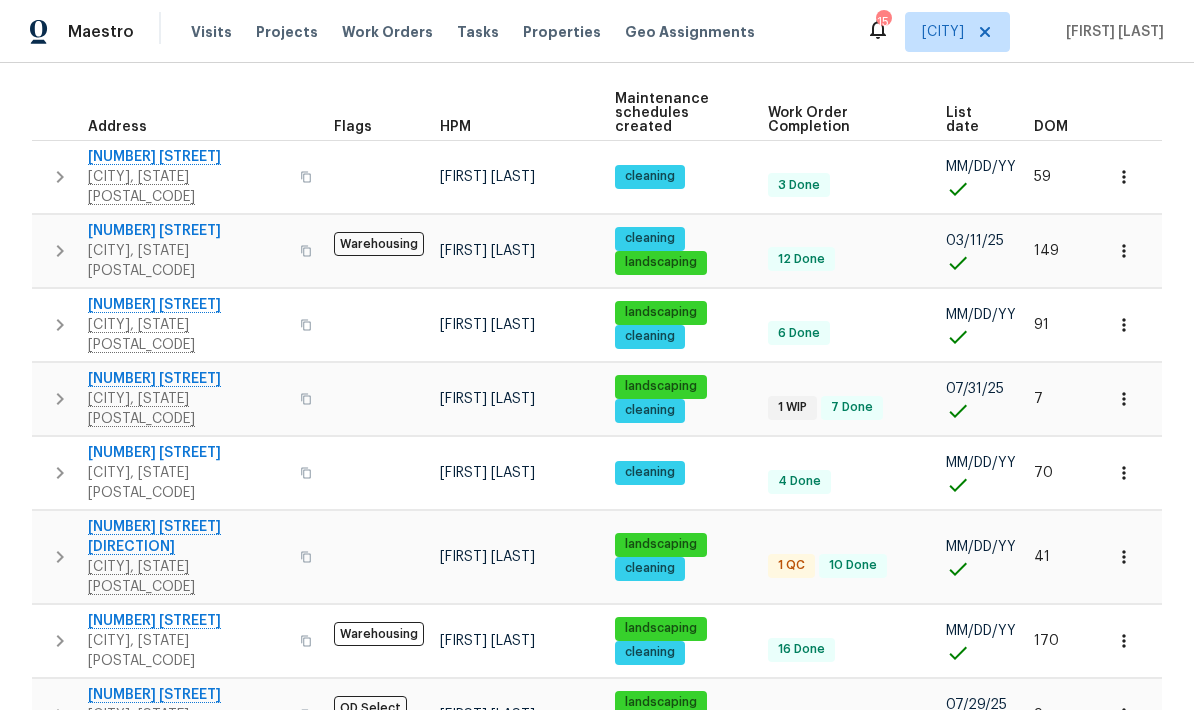 click 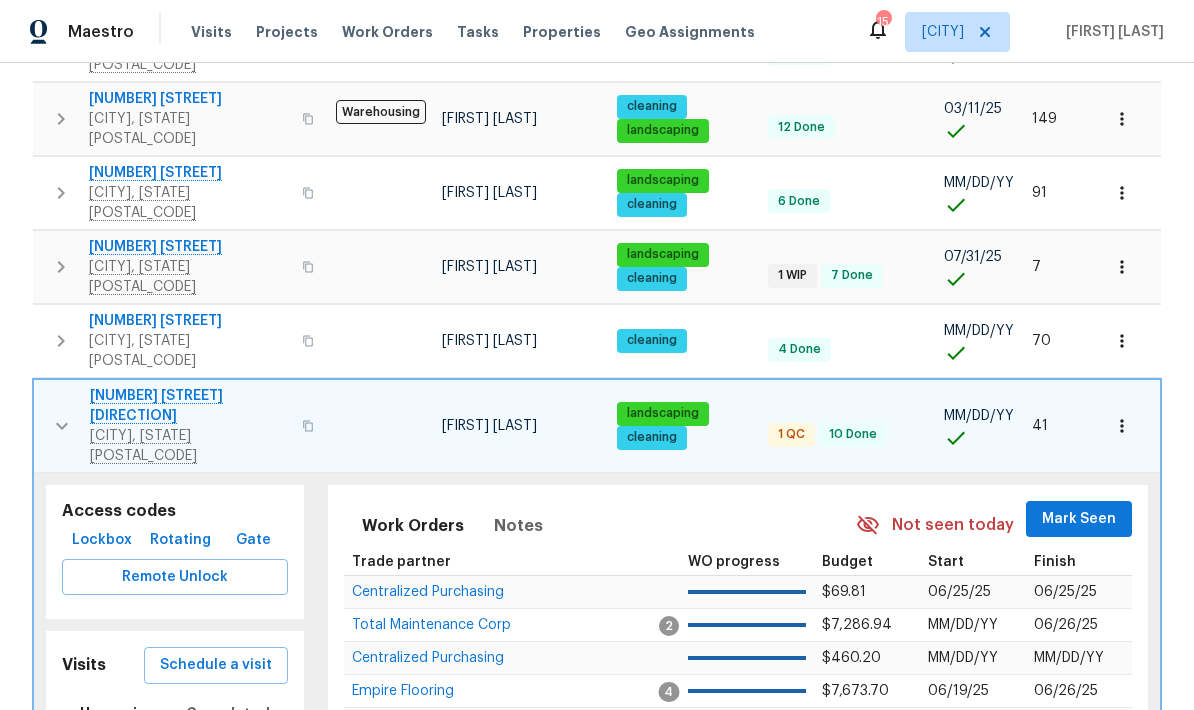 scroll, scrollTop: 407, scrollLeft: 0, axis: vertical 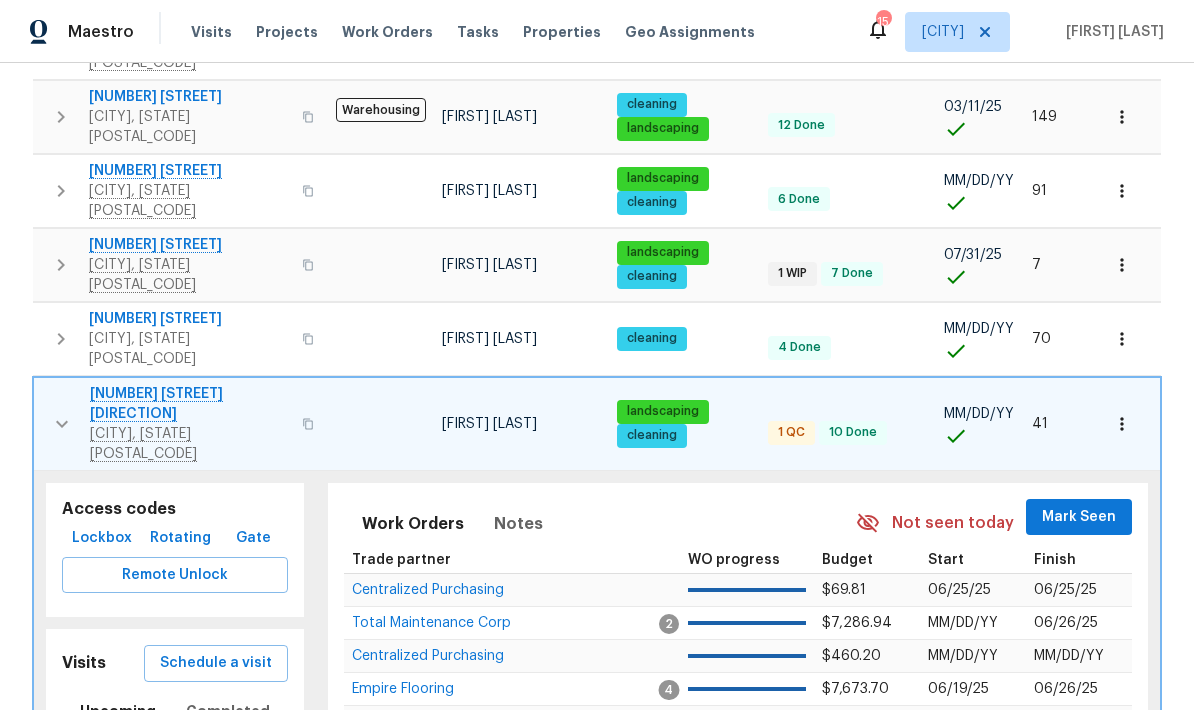 click 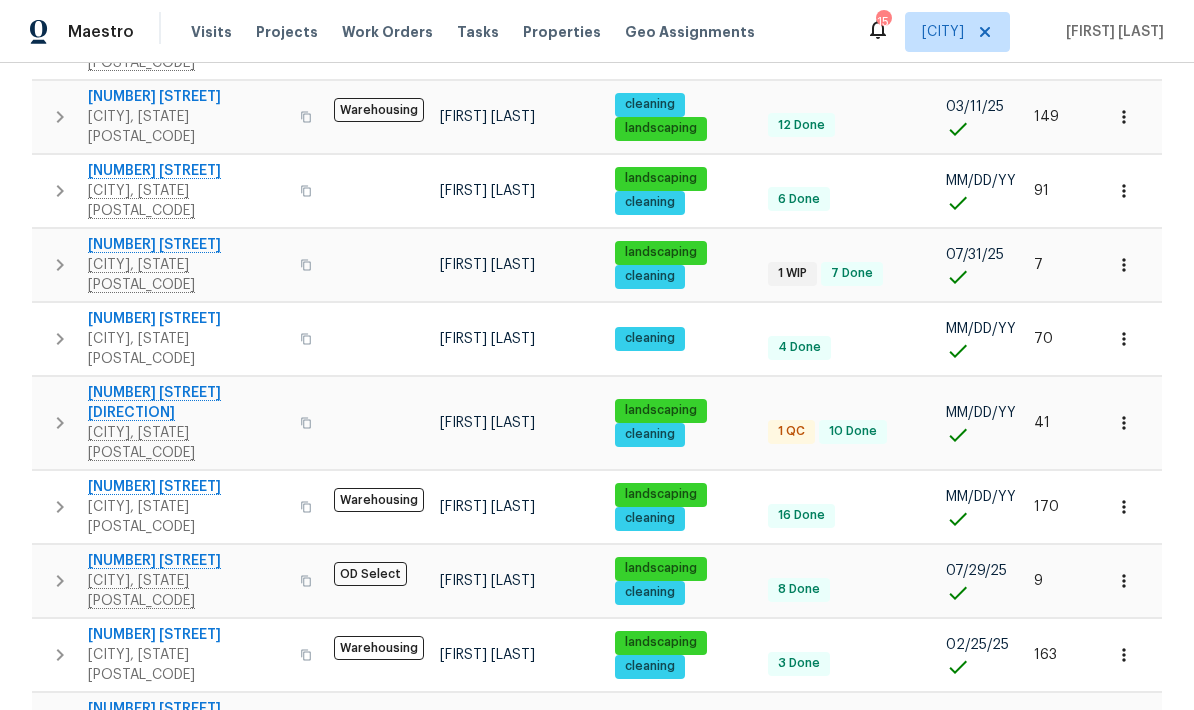scroll, scrollTop: 518, scrollLeft: 0, axis: vertical 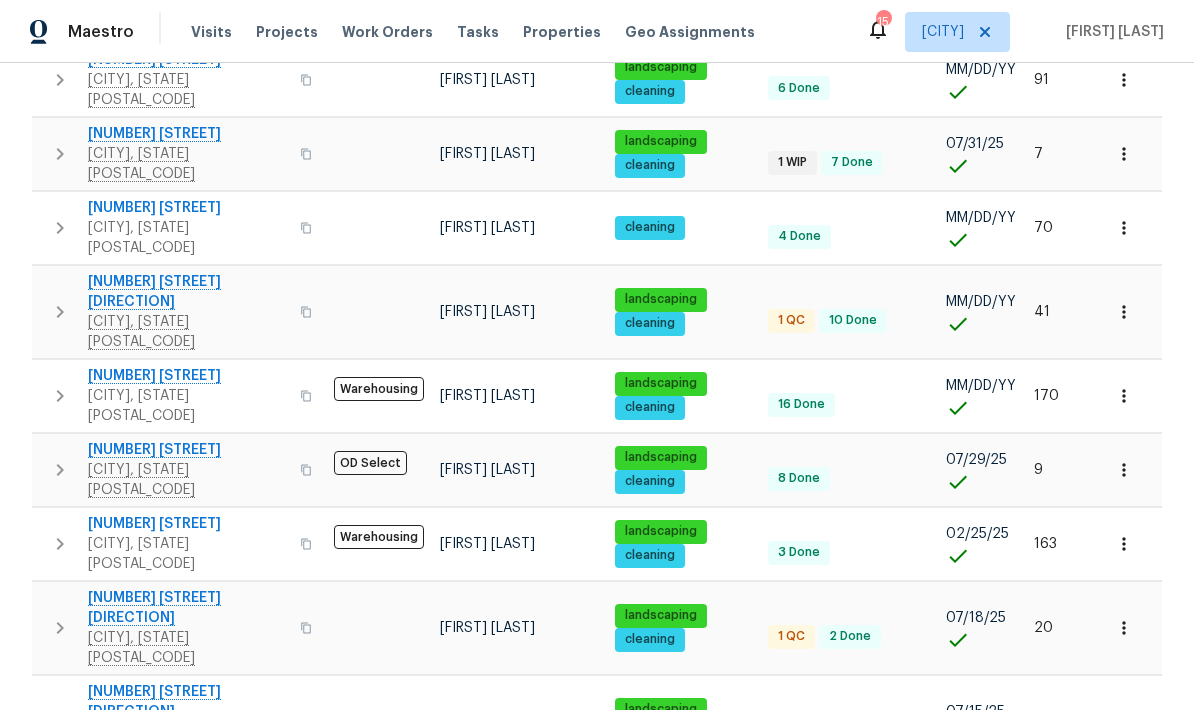 click 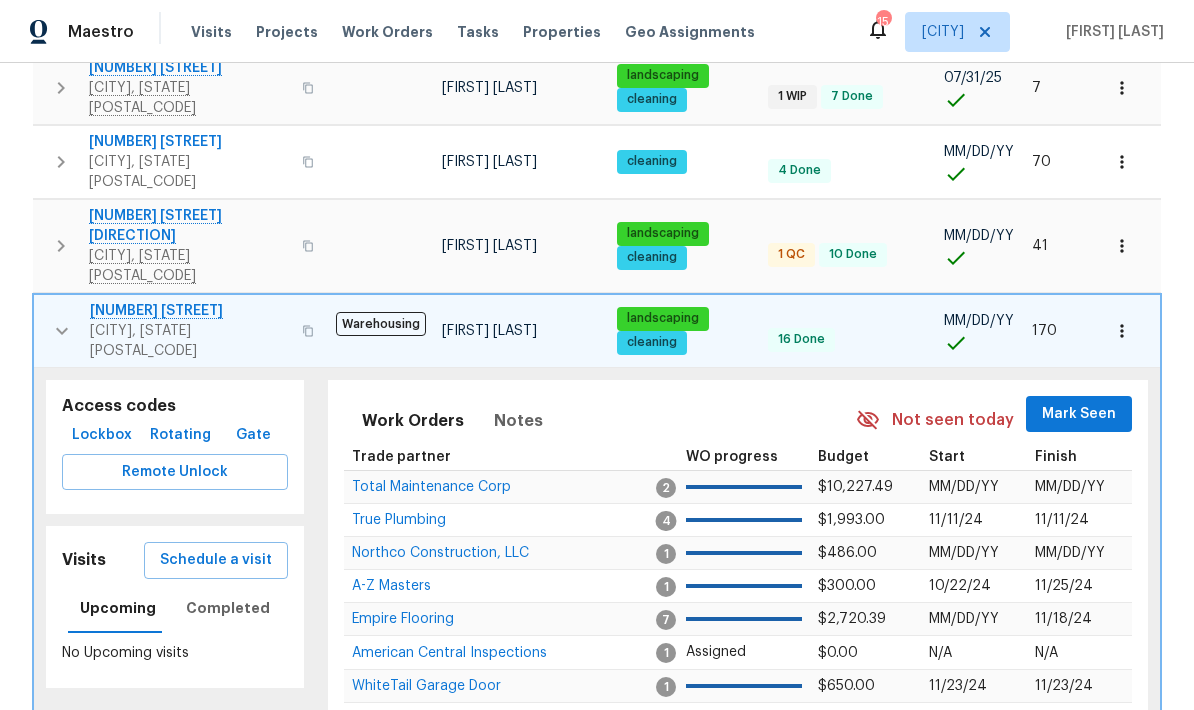 scroll, scrollTop: 629, scrollLeft: 0, axis: vertical 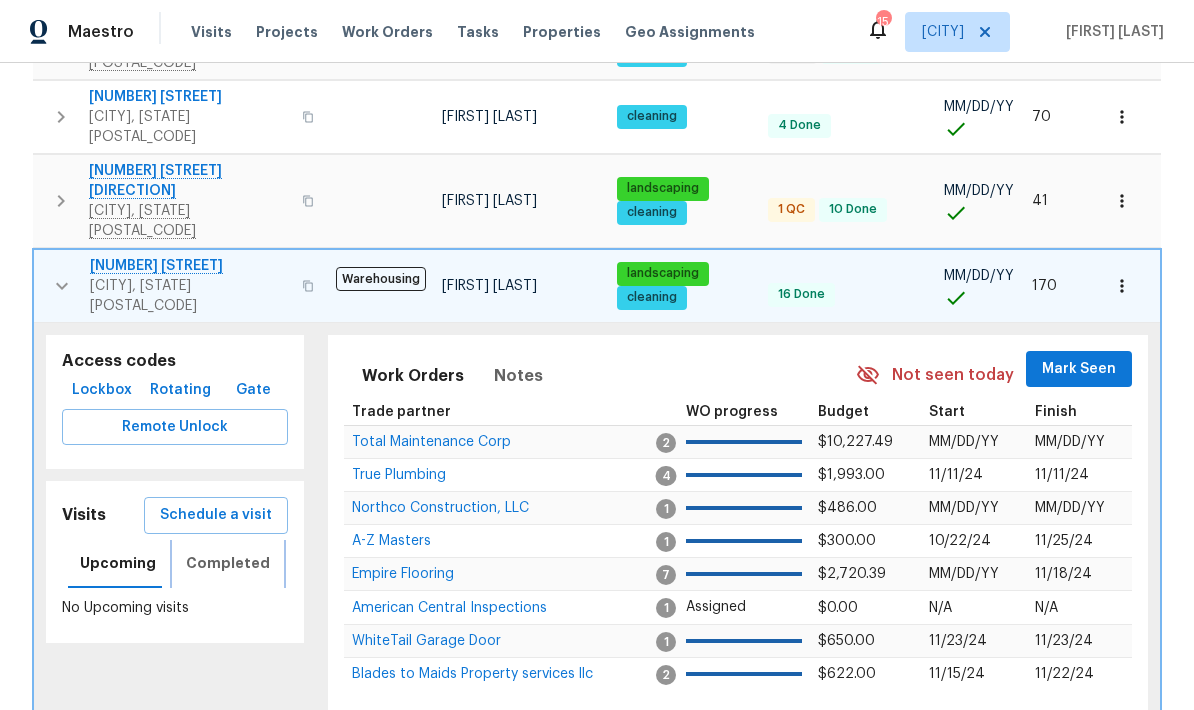 click on "Completed" at bounding box center [228, 563] 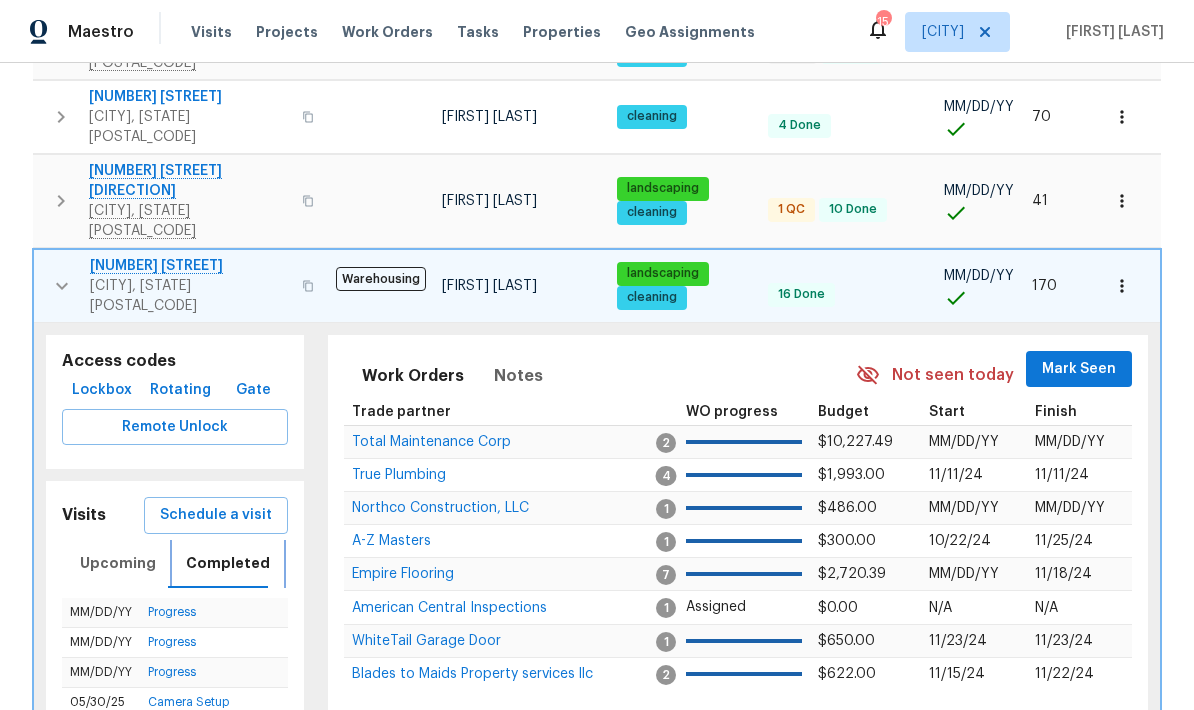 scroll, scrollTop: 0, scrollLeft: 0, axis: both 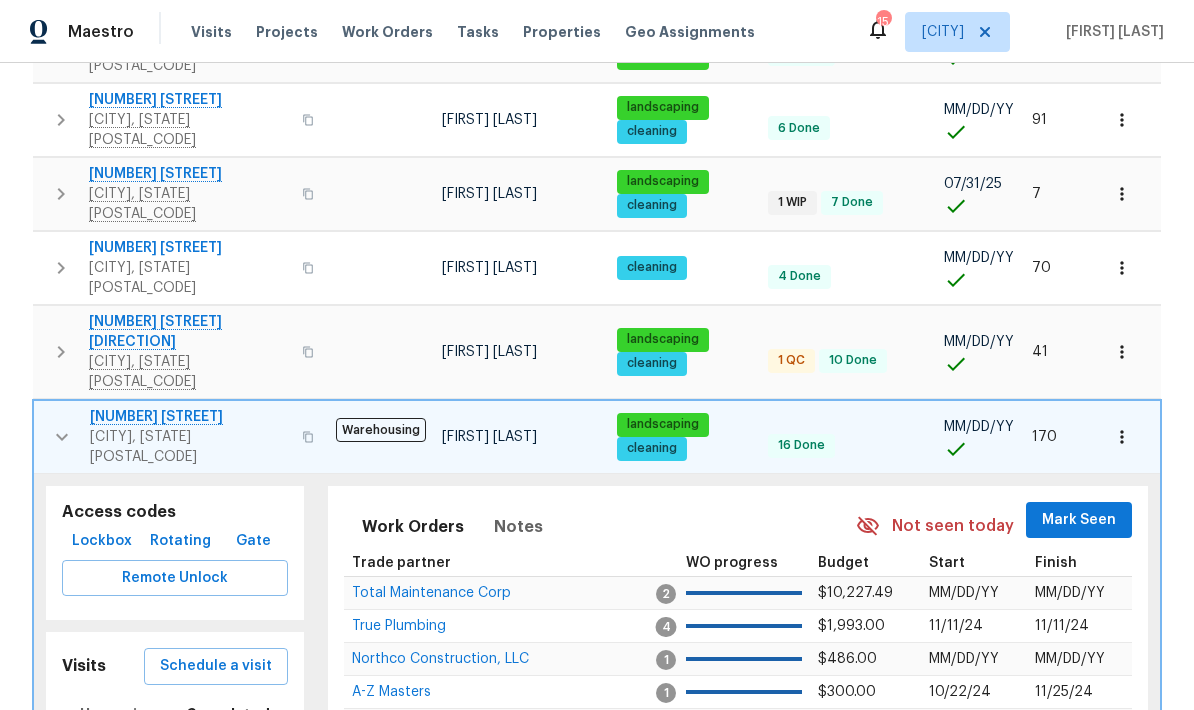 click at bounding box center (62, 437) 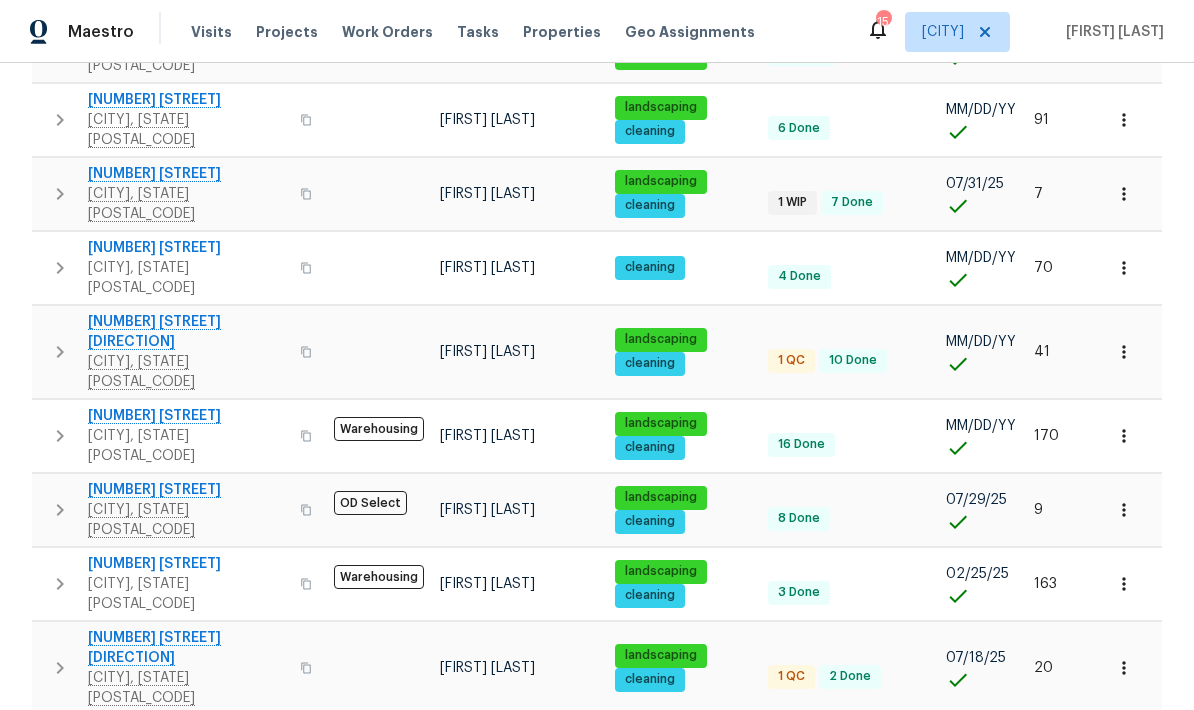 click 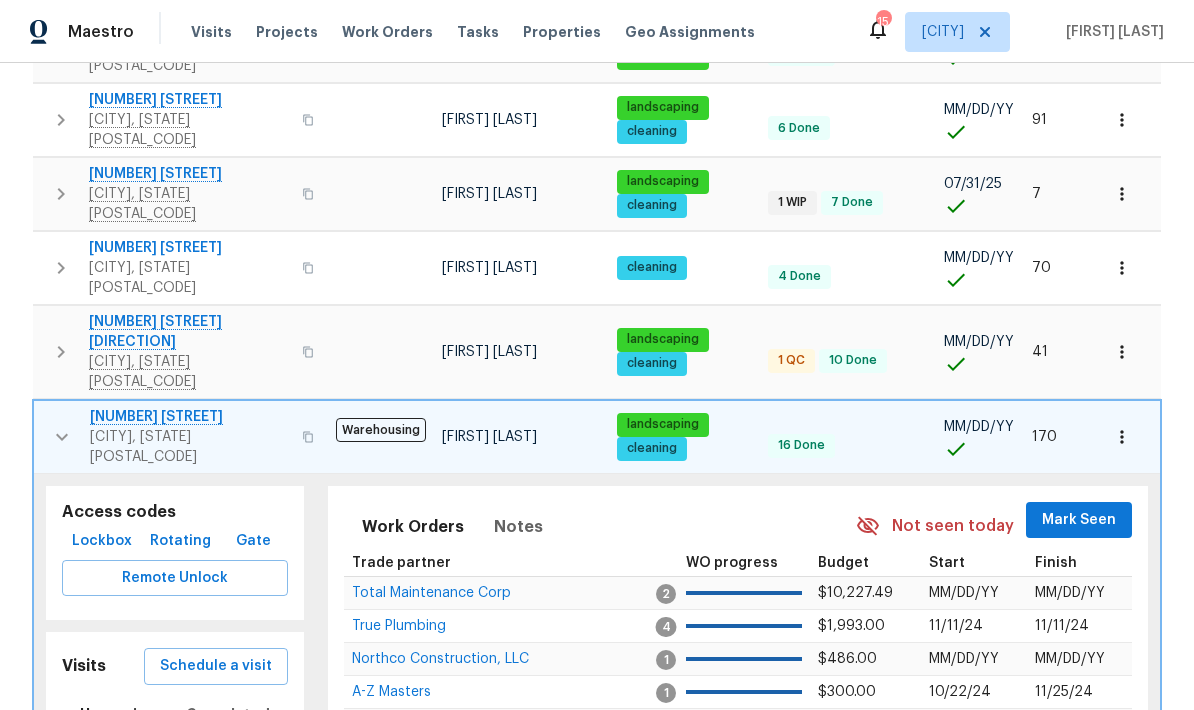 click on "Schedule a visit" at bounding box center (216, 666) 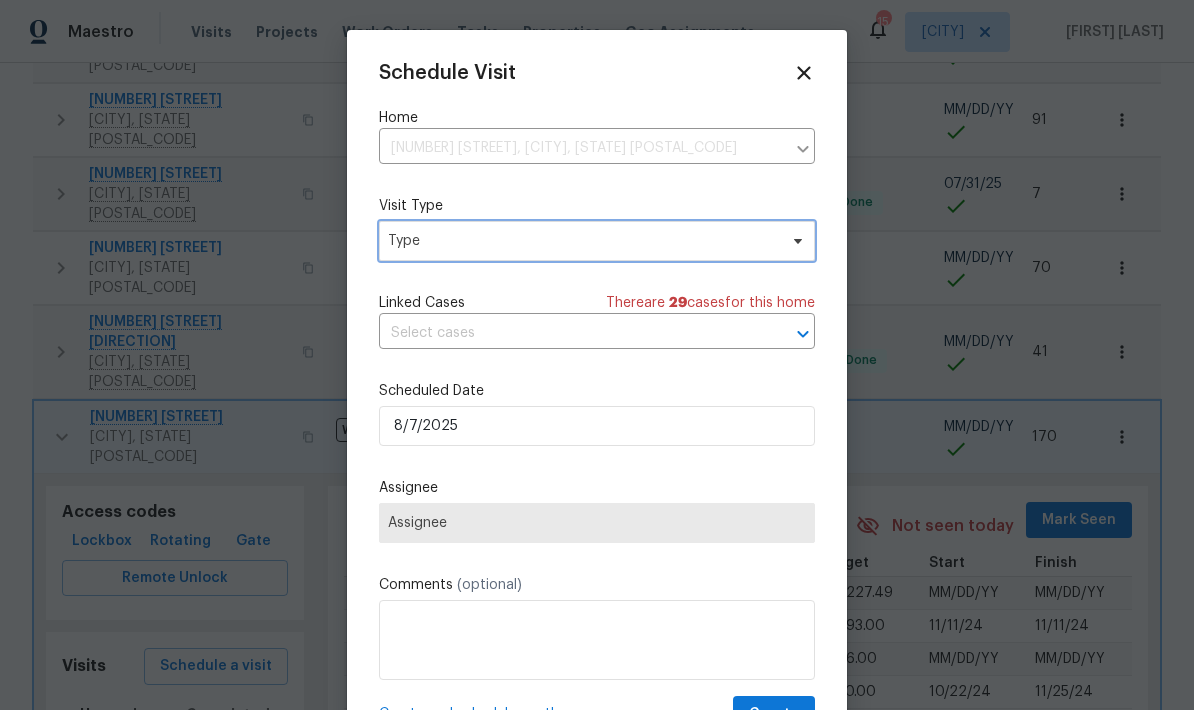 click on "Type" at bounding box center (597, 241) 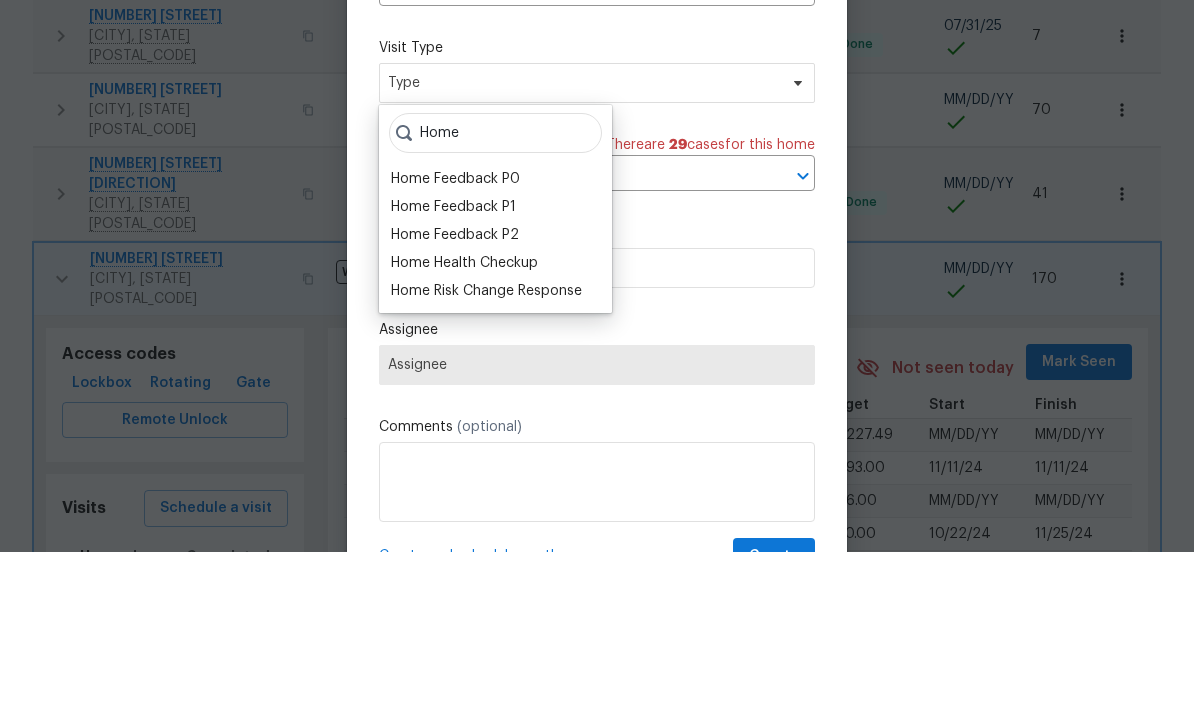 scroll, scrollTop: 80, scrollLeft: 0, axis: vertical 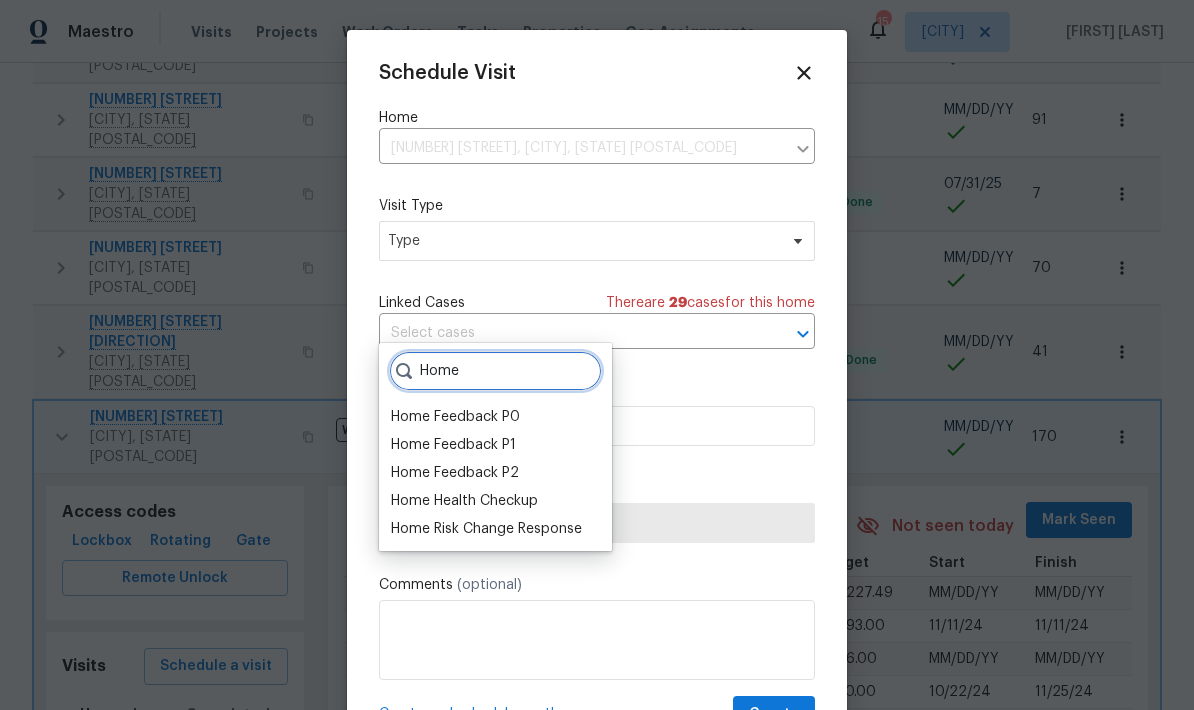 type on "Home" 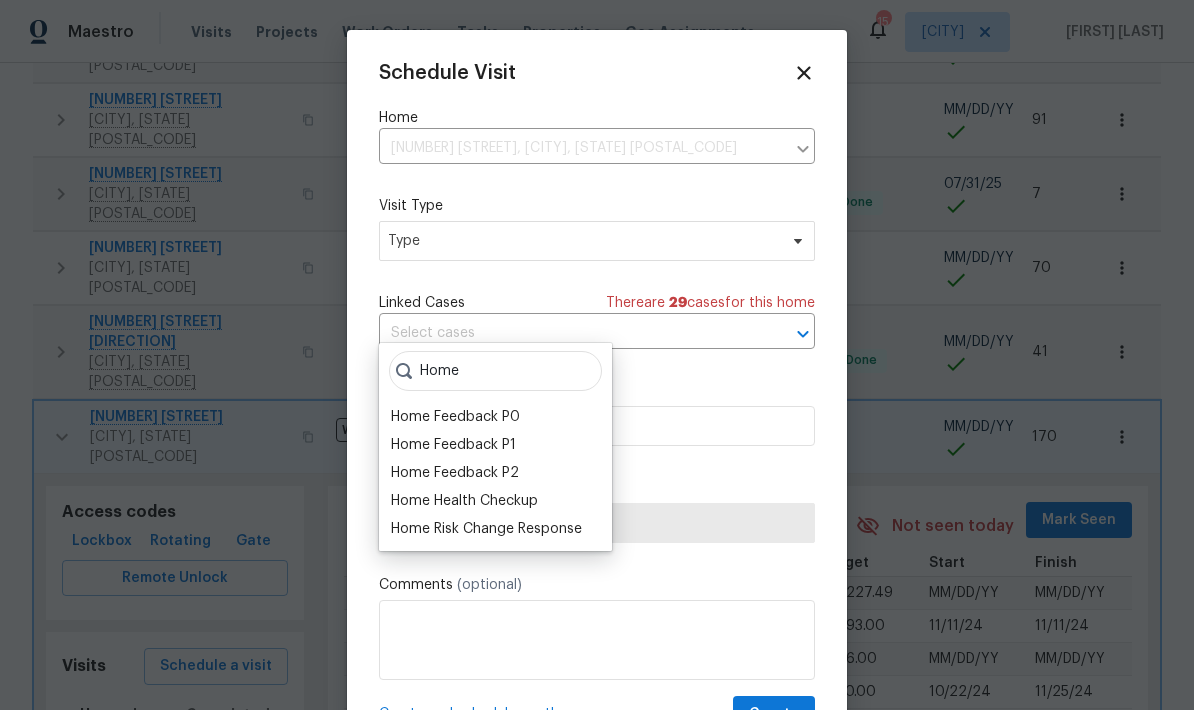 click on "Home Health Checkup" at bounding box center (464, 501) 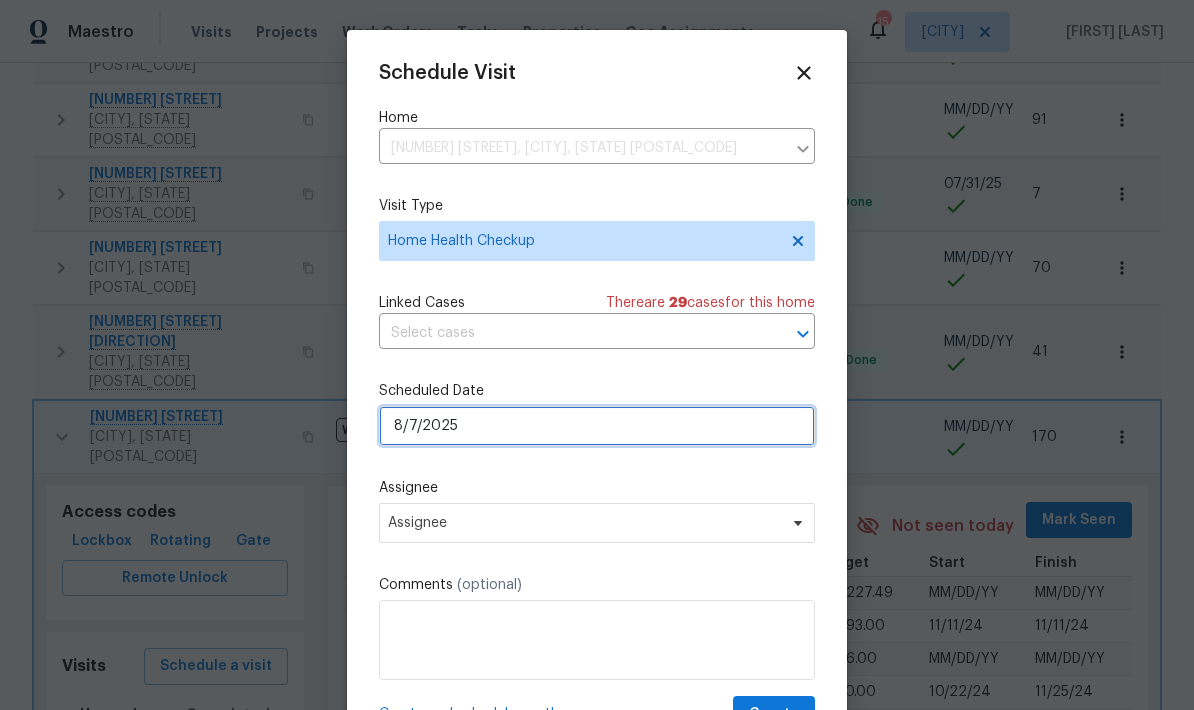 click on "8/7/2025" at bounding box center [597, 426] 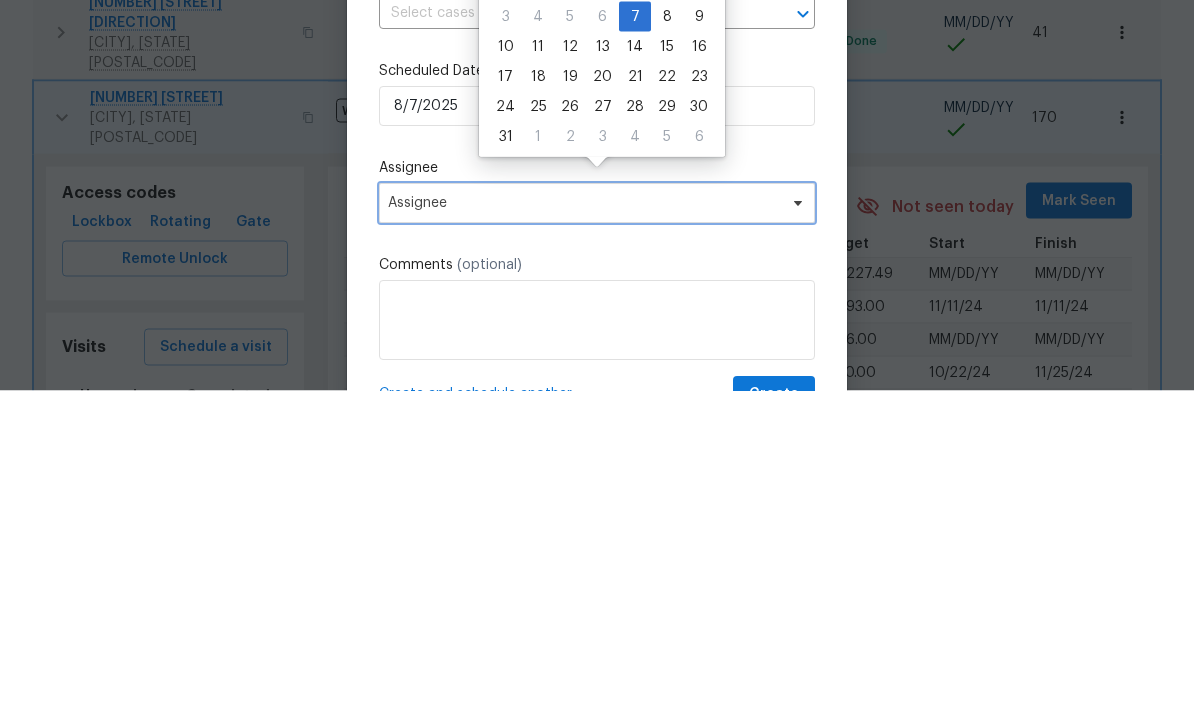 click on "Assignee" at bounding box center [584, 523] 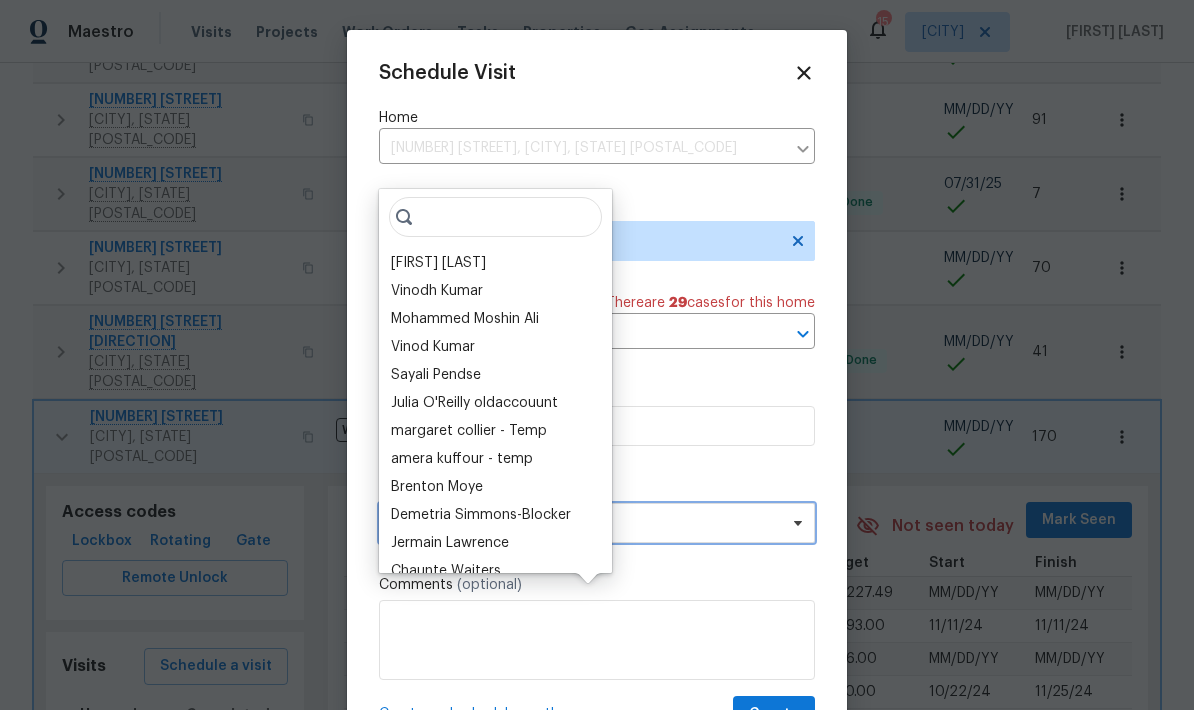 click on "Assignee" at bounding box center (597, 523) 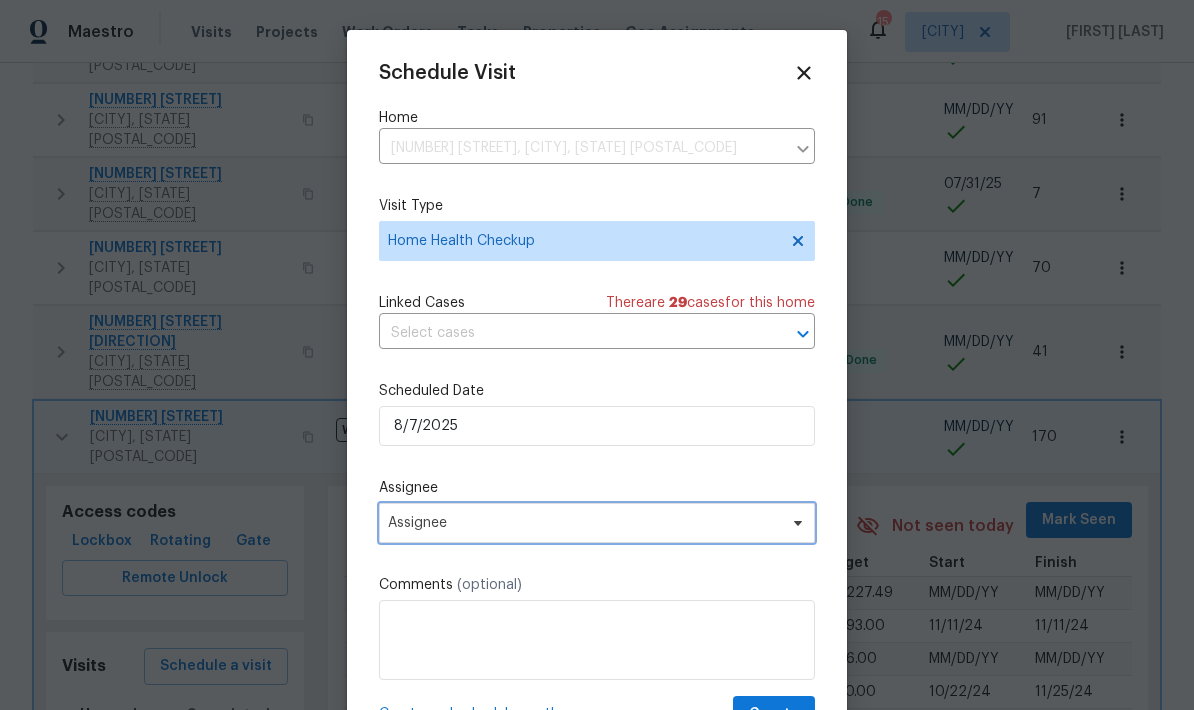 click on "Assignee" at bounding box center (597, 523) 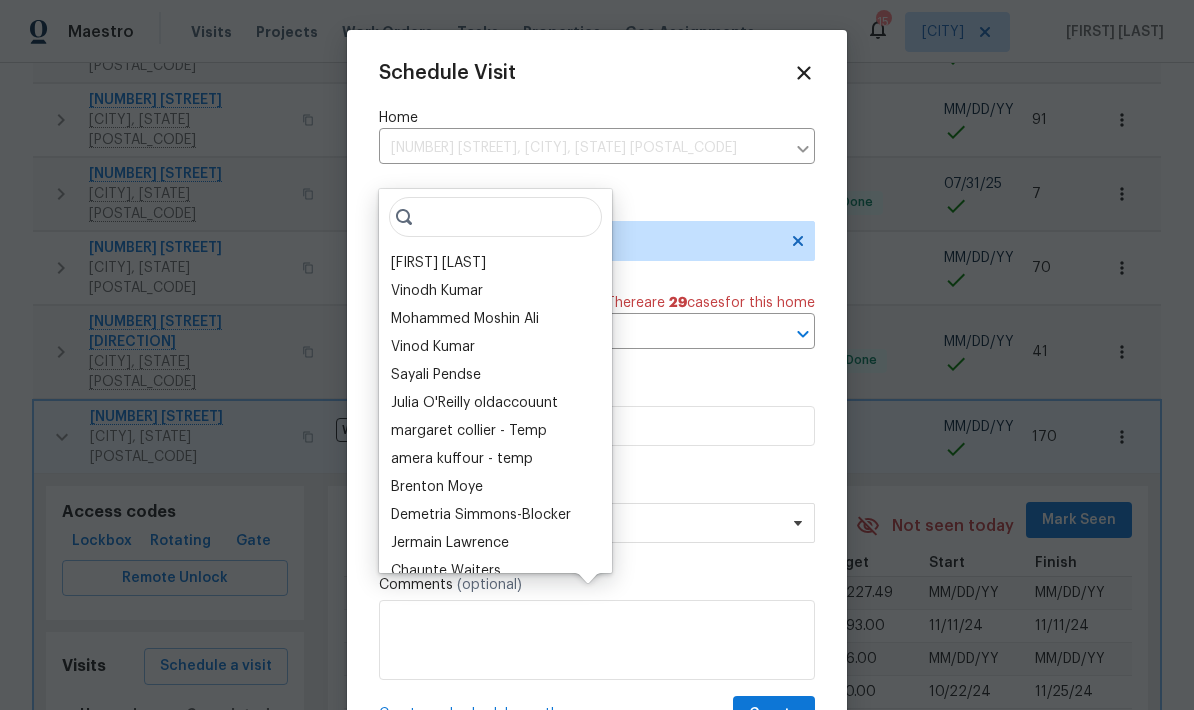 click on "[FIRST] [LAST]" at bounding box center [438, 263] 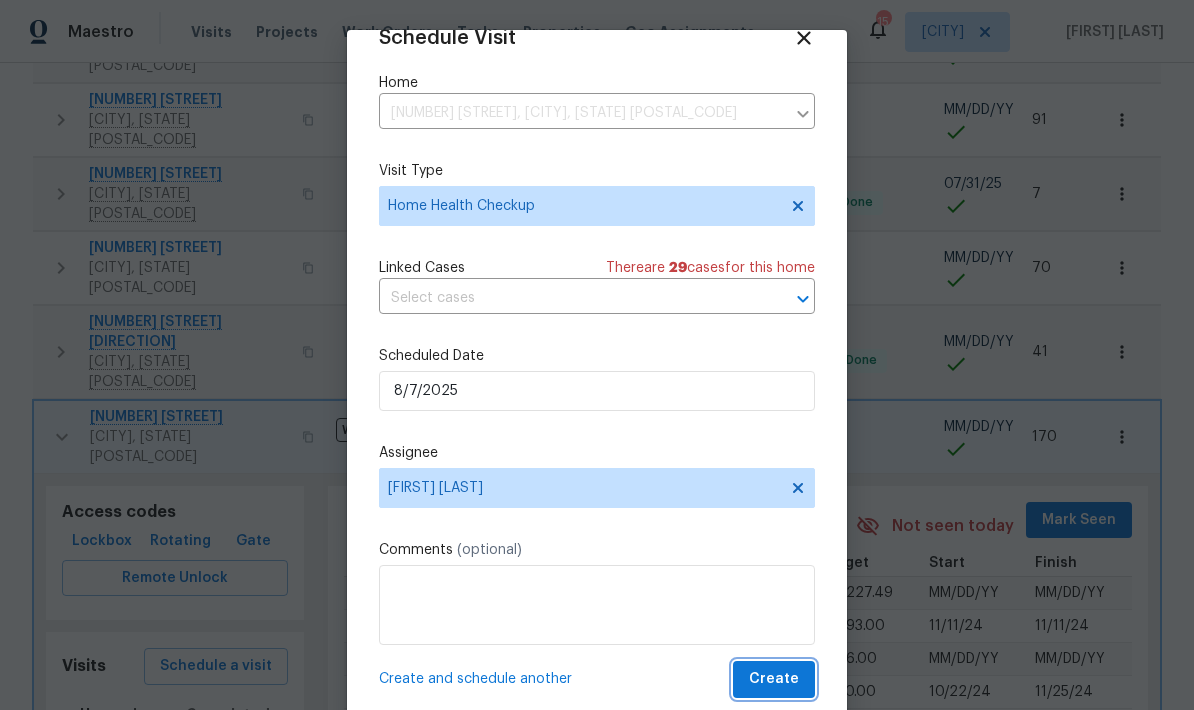 click on "Create" at bounding box center (774, 679) 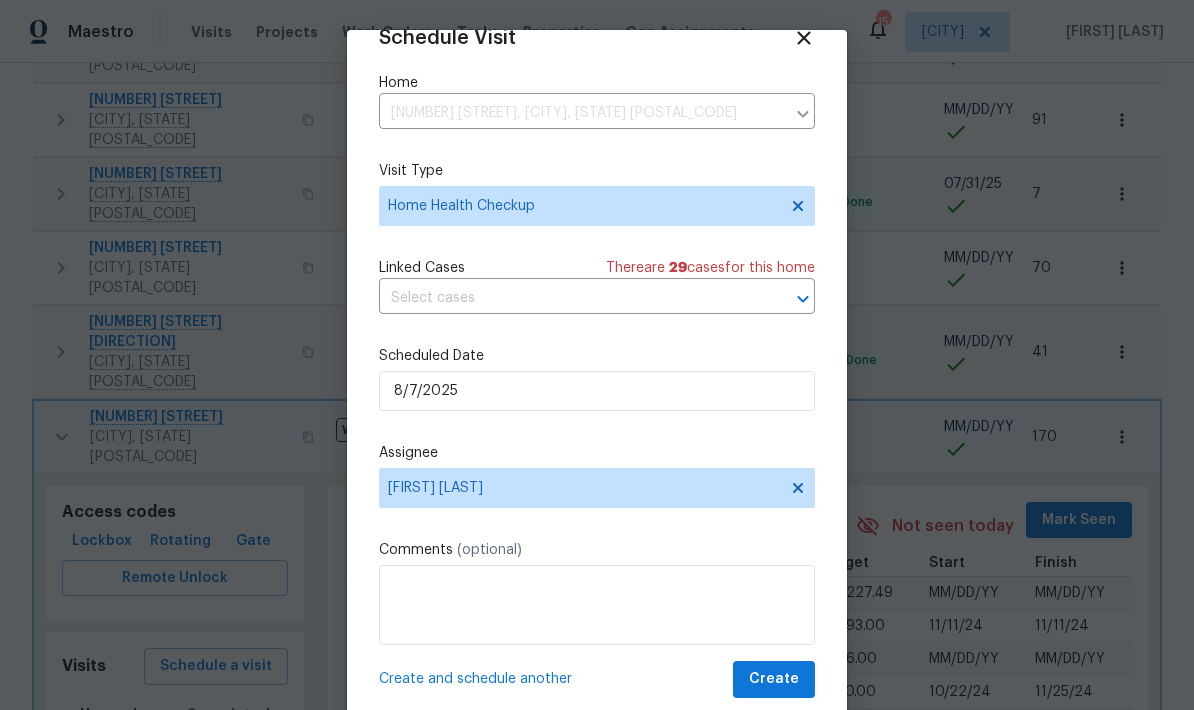 scroll, scrollTop: 39, scrollLeft: 0, axis: vertical 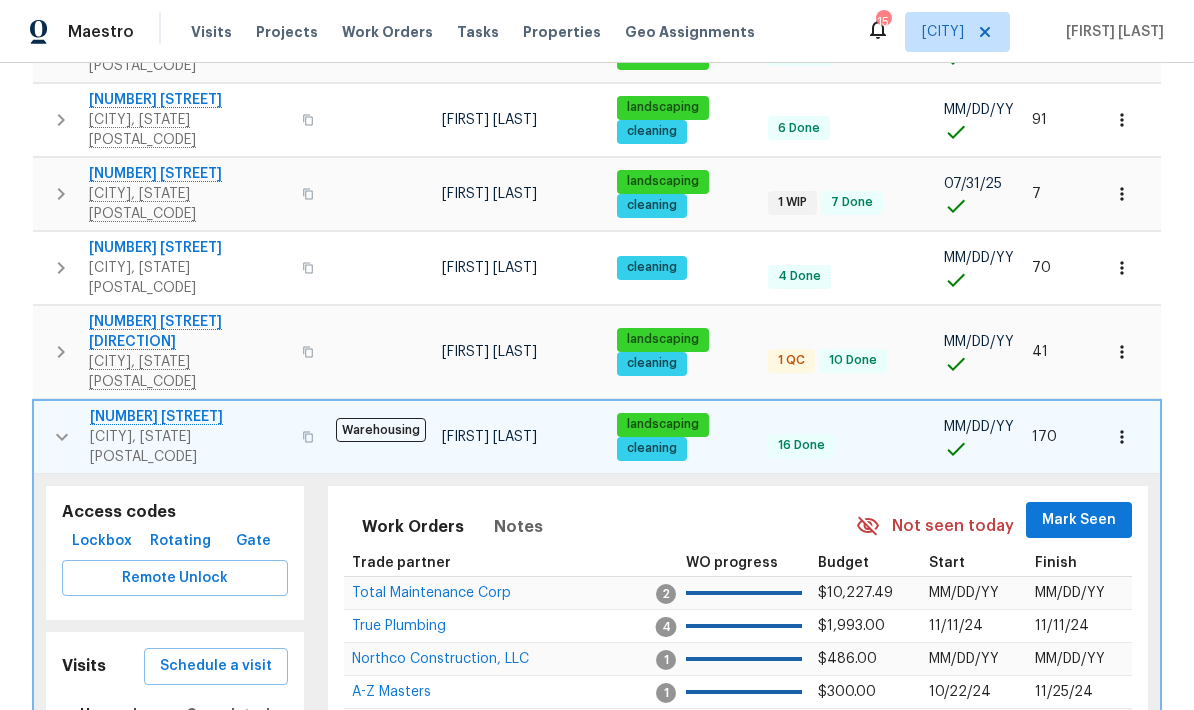 click at bounding box center (62, 437) 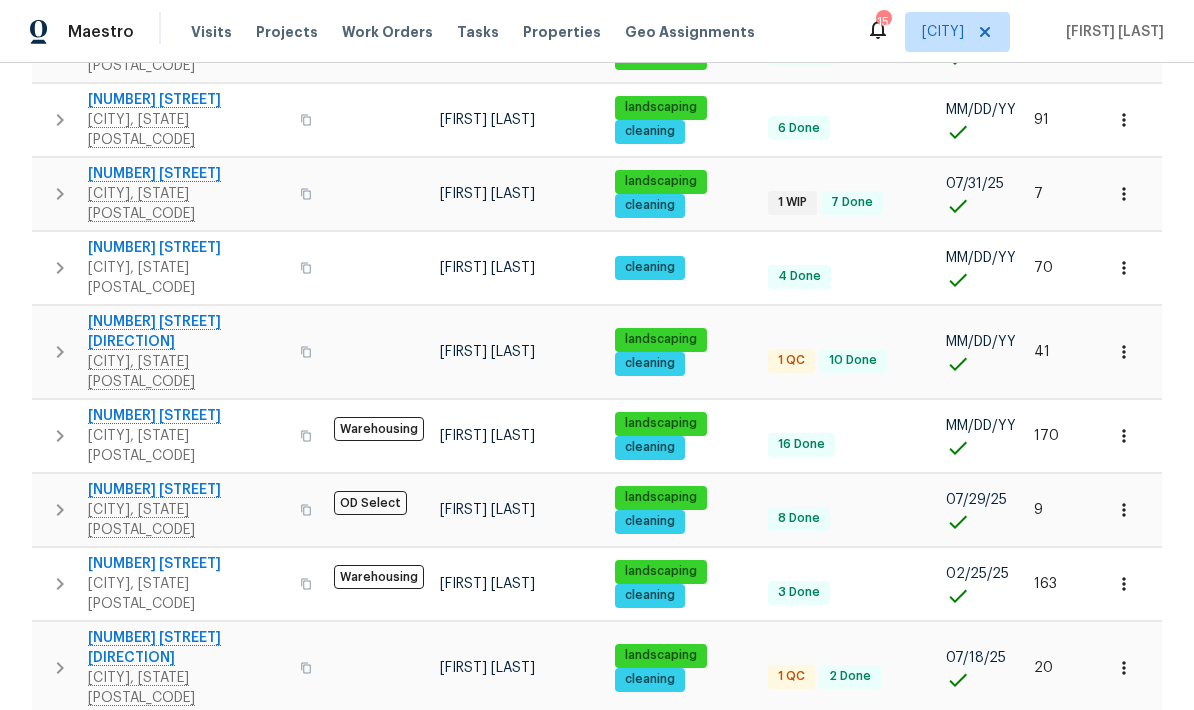 click at bounding box center (60, 510) 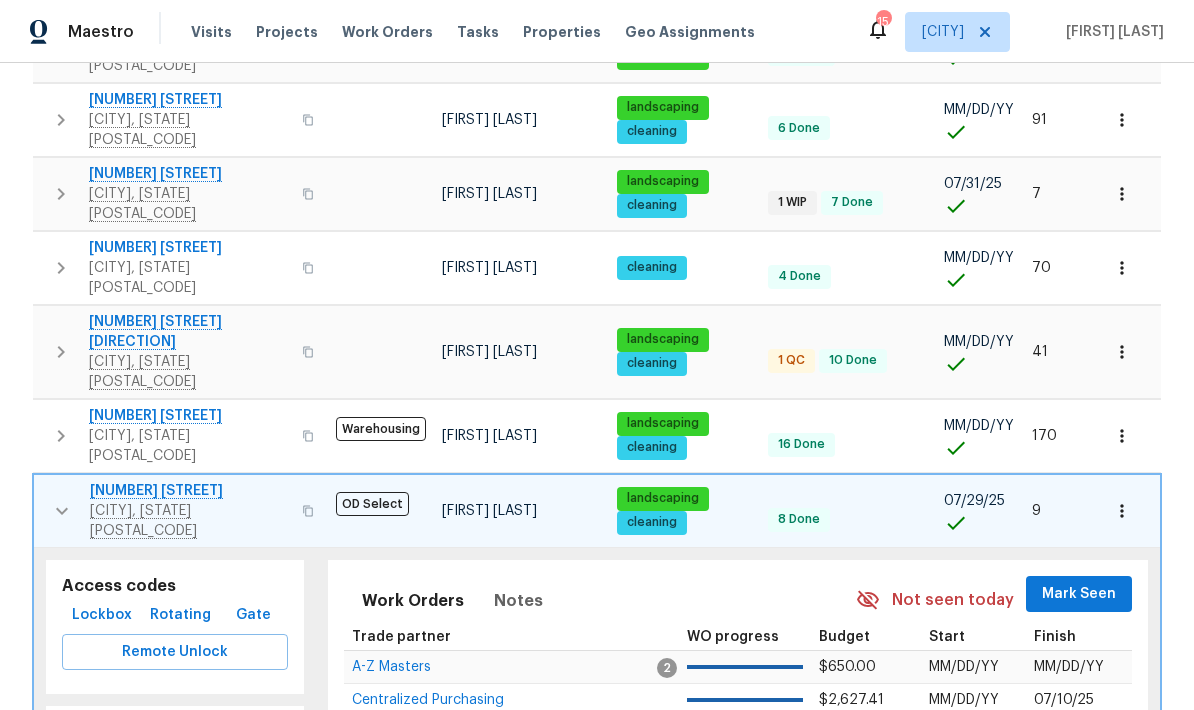 click on "Completed" at bounding box center [228, 788] 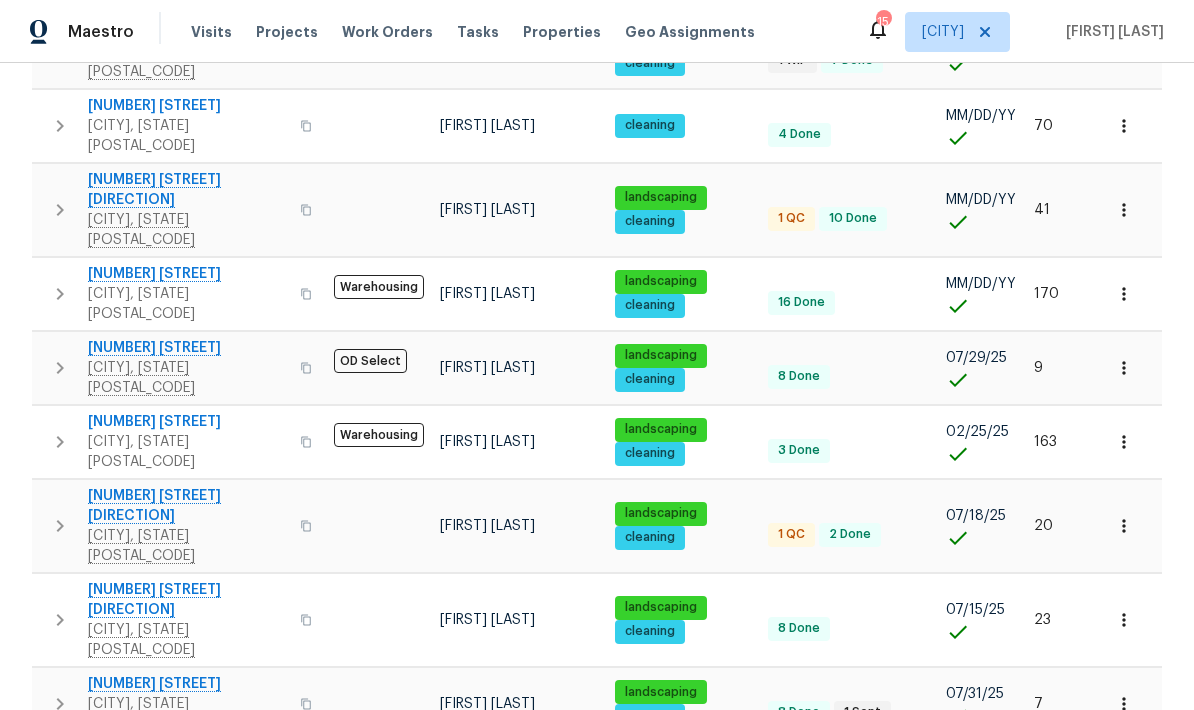 scroll, scrollTop: 625, scrollLeft: 0, axis: vertical 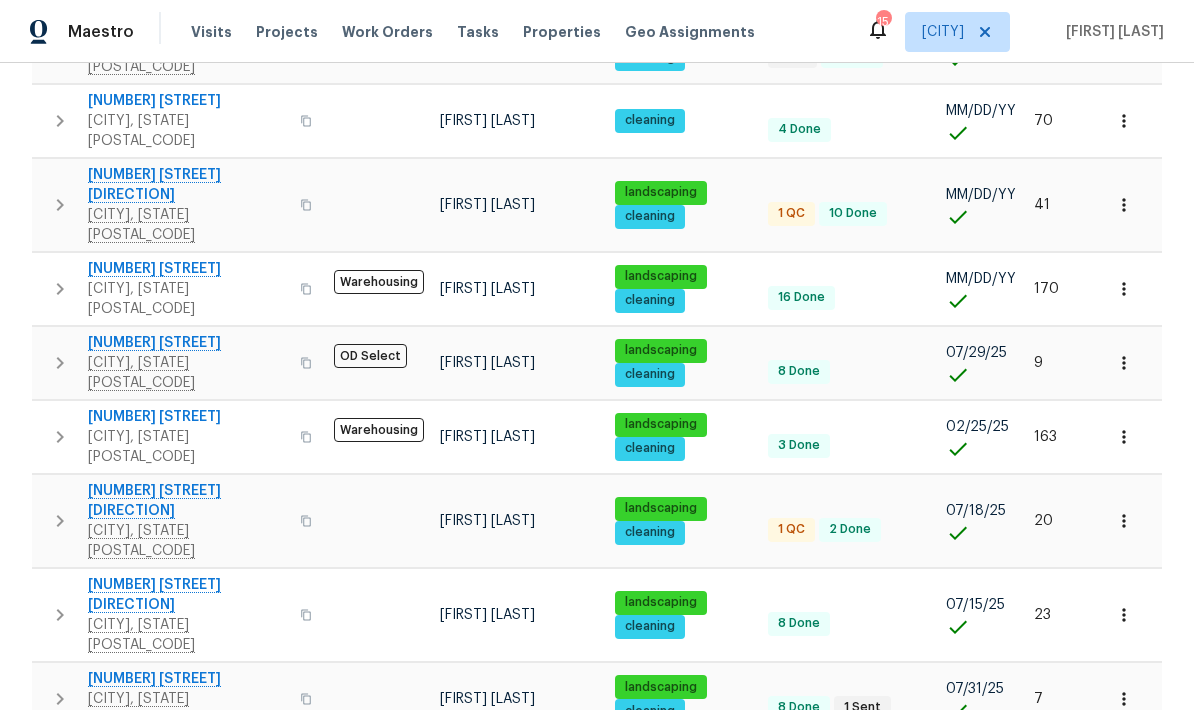 click 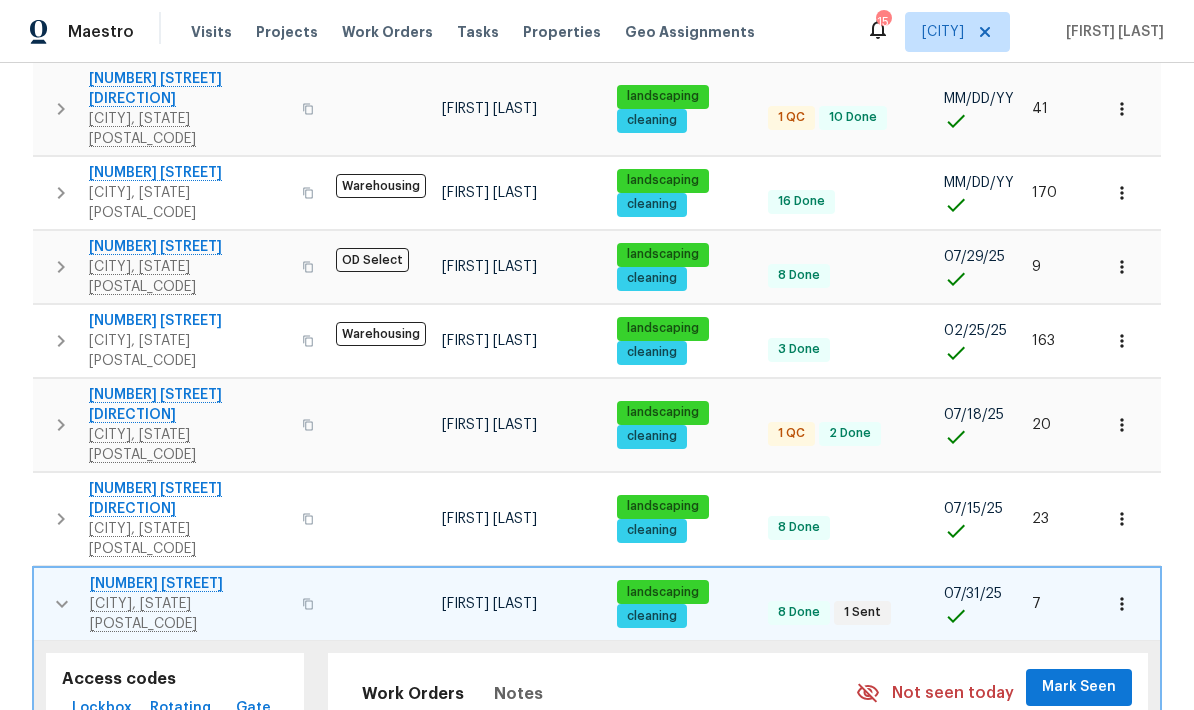 scroll, scrollTop: 731, scrollLeft: 0, axis: vertical 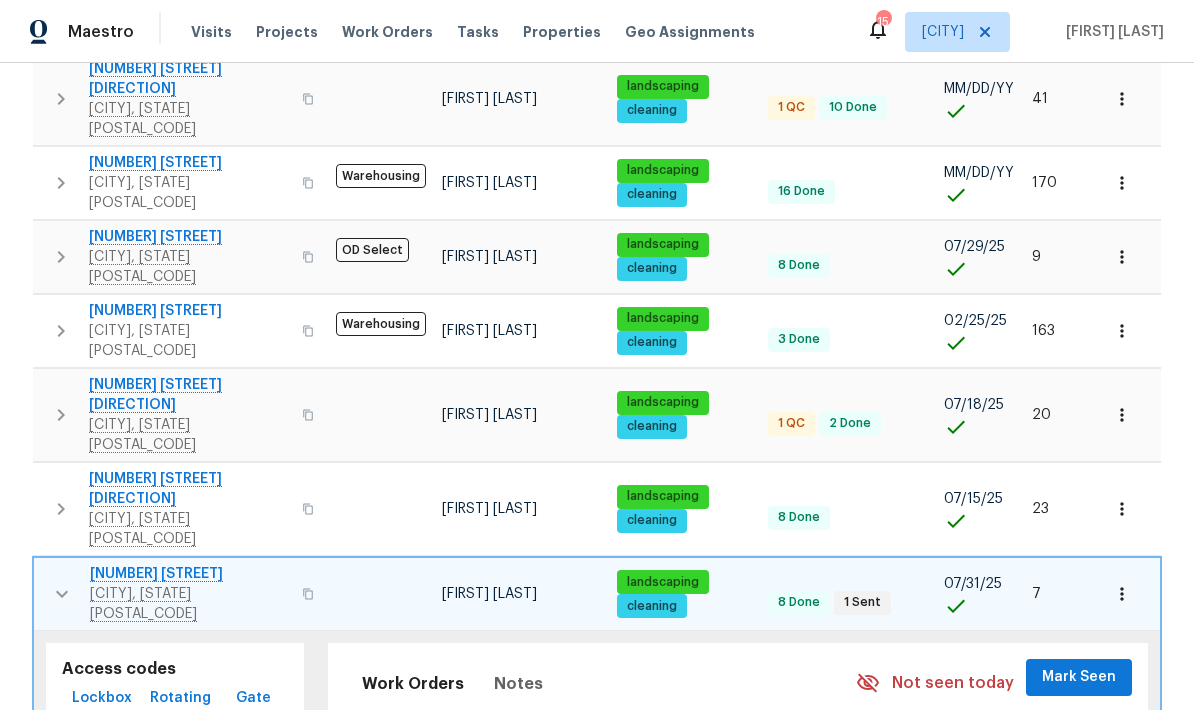 click 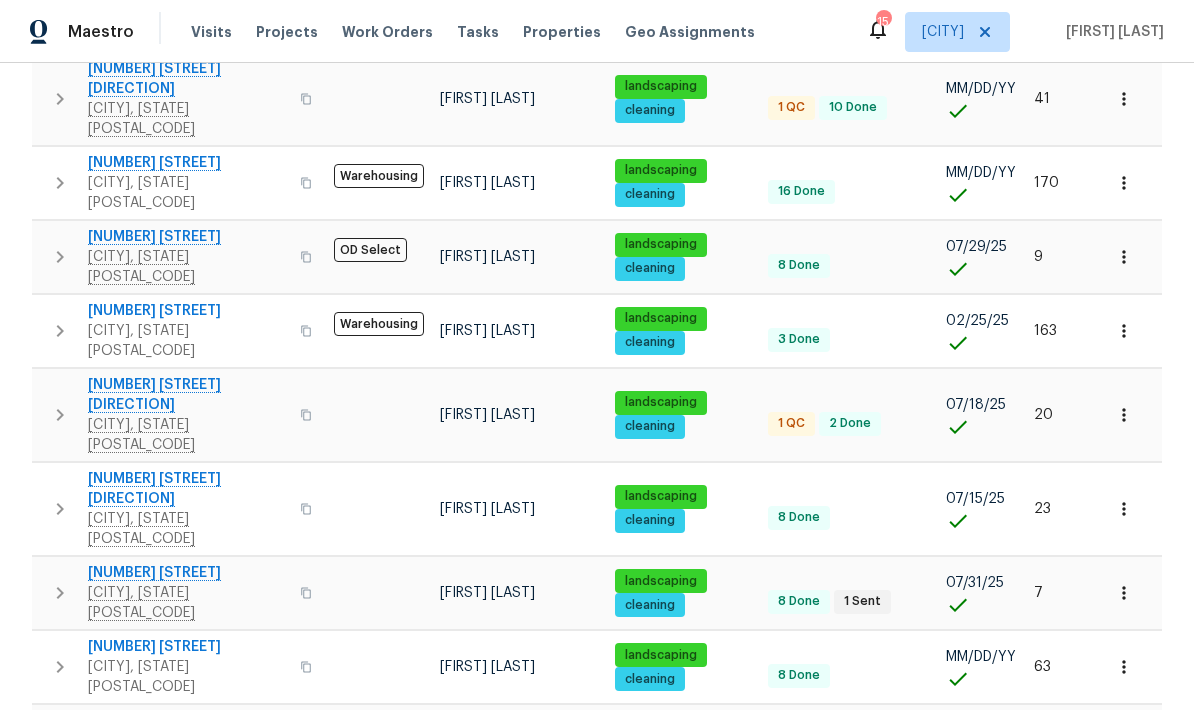 click 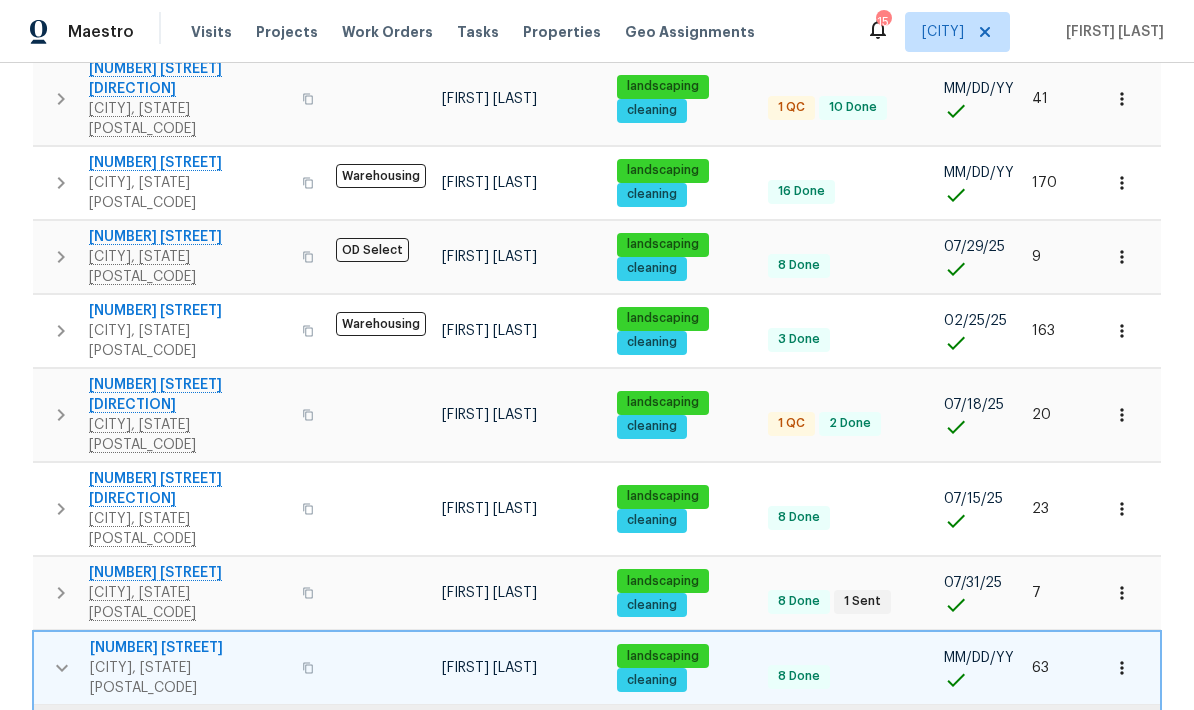 click on "Completed" at bounding box center [228, 946] 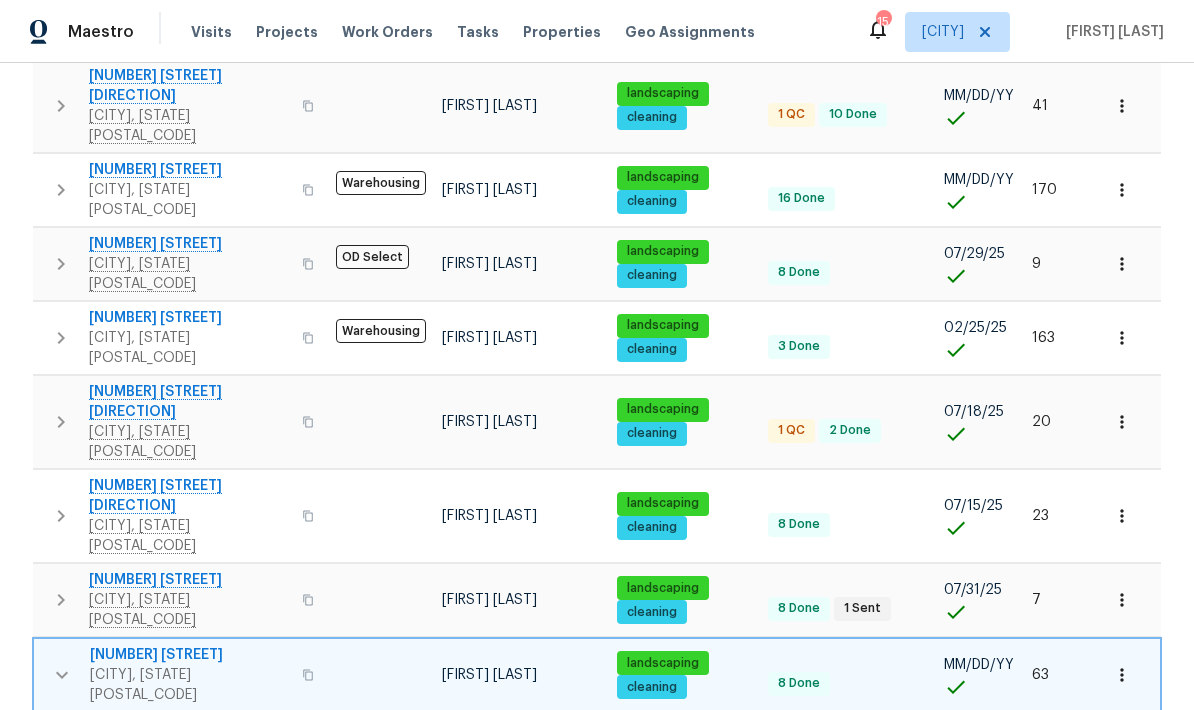 scroll, scrollTop: 726, scrollLeft: 0, axis: vertical 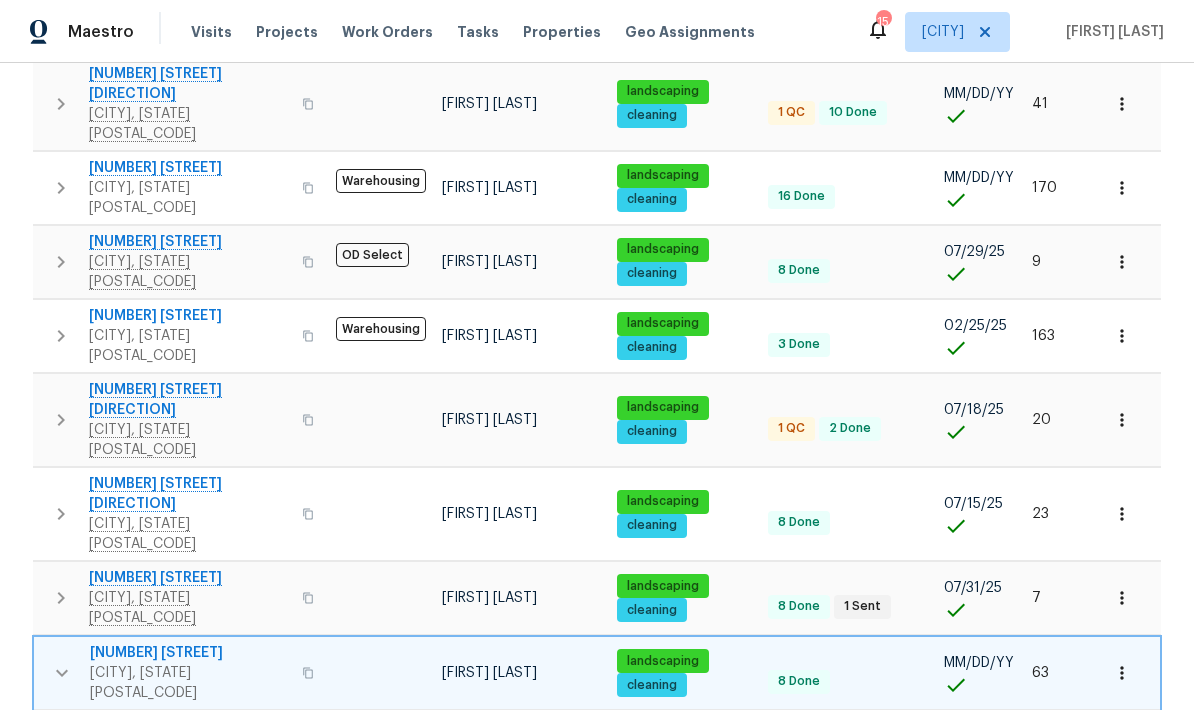 click 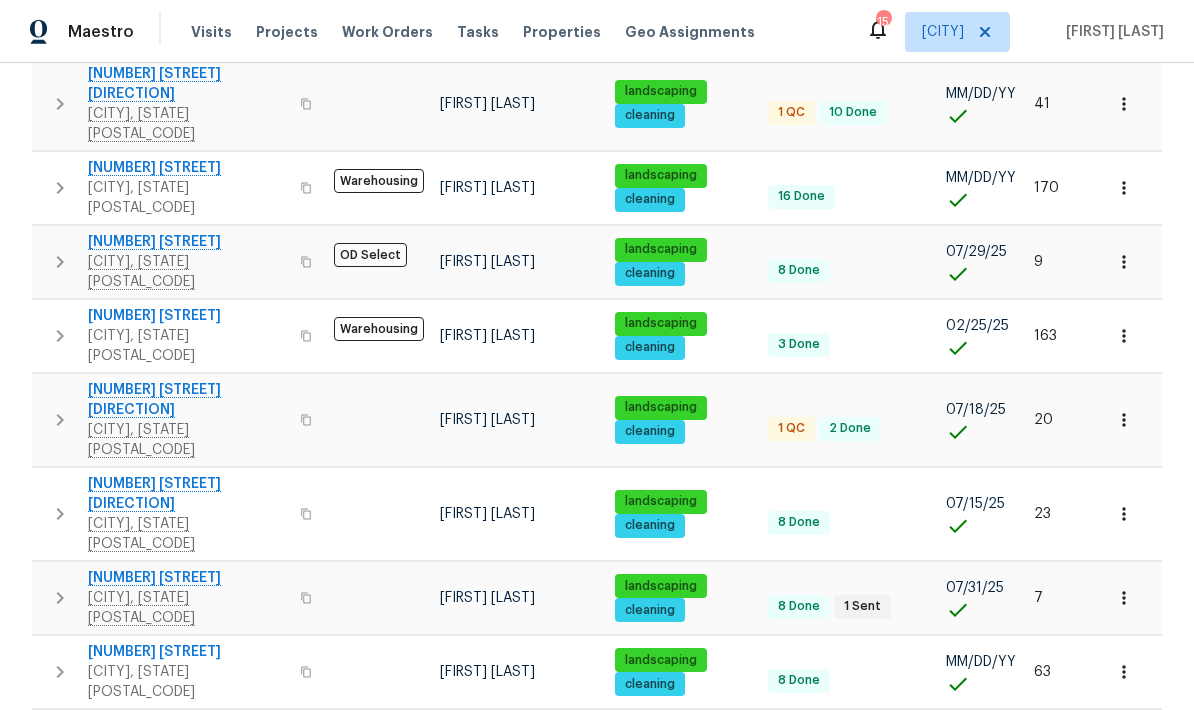 click 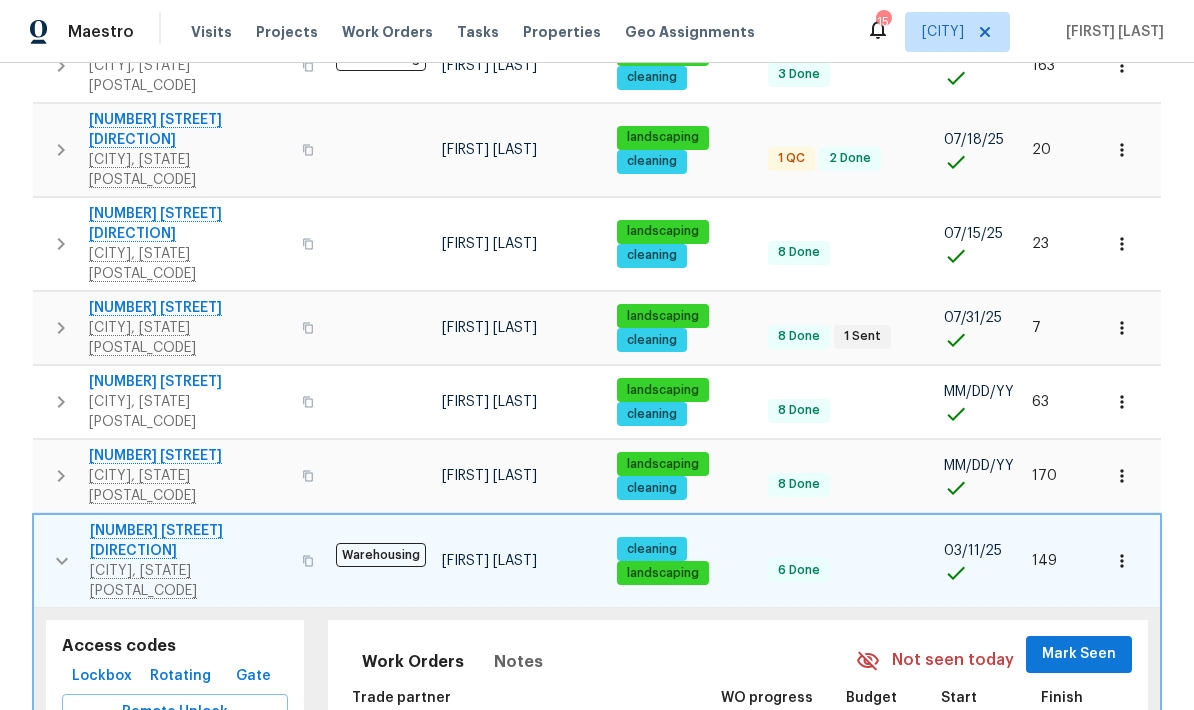 scroll, scrollTop: 1016, scrollLeft: 0, axis: vertical 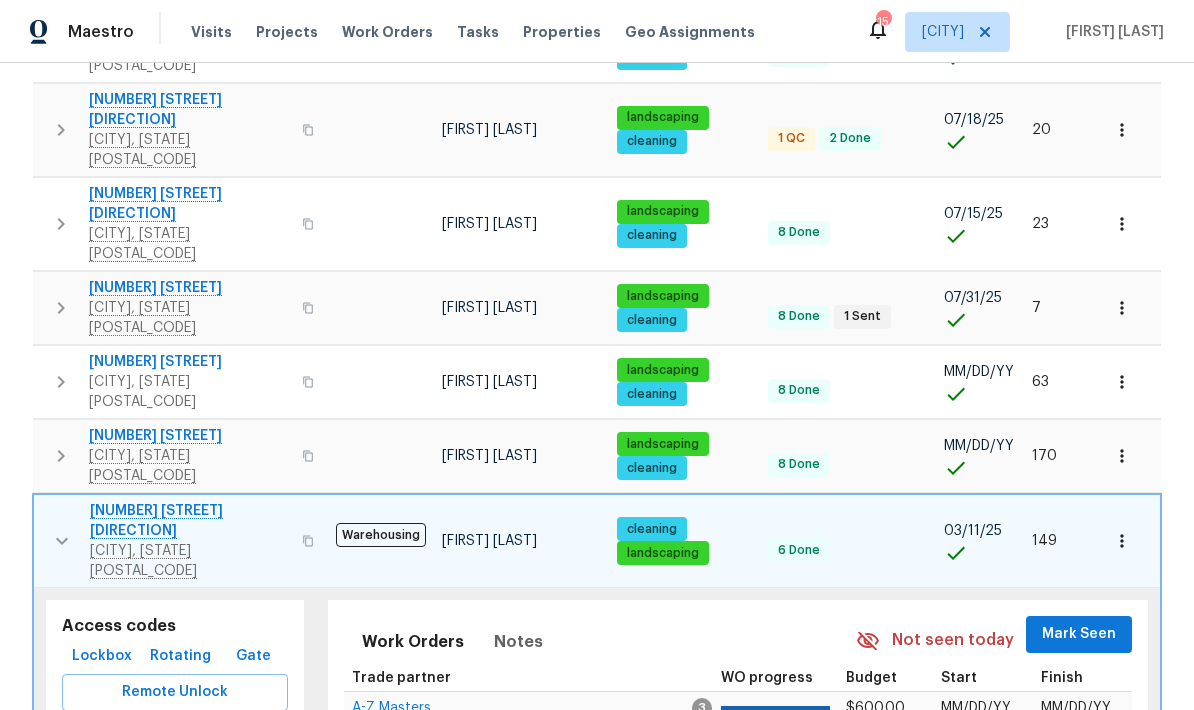 click on "Completed" at bounding box center [228, 829] 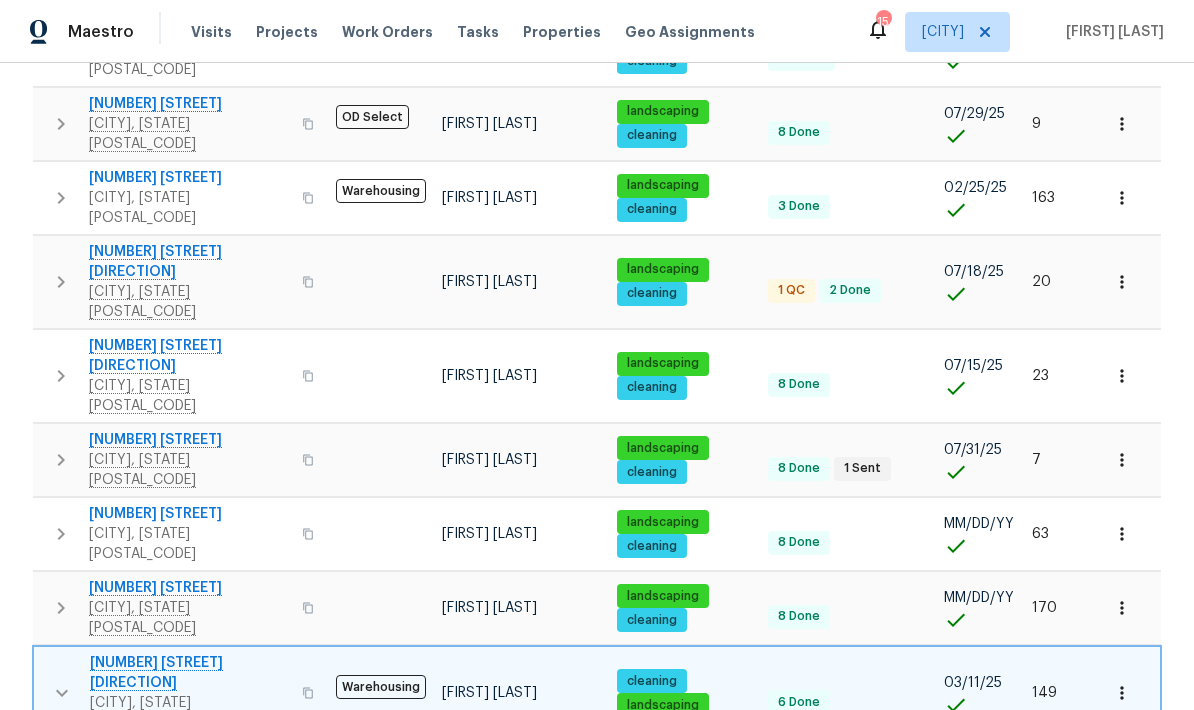 scroll, scrollTop: 863, scrollLeft: 0, axis: vertical 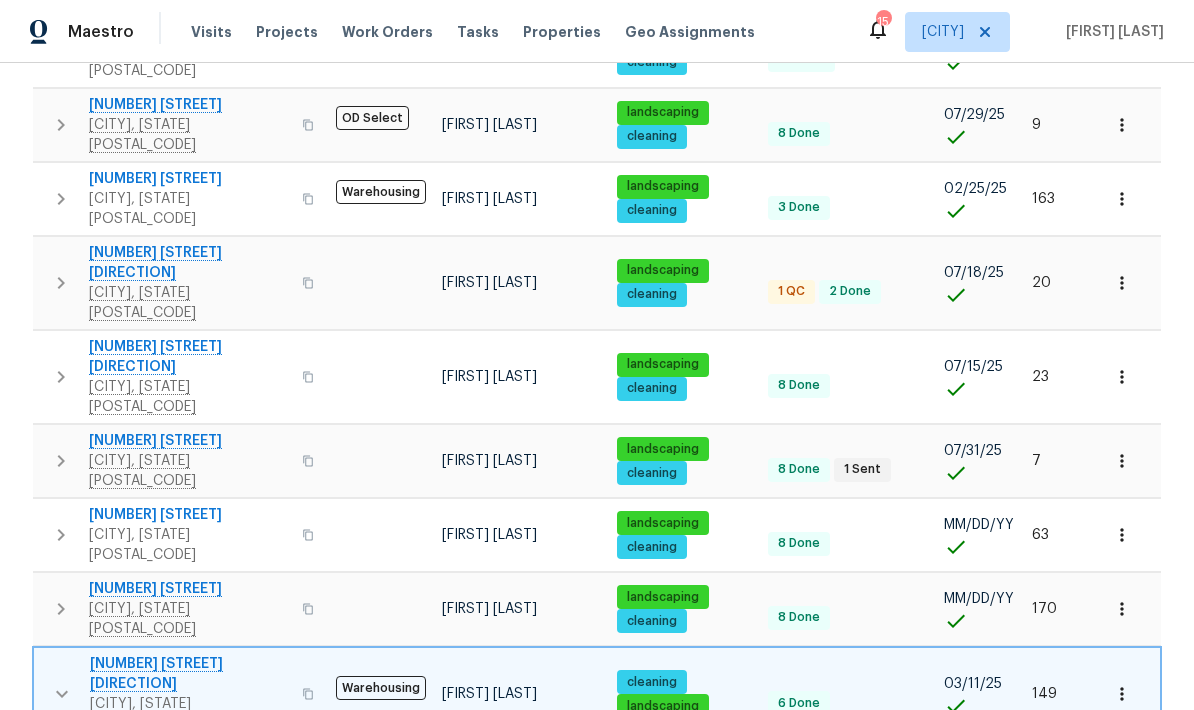 click 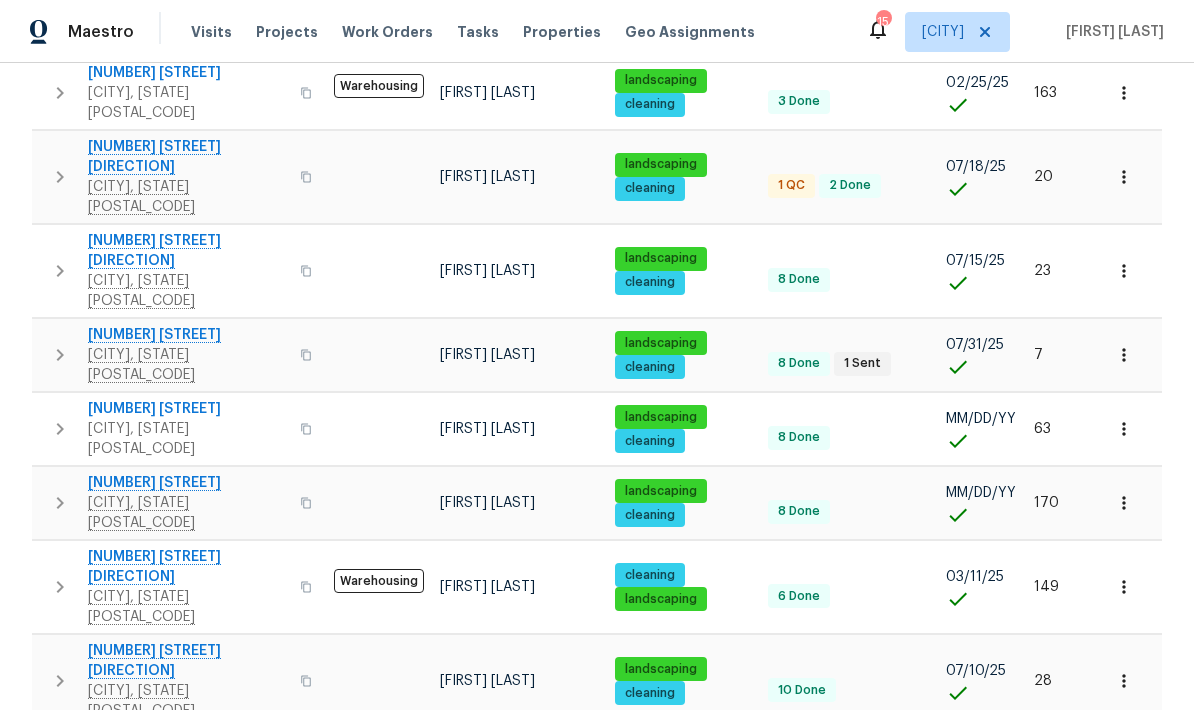 scroll, scrollTop: 978, scrollLeft: 0, axis: vertical 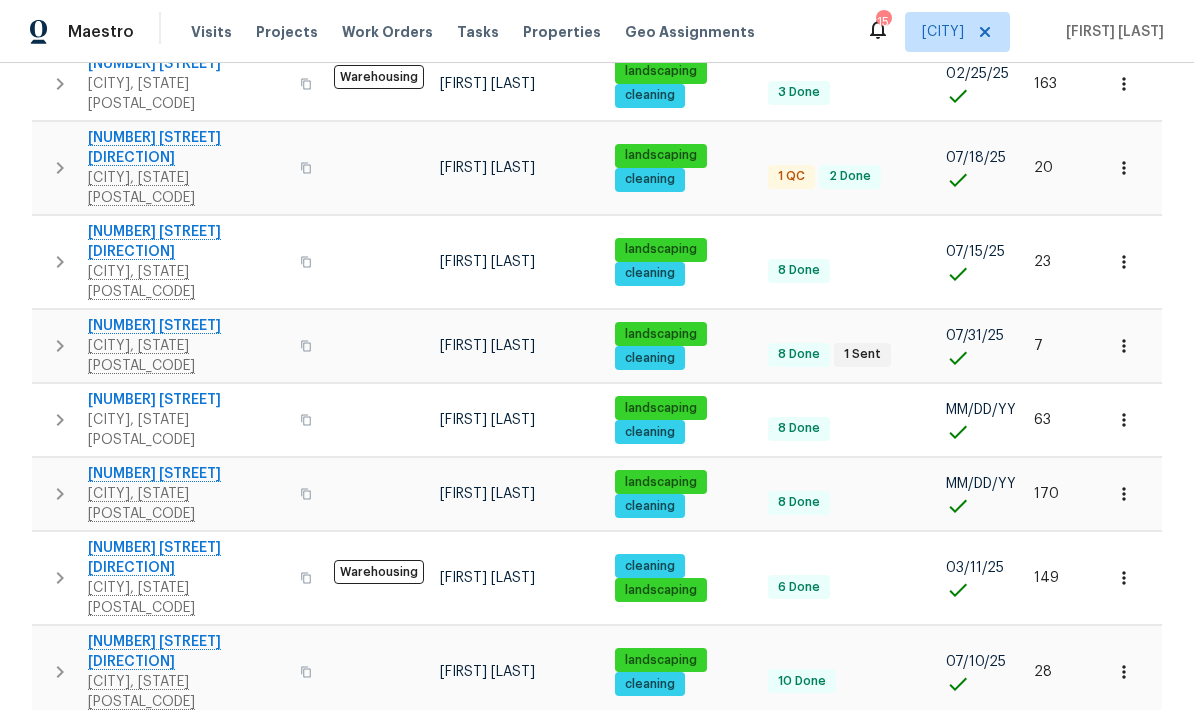 click 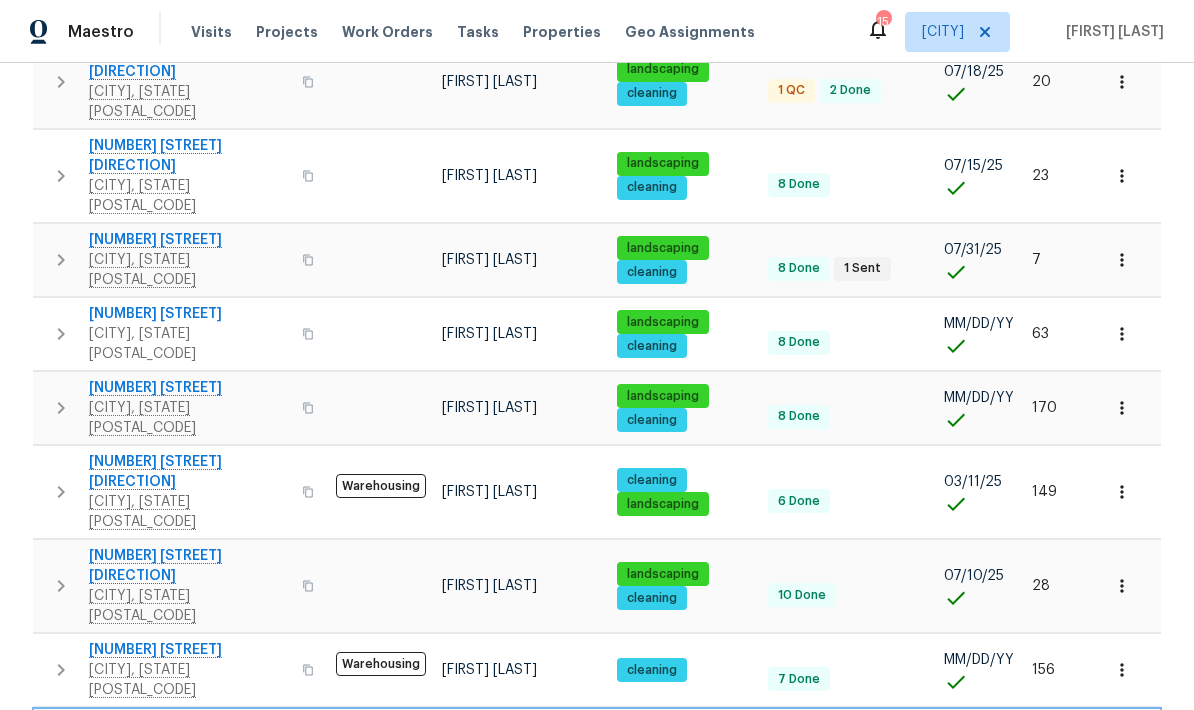 scroll, scrollTop: 1069, scrollLeft: 0, axis: vertical 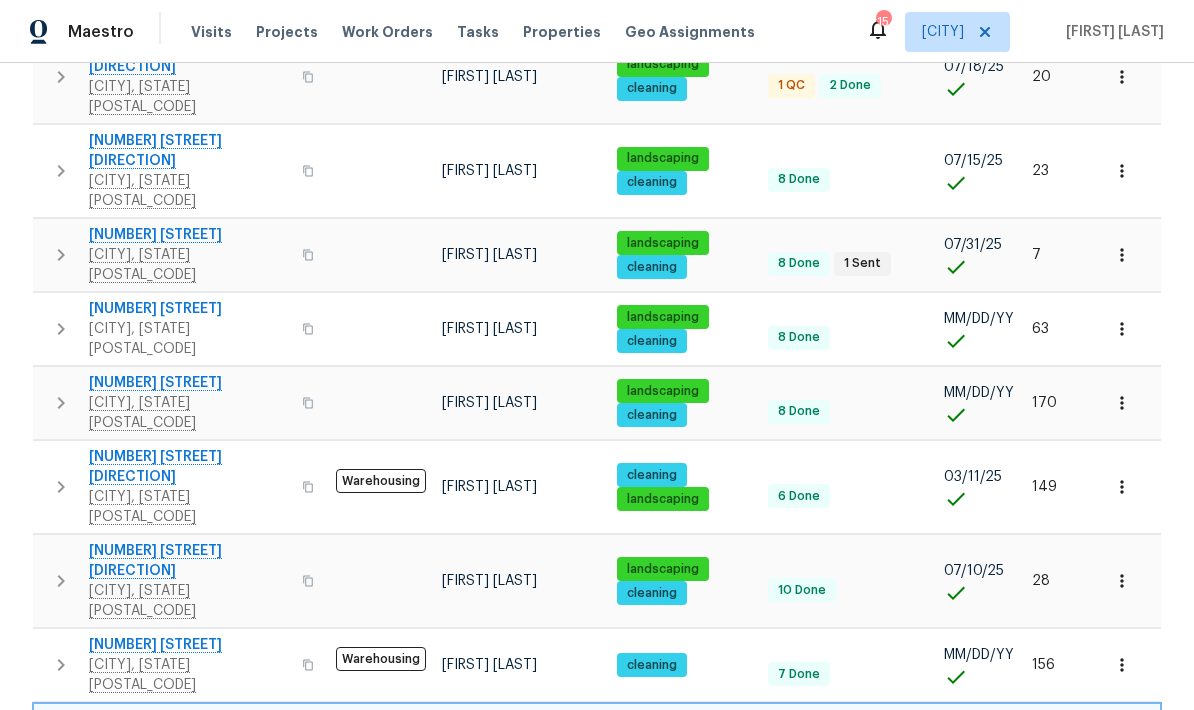 click on "Completed" at bounding box center [228, 1038] 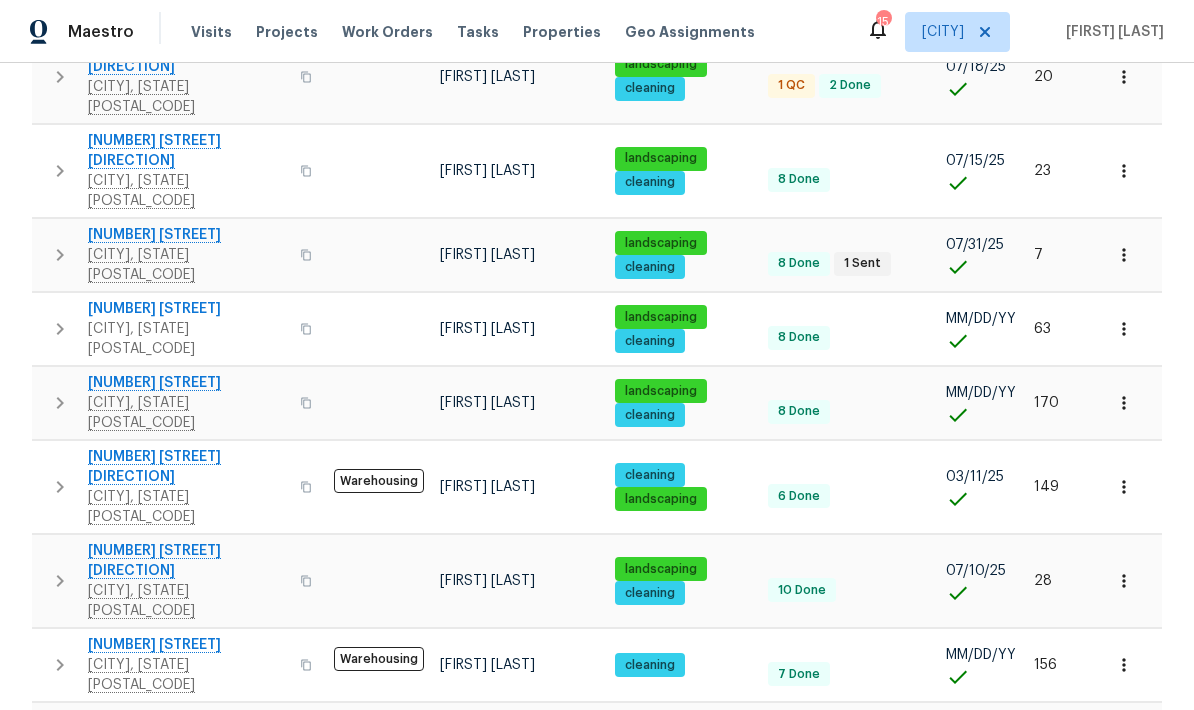 click 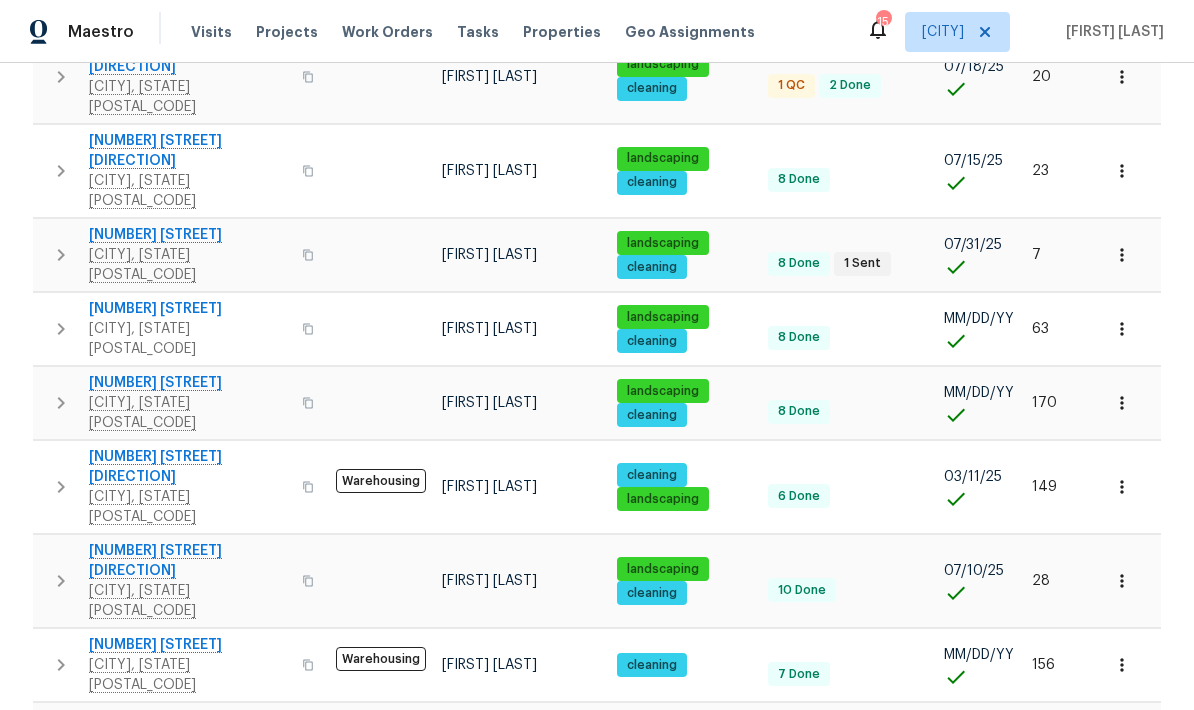 click 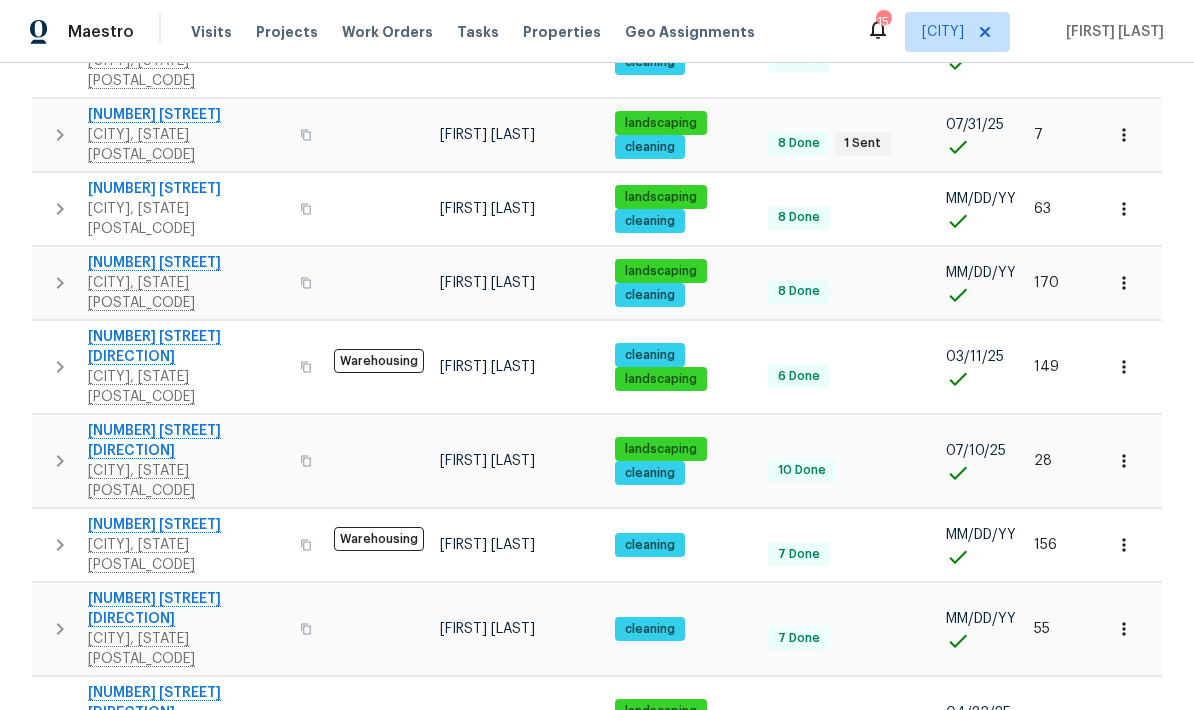 scroll, scrollTop: 1195, scrollLeft: 0, axis: vertical 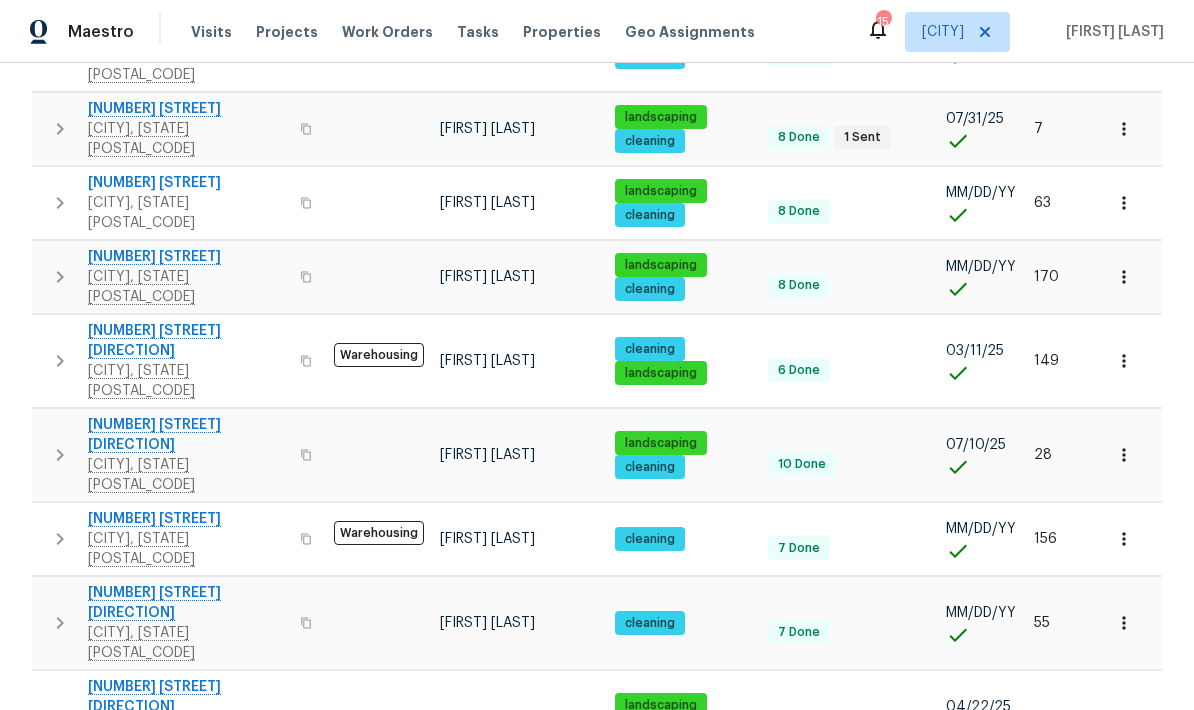 click 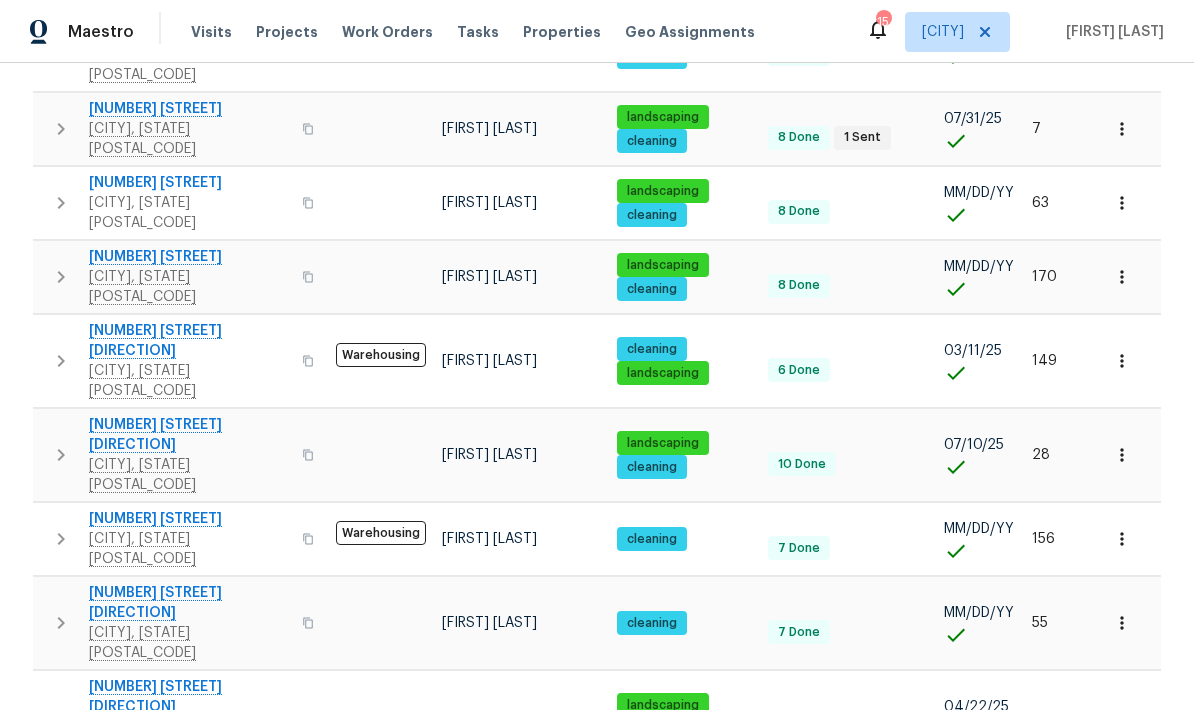 click on "Completed" at bounding box center (228, 1099) 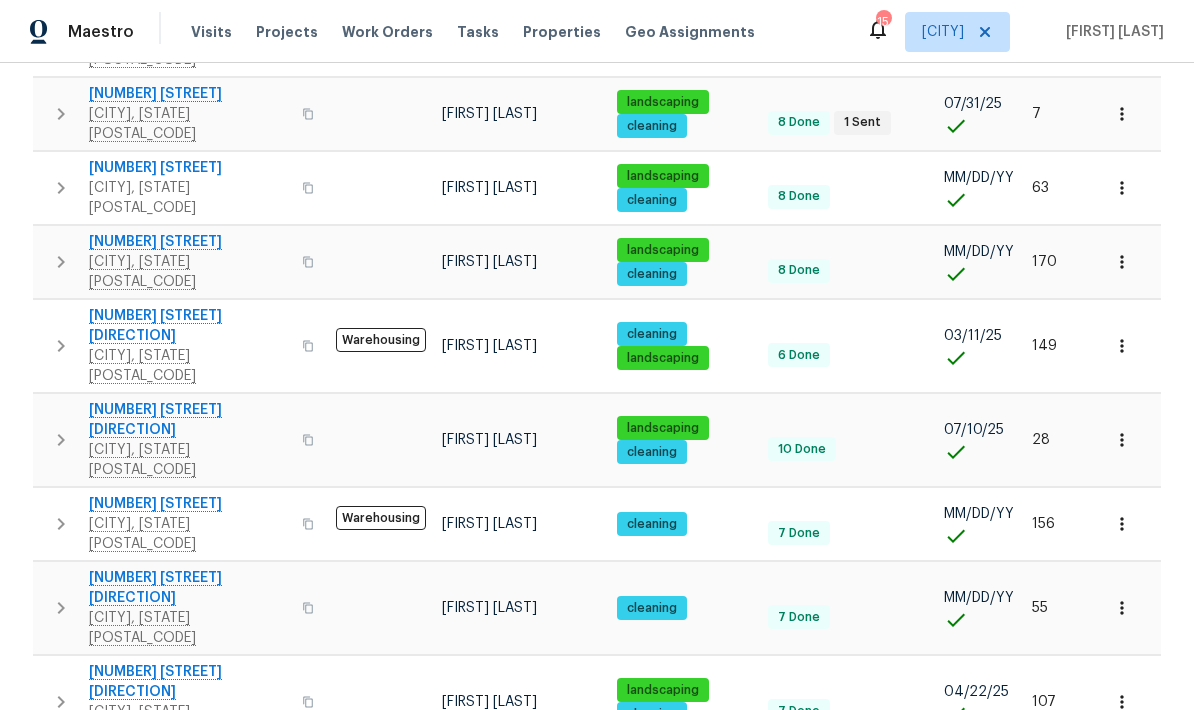scroll, scrollTop: 1148, scrollLeft: 0, axis: vertical 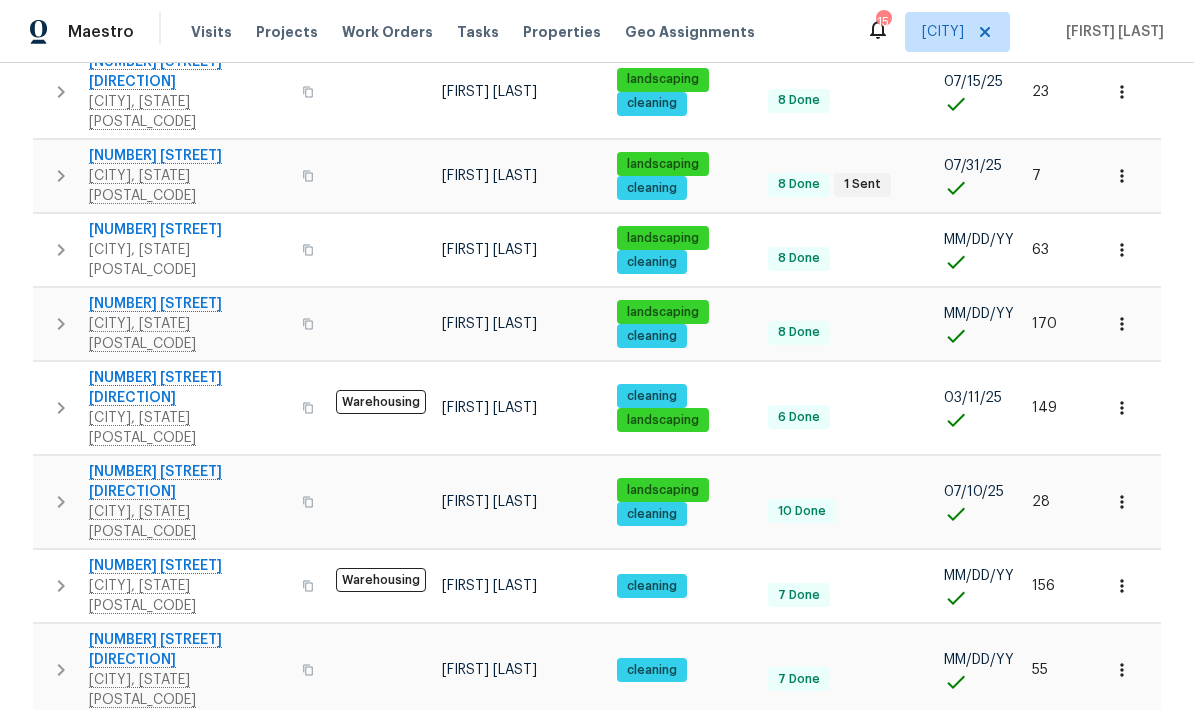 click 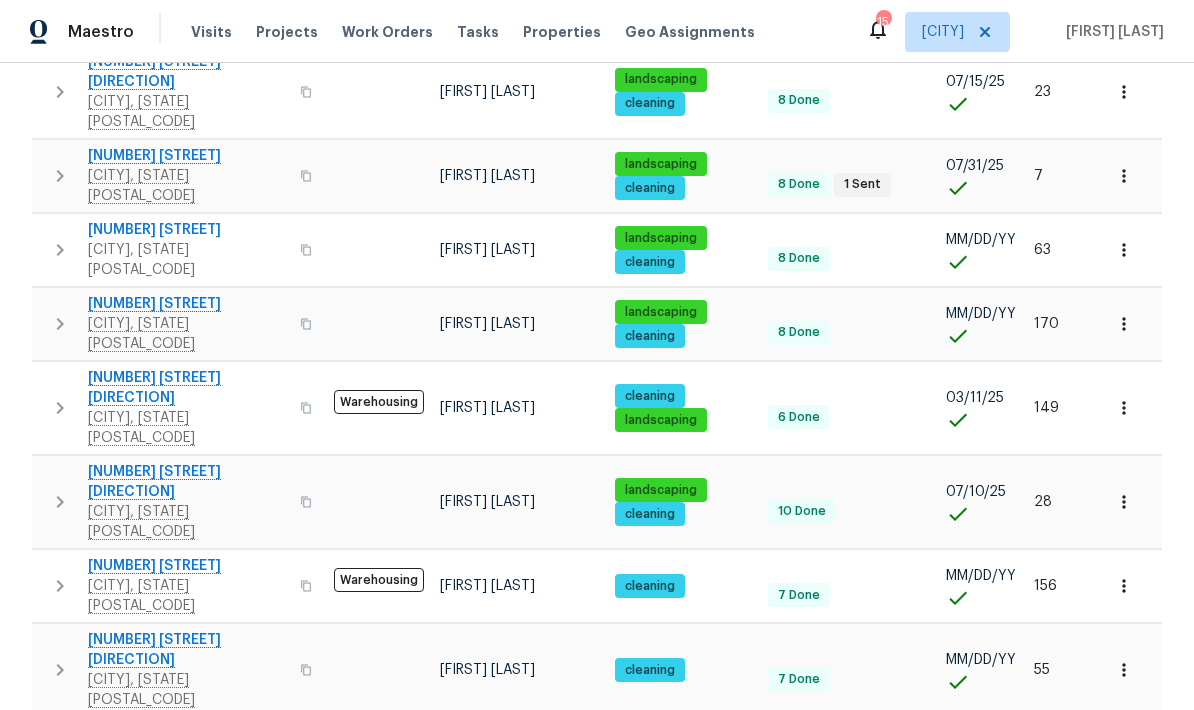 click 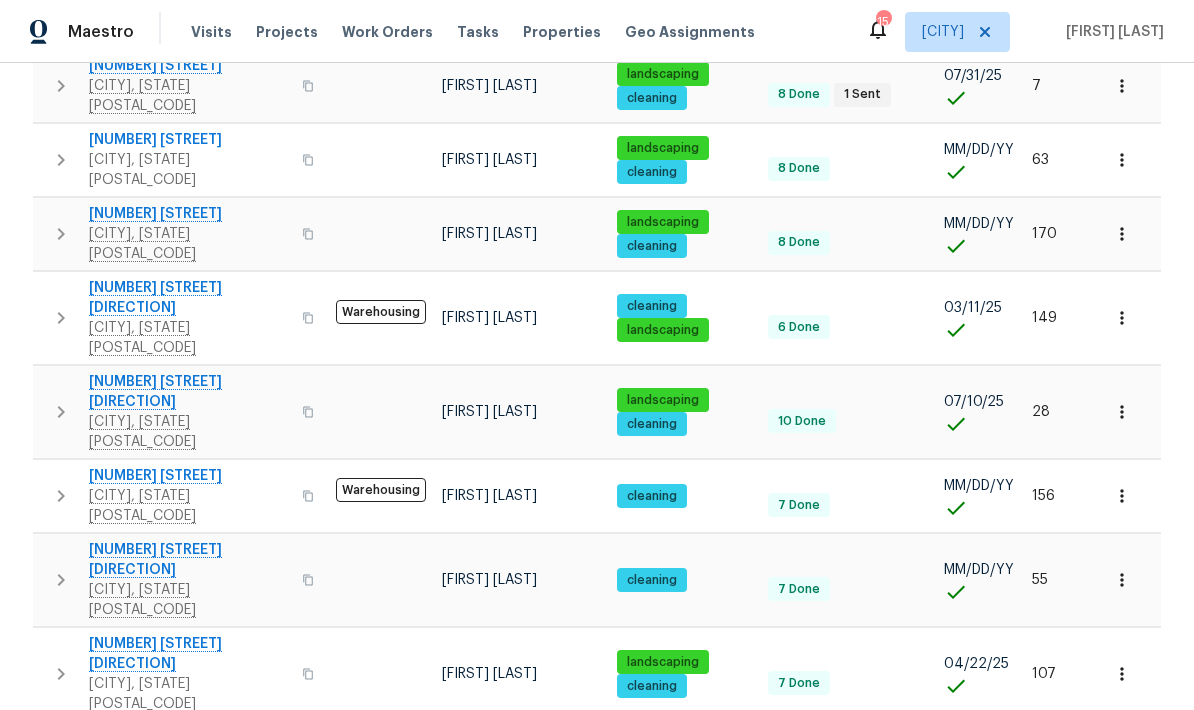 scroll, scrollTop: 1253, scrollLeft: 0, axis: vertical 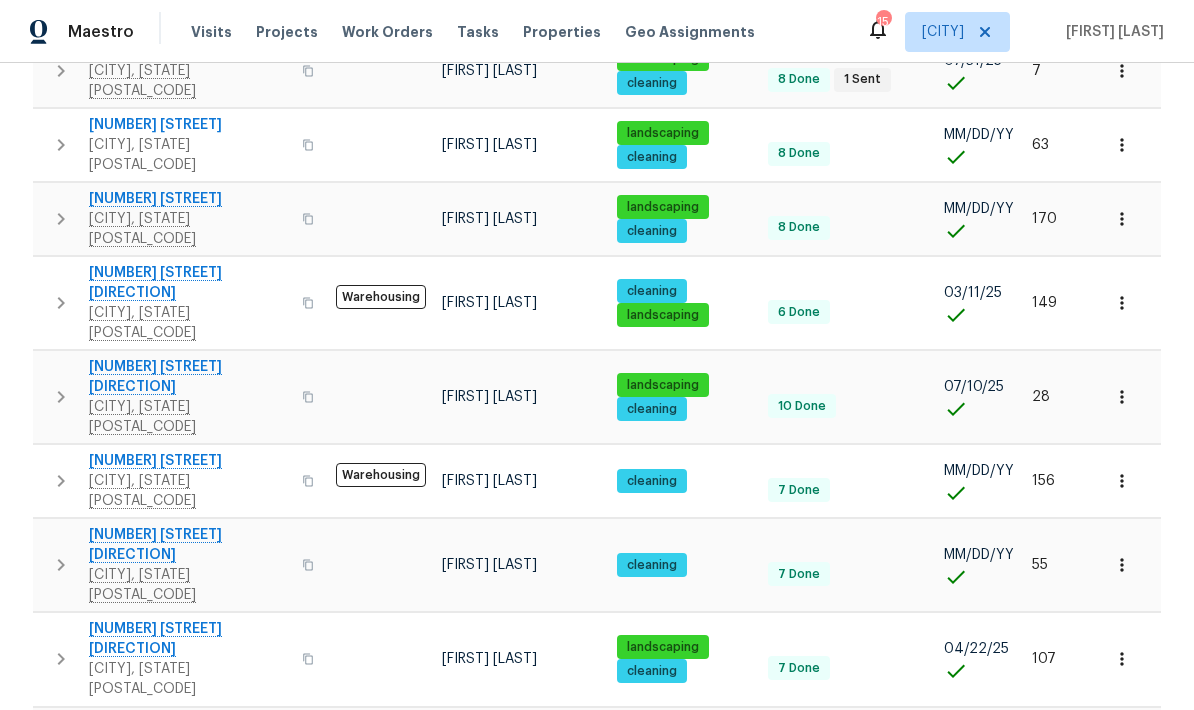 click on "Completed" at bounding box center (228, 1115) 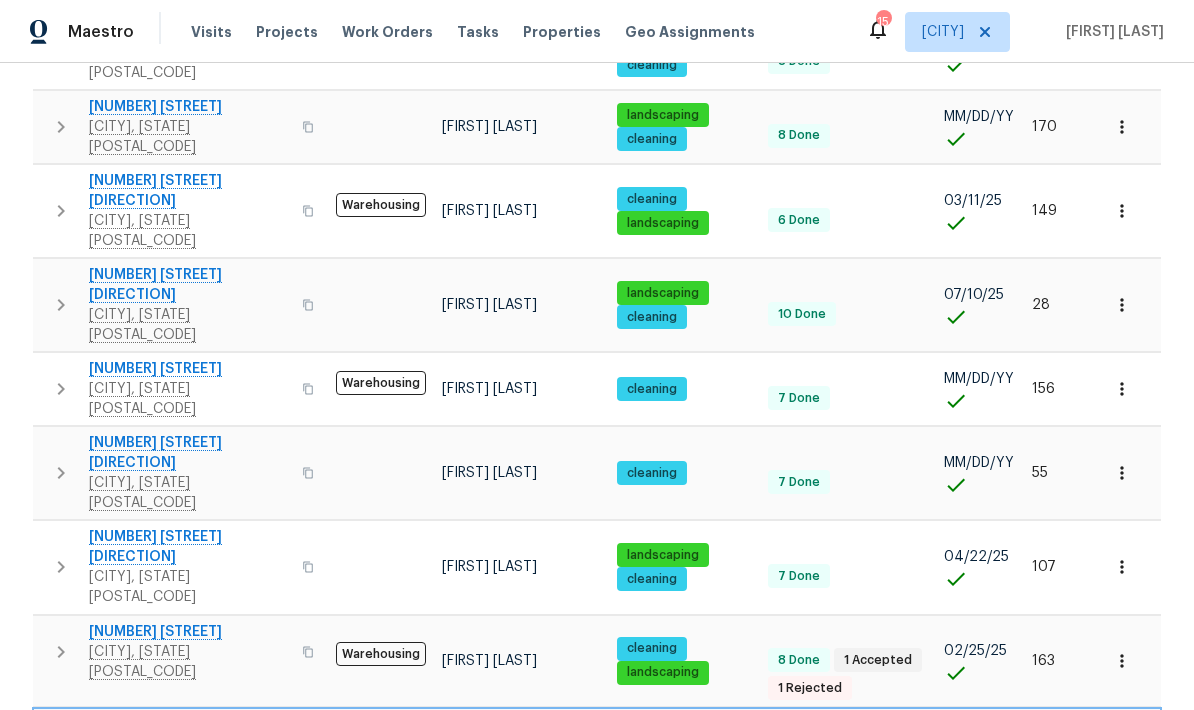scroll, scrollTop: 1373, scrollLeft: 0, axis: vertical 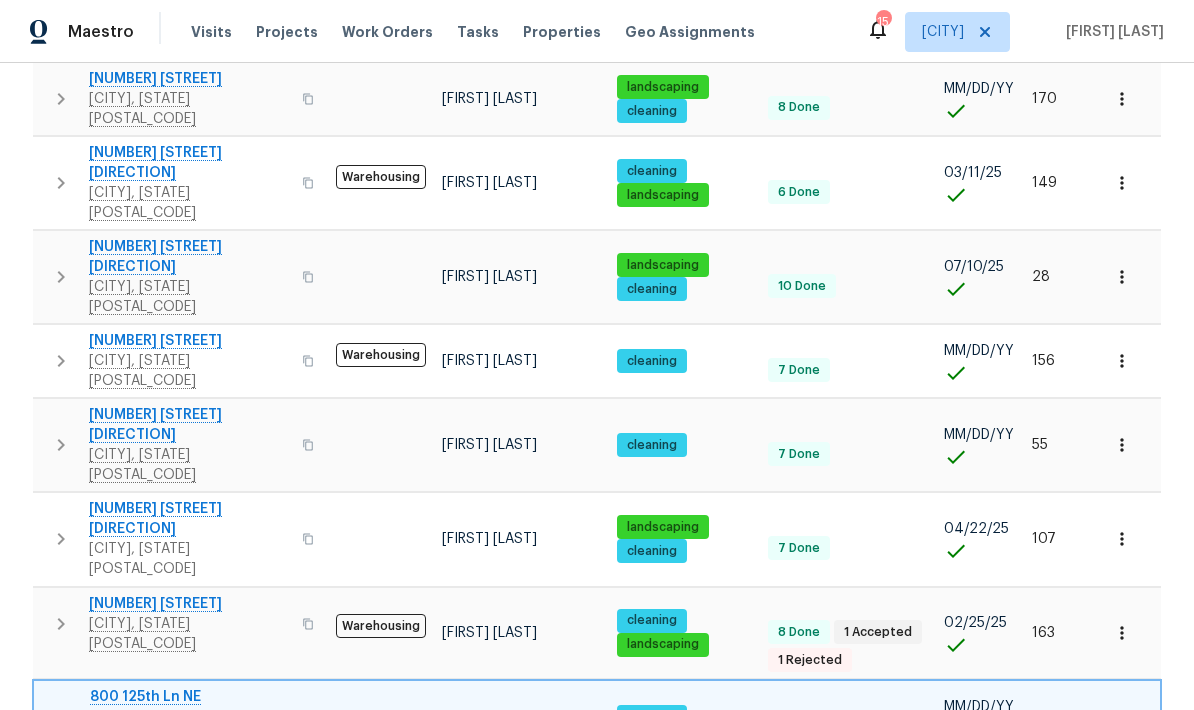 click at bounding box center (62, 717) 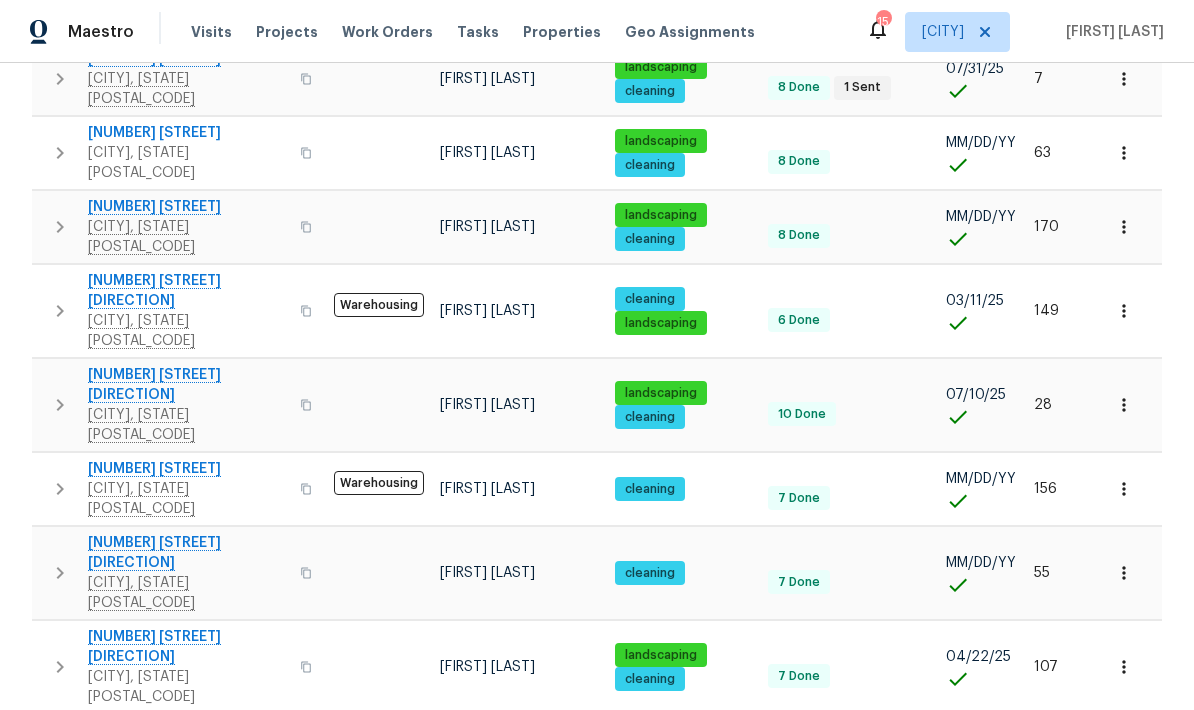 scroll, scrollTop: 1237, scrollLeft: 0, axis: vertical 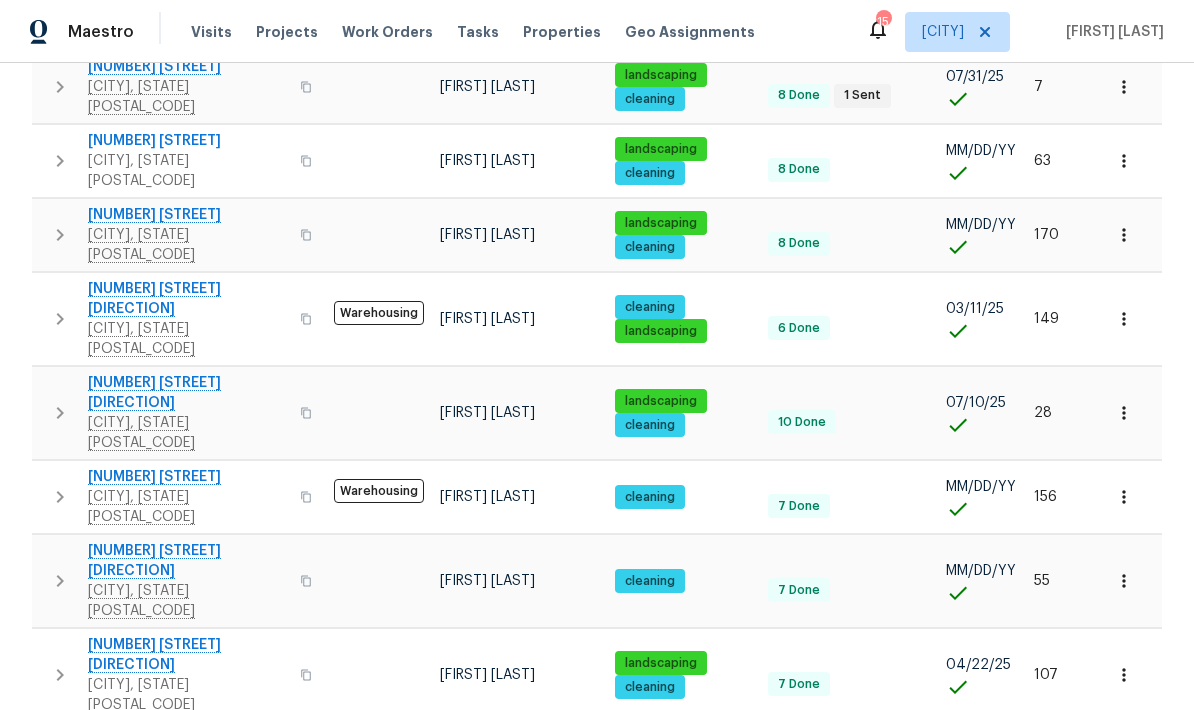 click 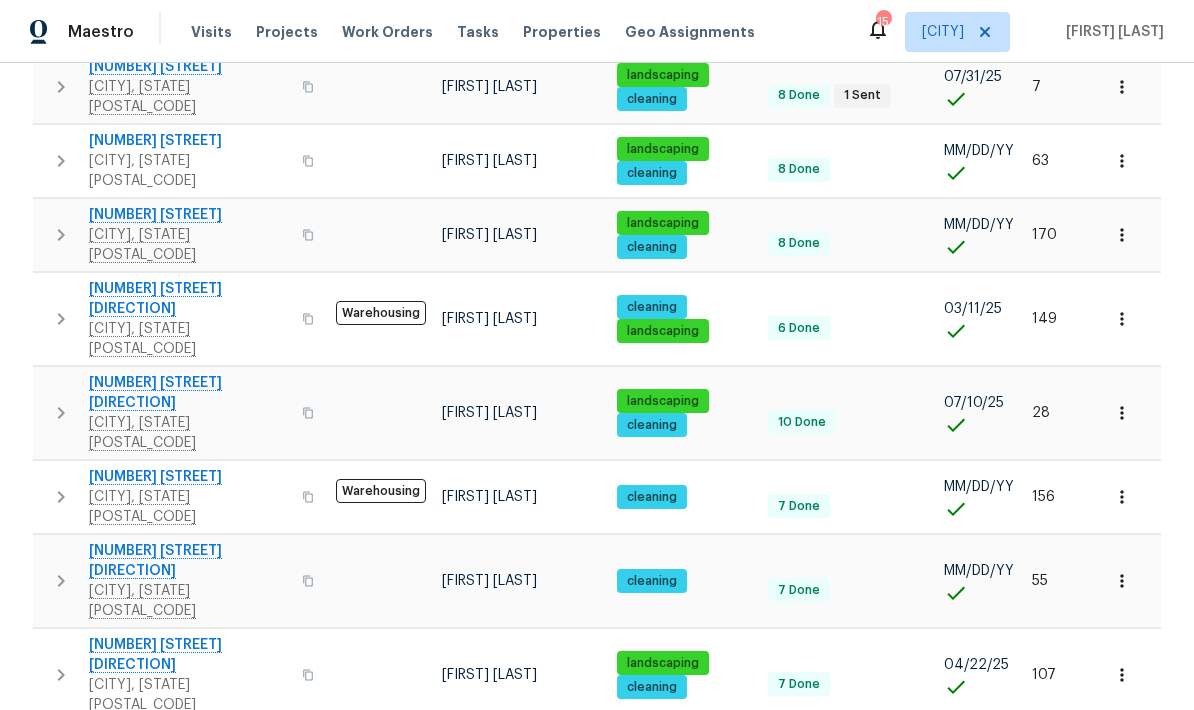 click on "Schedule a visit" at bounding box center [216, 1083] 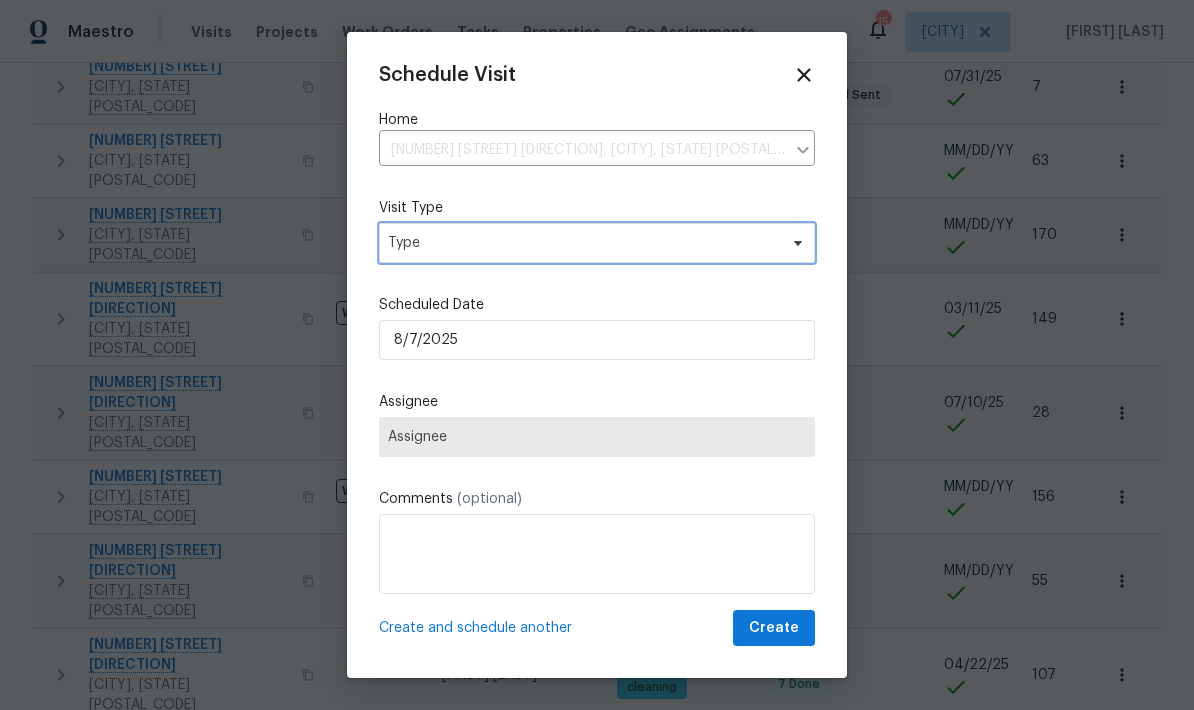 click on "Type" at bounding box center [597, 243] 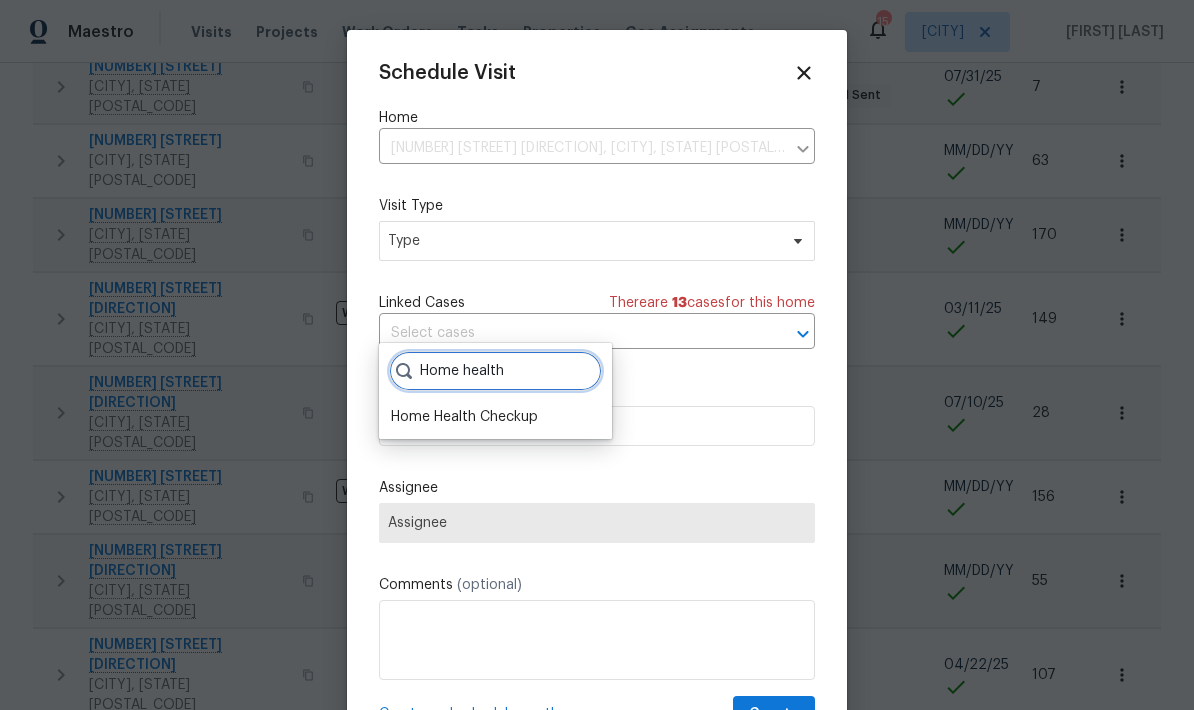 type on "Home health" 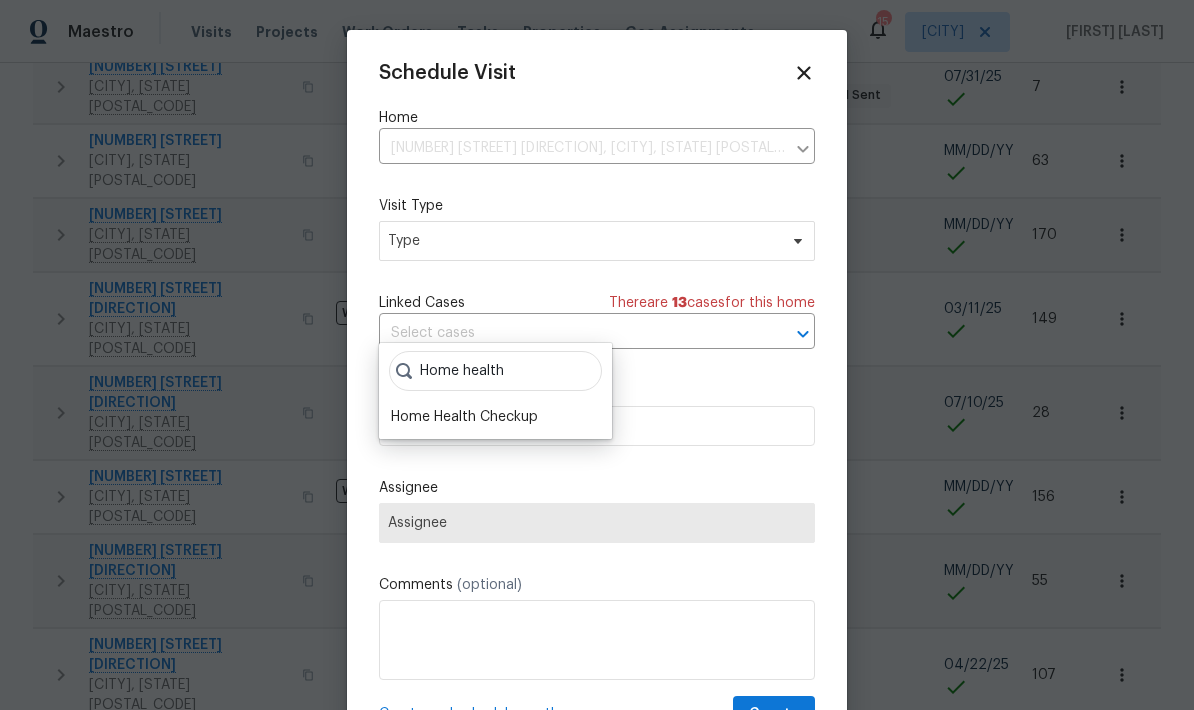 click on "Home Health Checkup" at bounding box center (464, 417) 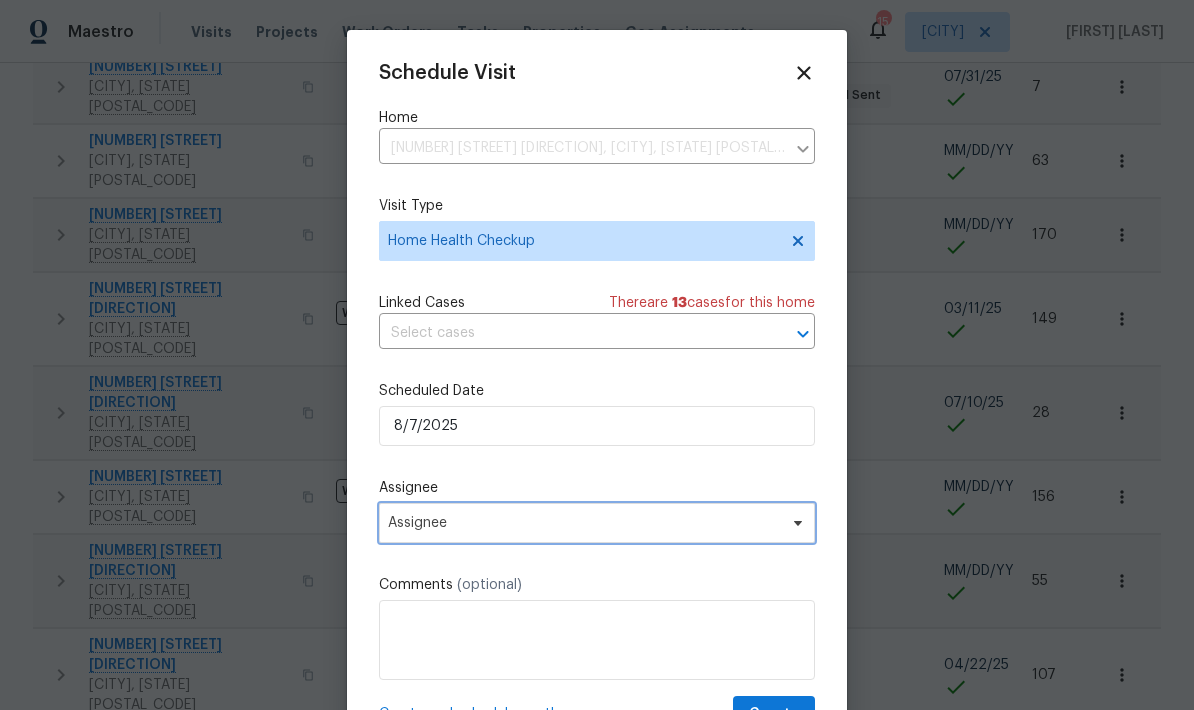 click on "Assignee" at bounding box center (584, 523) 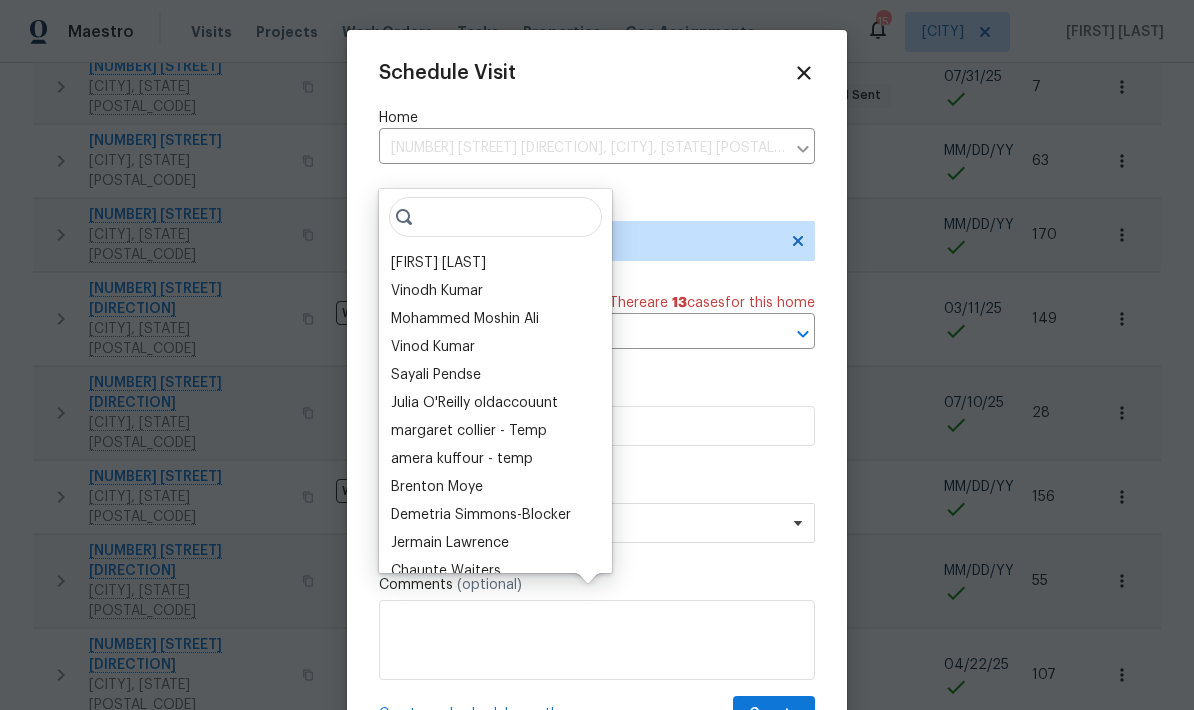 click on "[FIRST] [LAST]" at bounding box center (495, 263) 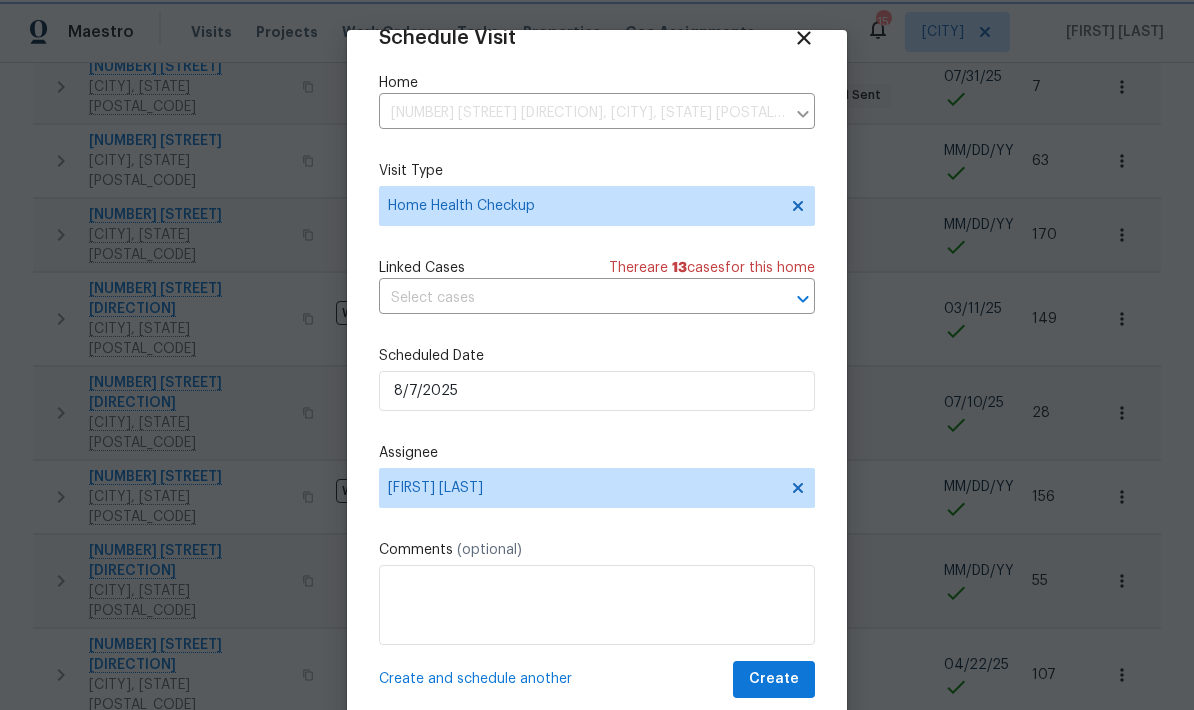 scroll, scrollTop: 39, scrollLeft: 0, axis: vertical 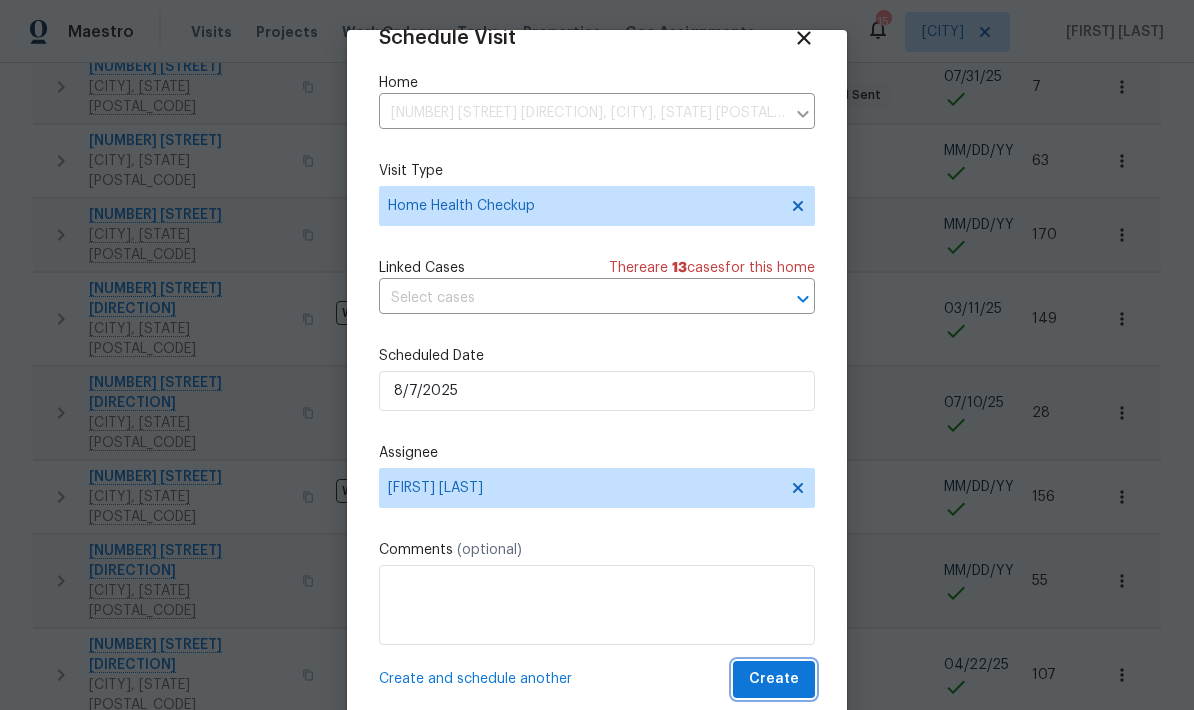 click on "Create" at bounding box center [774, 679] 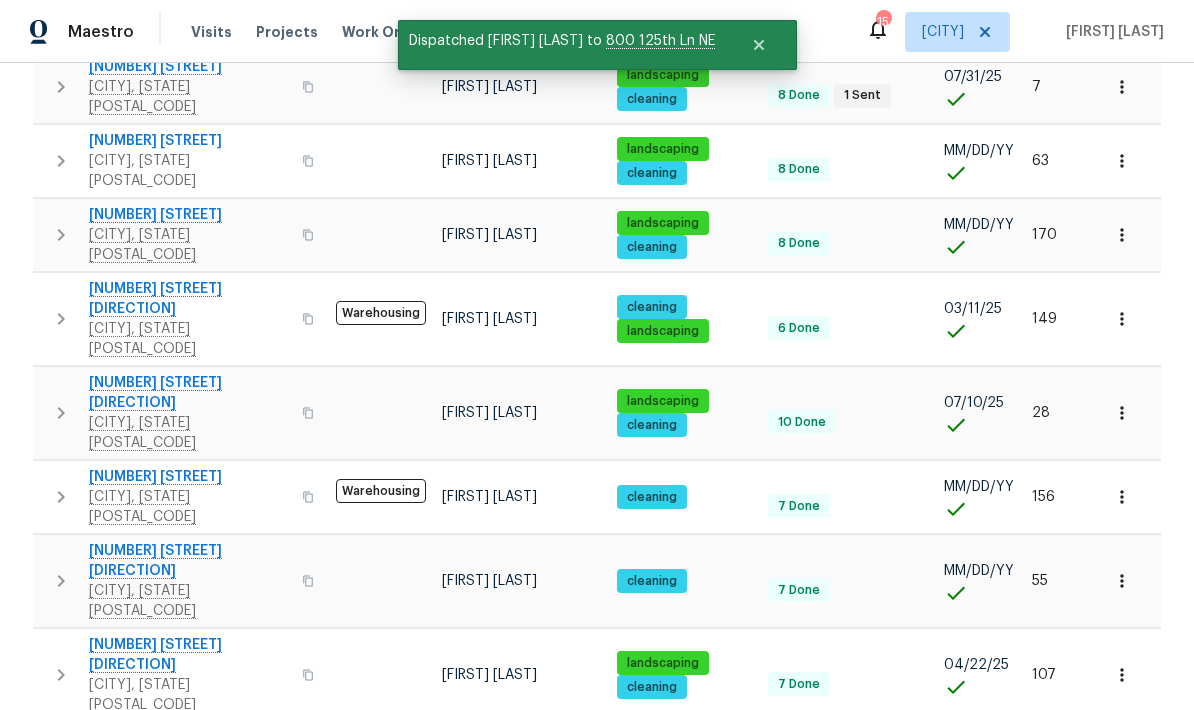 click 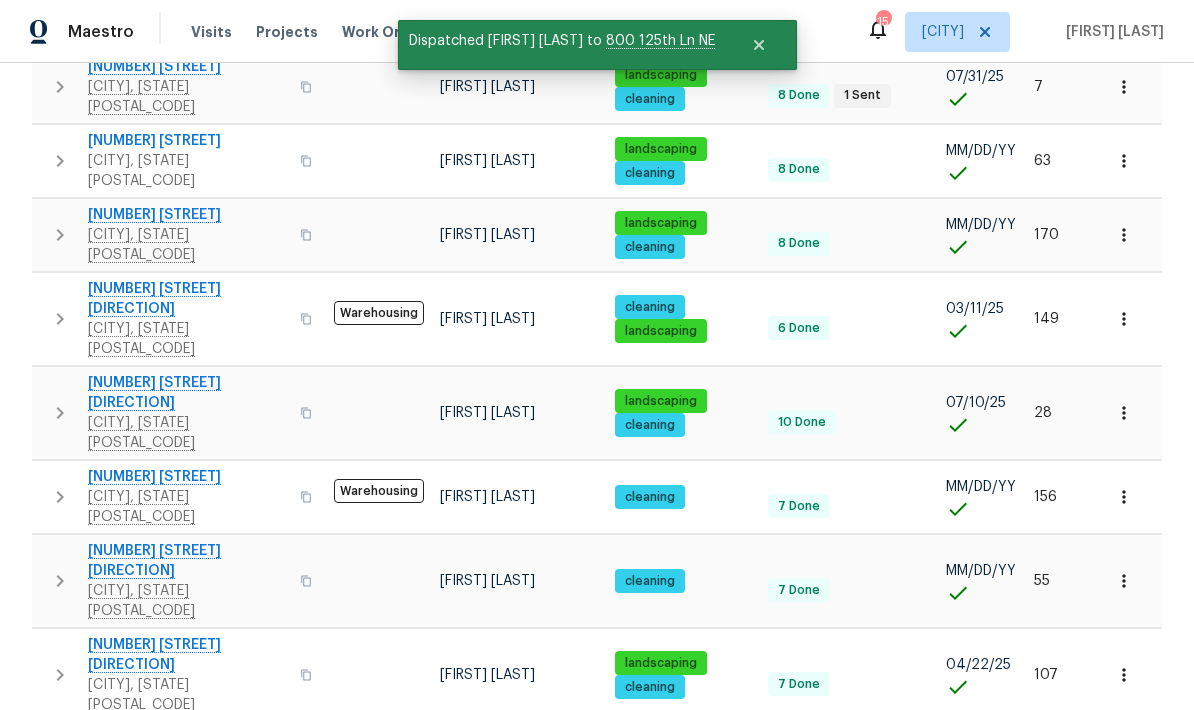 click at bounding box center [60, 936] 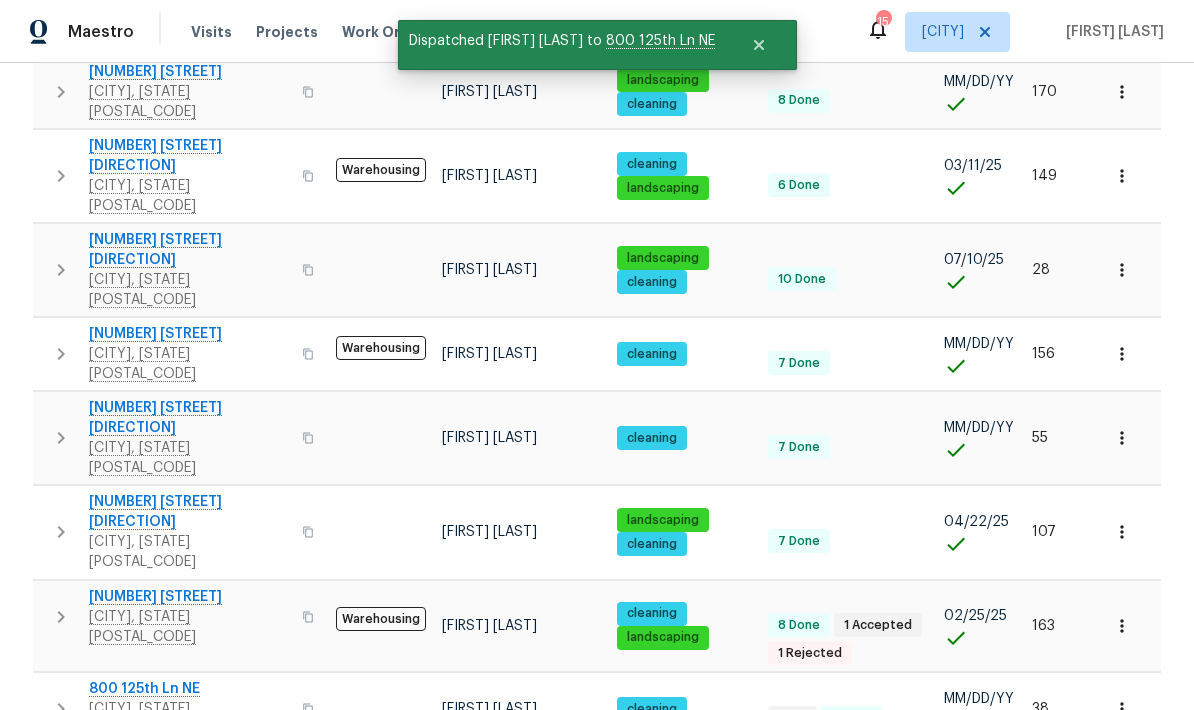 scroll, scrollTop: 1387, scrollLeft: 0, axis: vertical 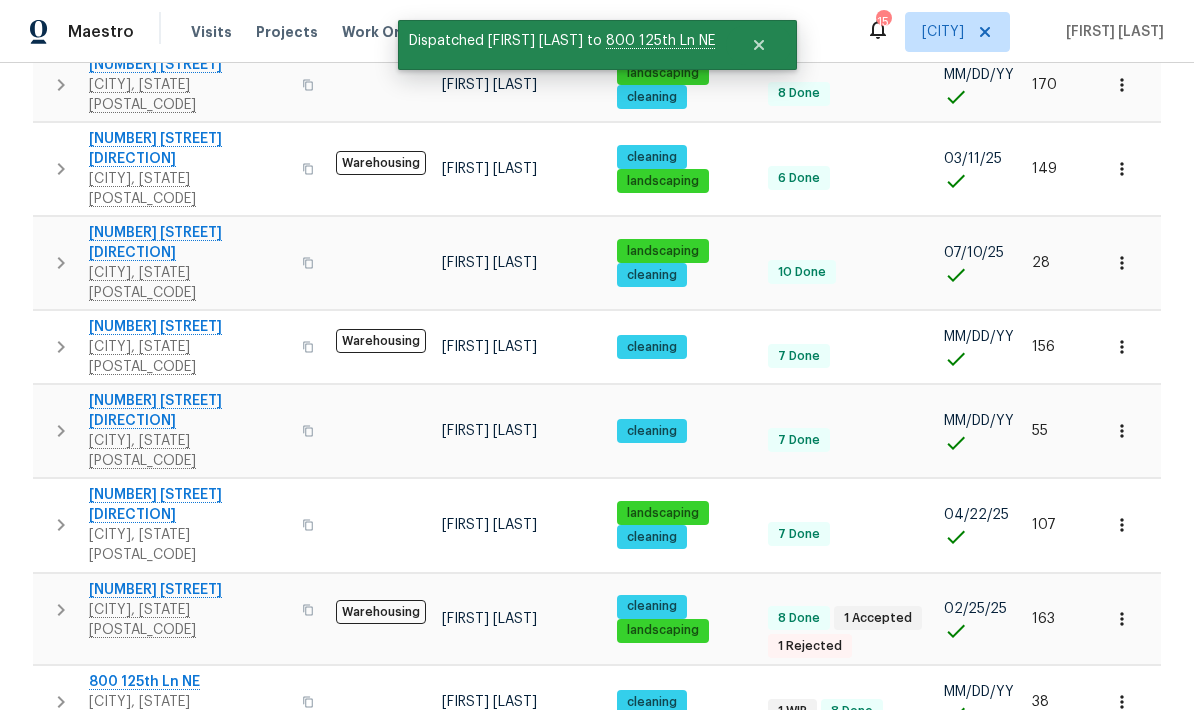 click on "Completed" at bounding box center (228, 1075) 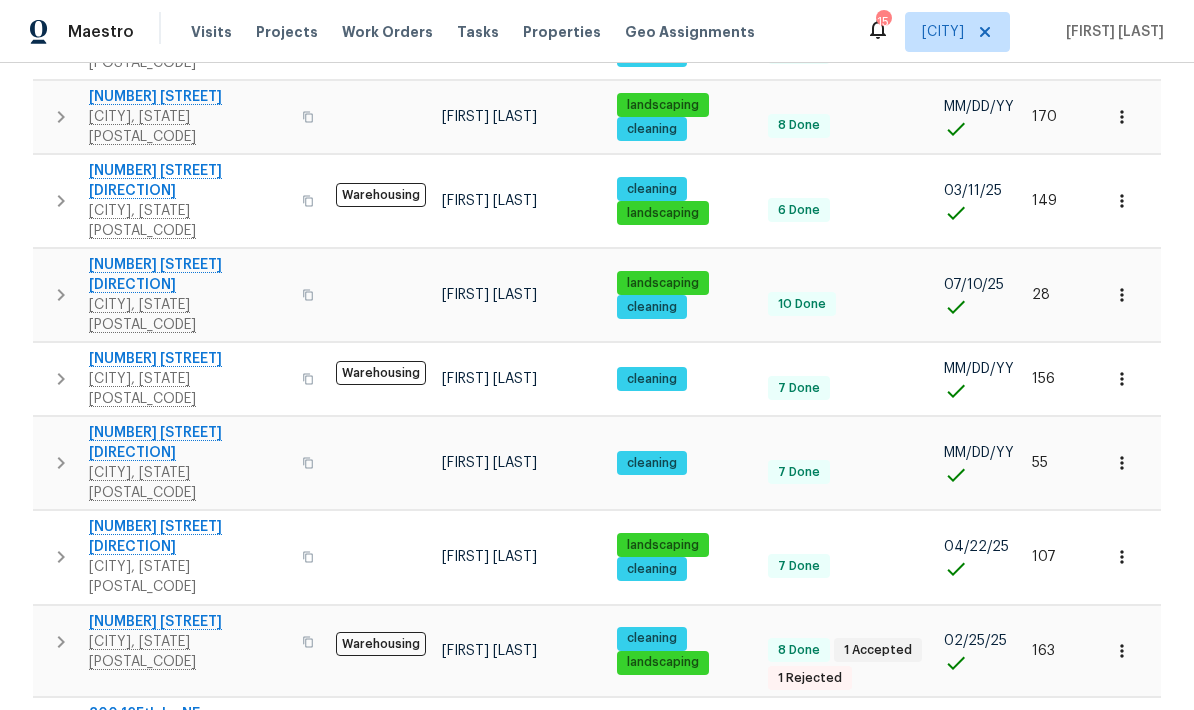 click 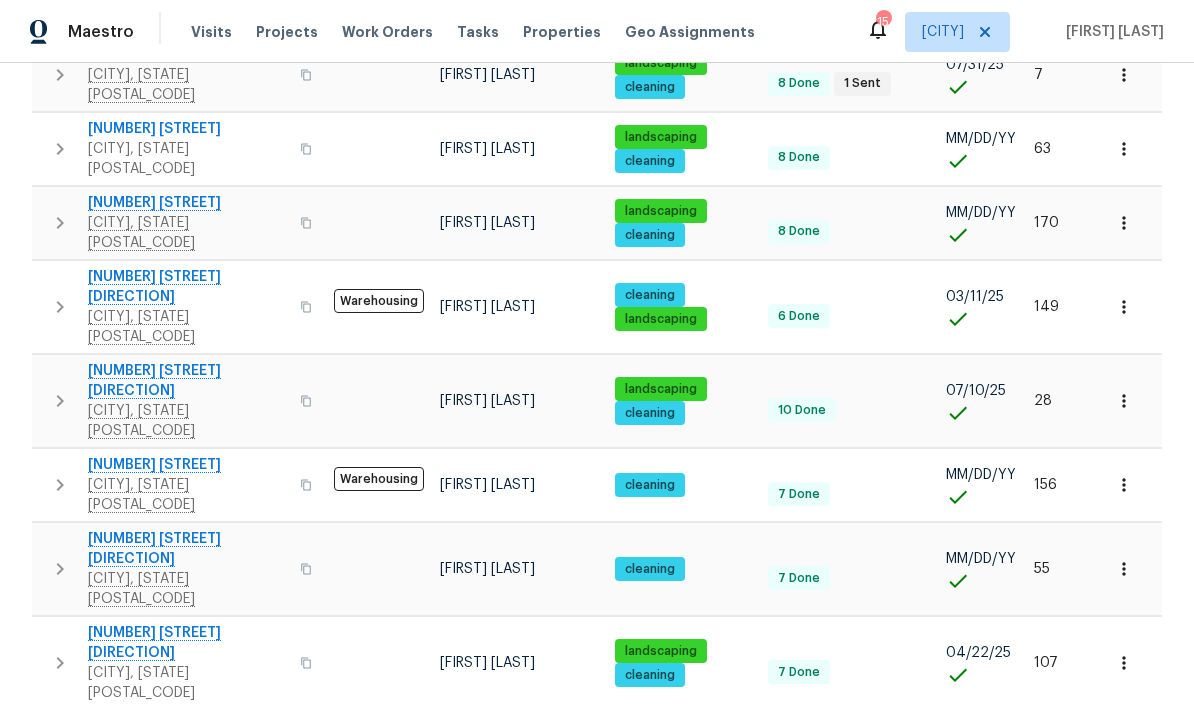 scroll, scrollTop: 1237, scrollLeft: 0, axis: vertical 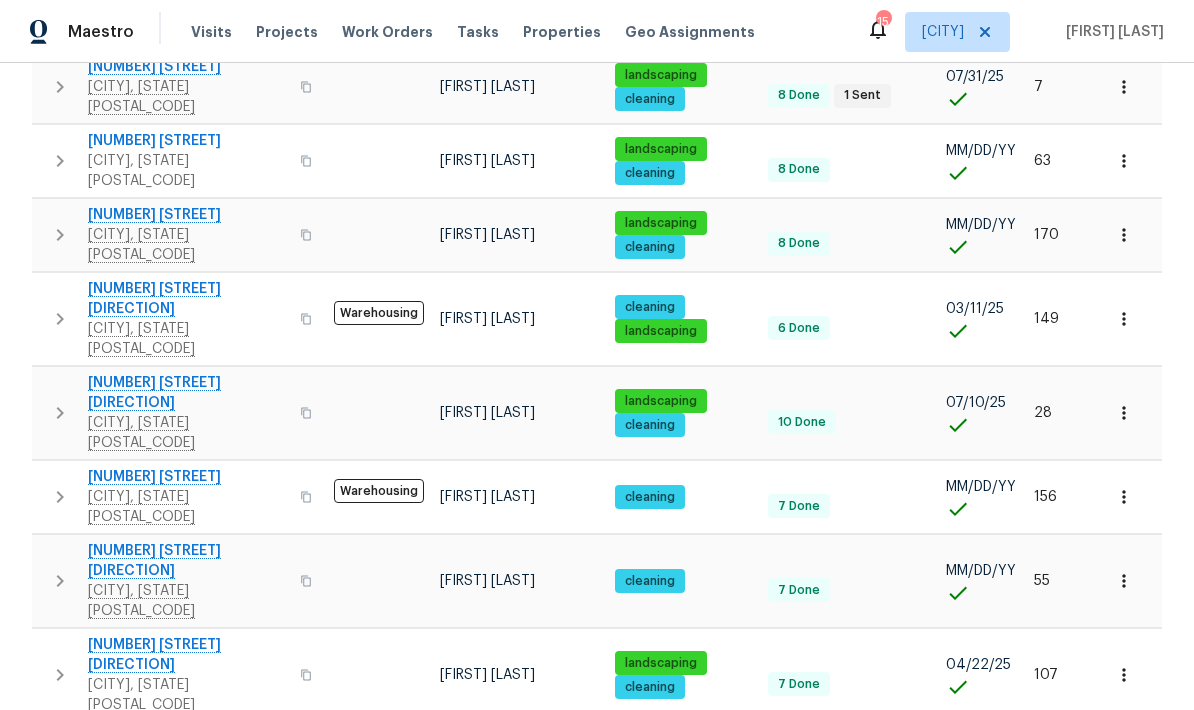 click on "Next" at bounding box center (937, 1276) 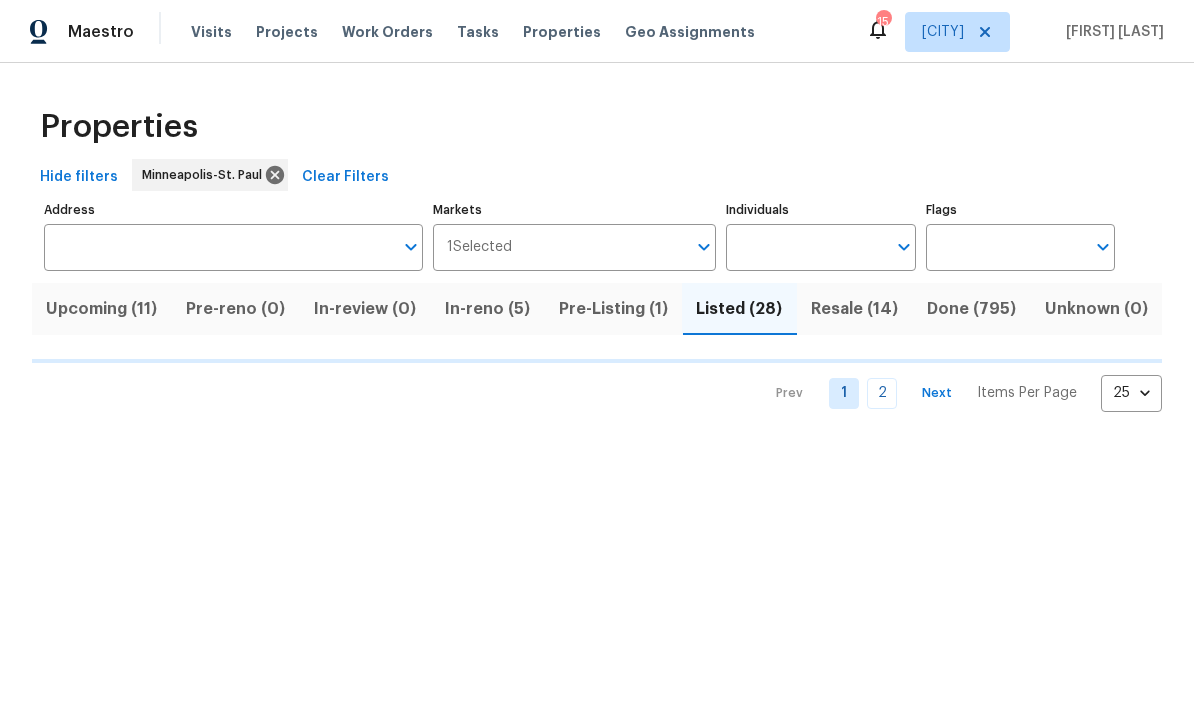 scroll, scrollTop: 0, scrollLeft: 0, axis: both 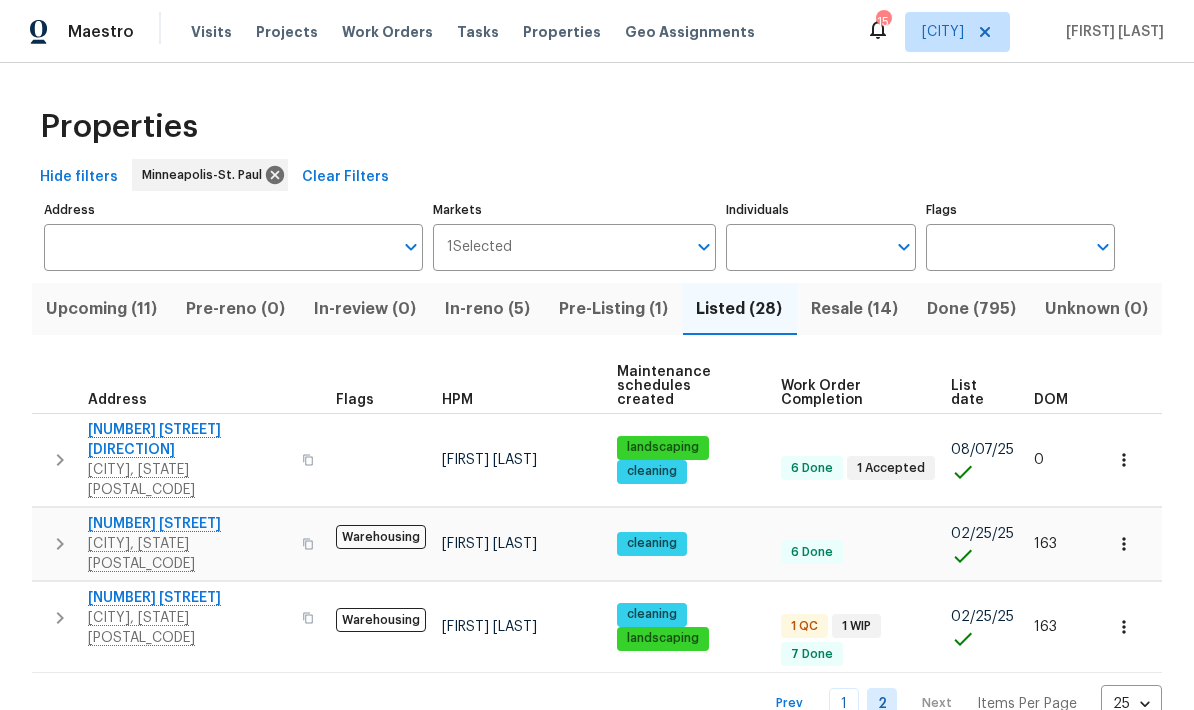 click on "Prev" at bounding box center (789, 703) 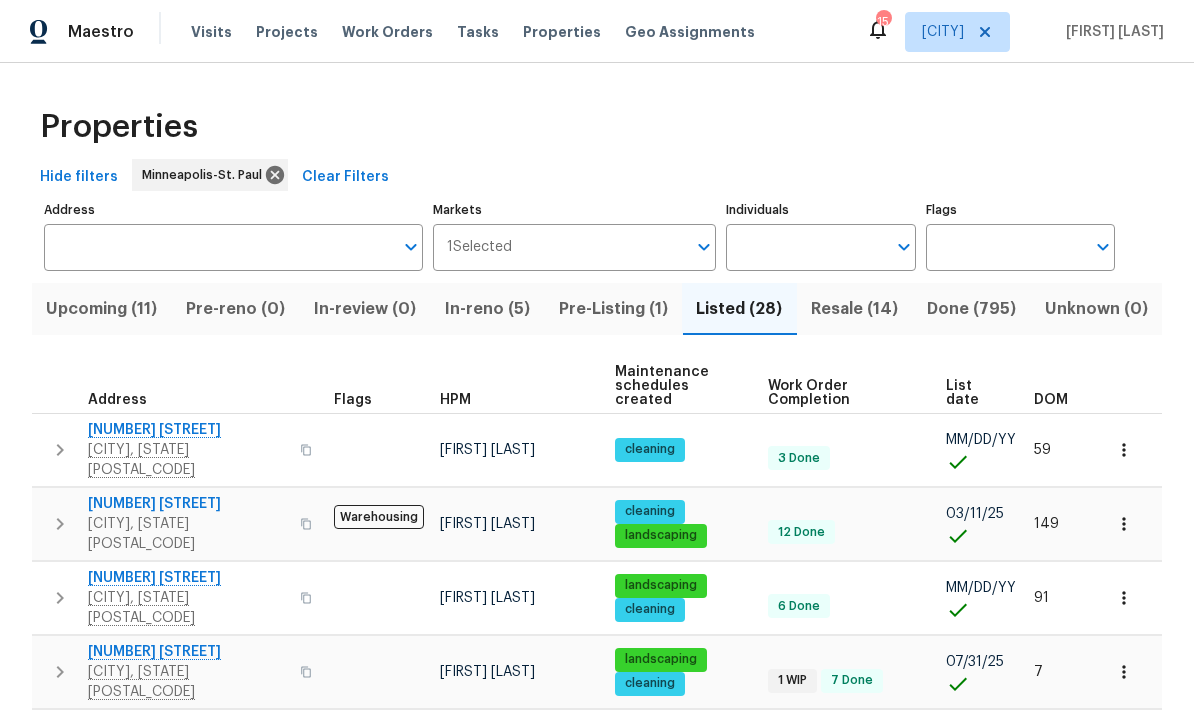 scroll, scrollTop: 0, scrollLeft: 0, axis: both 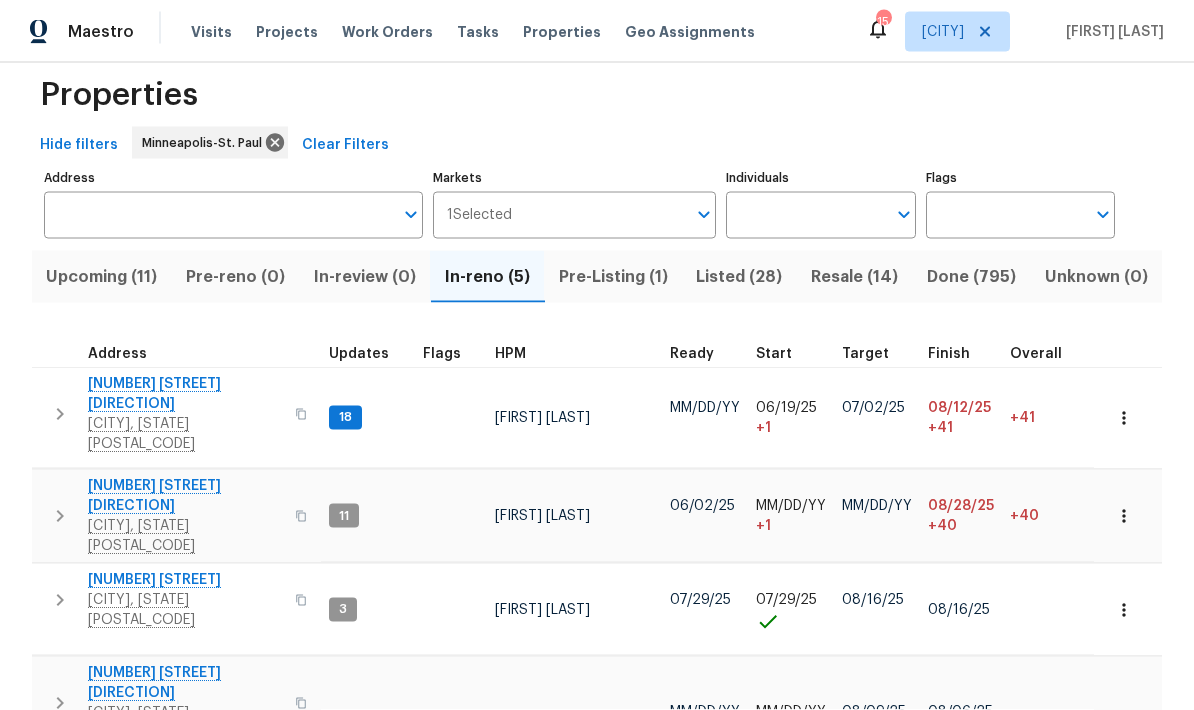 click 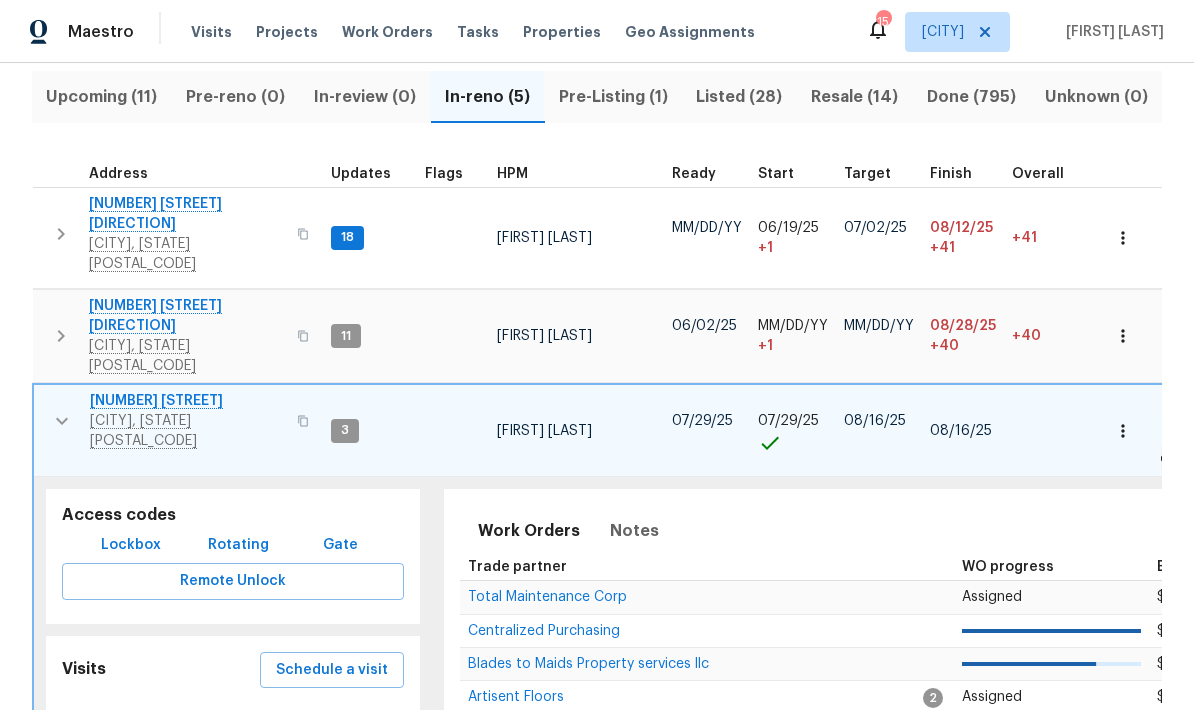 scroll, scrollTop: 222, scrollLeft: 0, axis: vertical 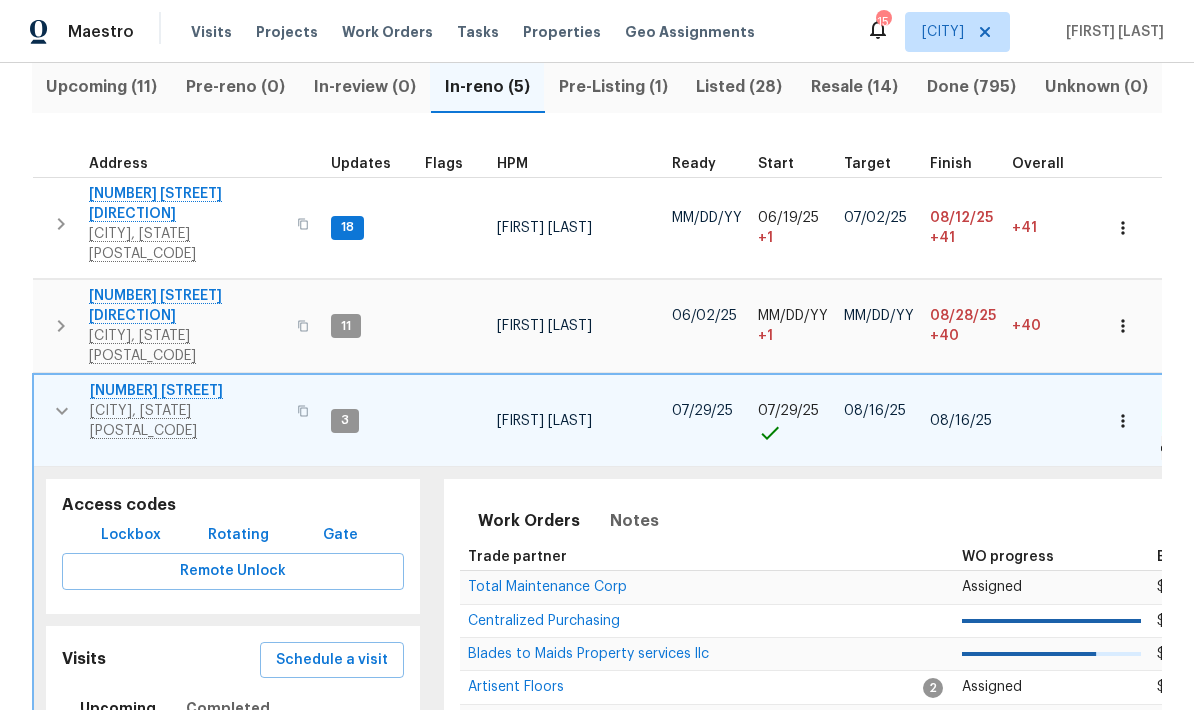 click on "Schedule a visit" at bounding box center [332, 660] 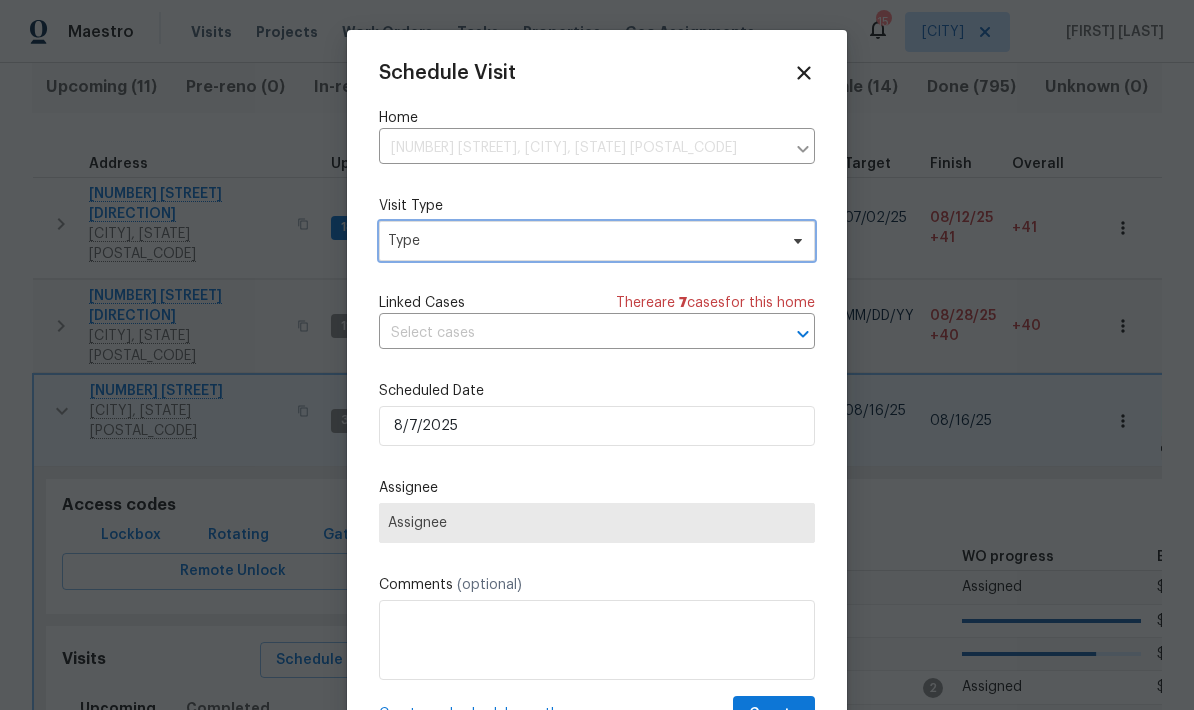 click at bounding box center (795, 241) 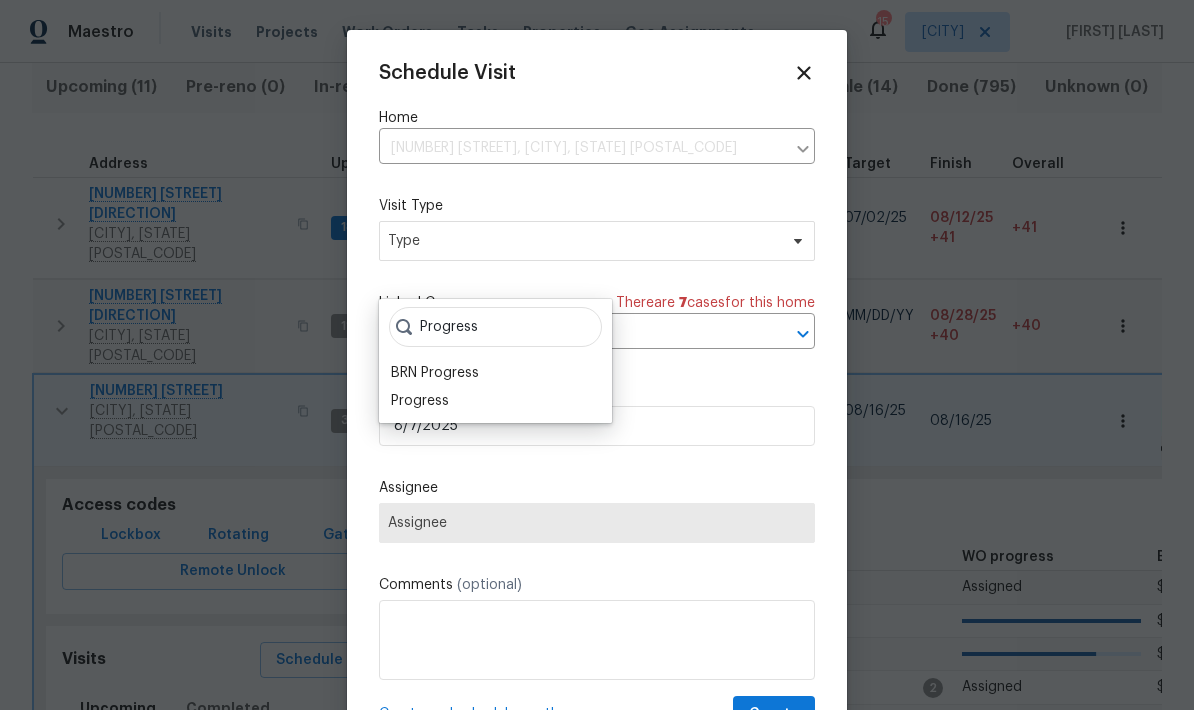 scroll, scrollTop: 36, scrollLeft: 0, axis: vertical 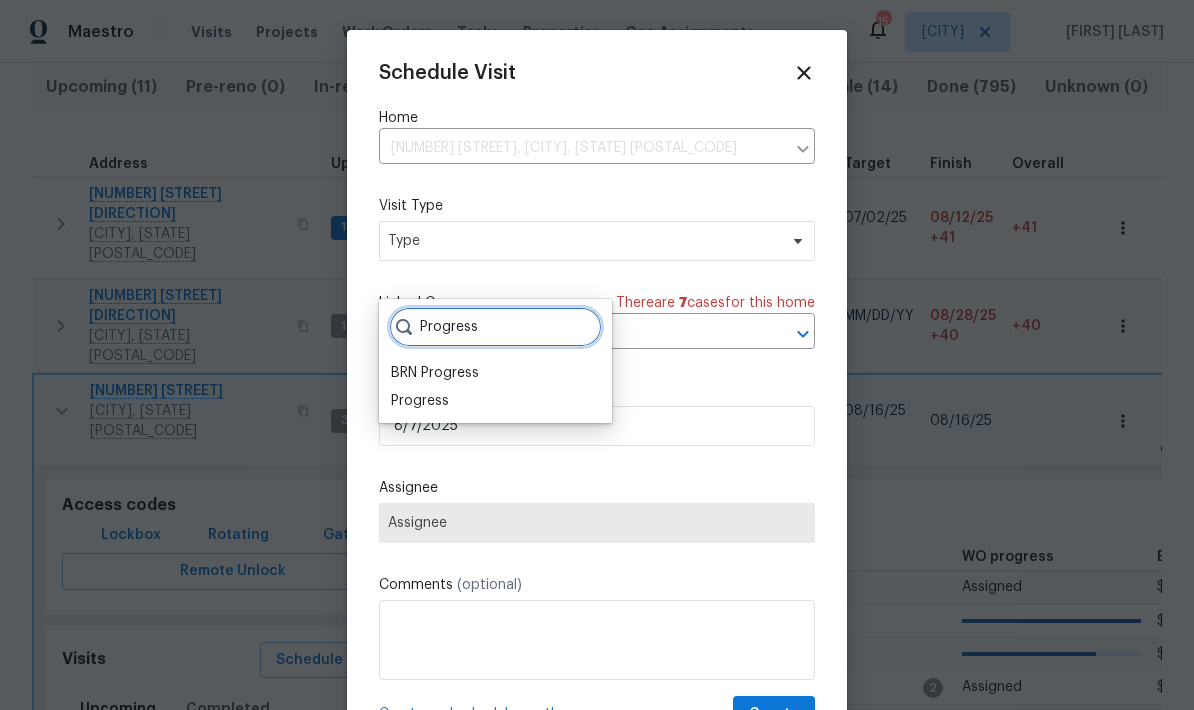 type on "Progress" 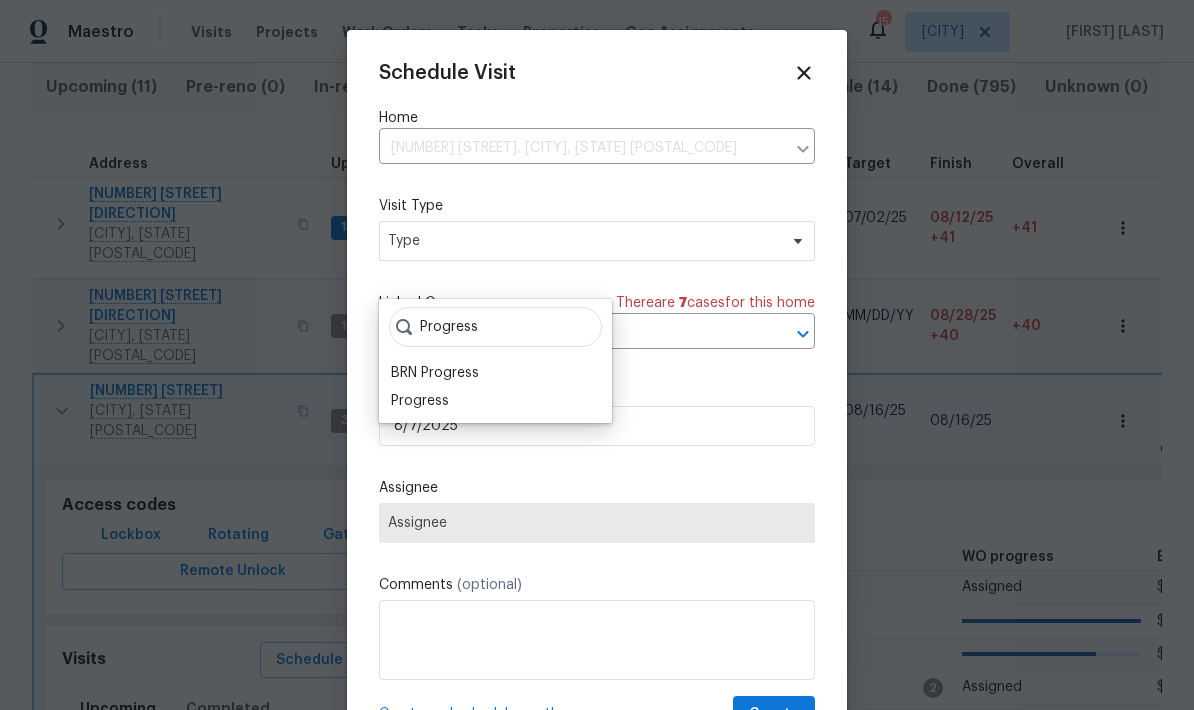 click on "Progress" at bounding box center [420, 401] 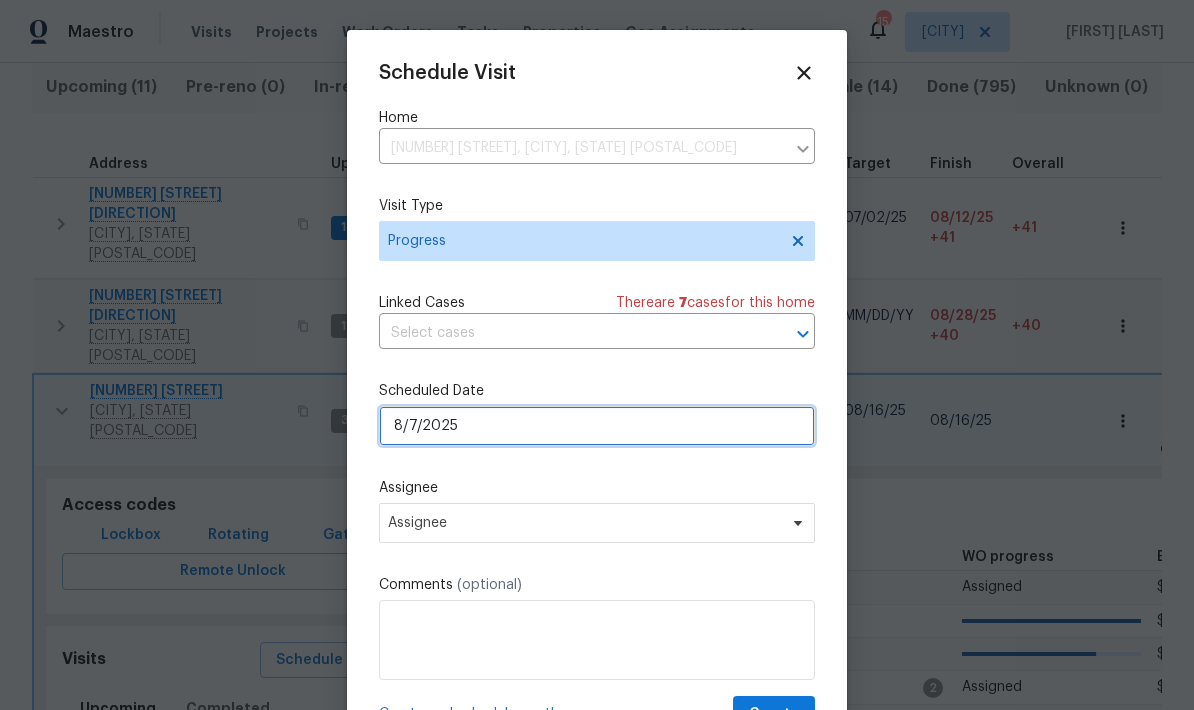 click on "8/7/2025" at bounding box center (597, 426) 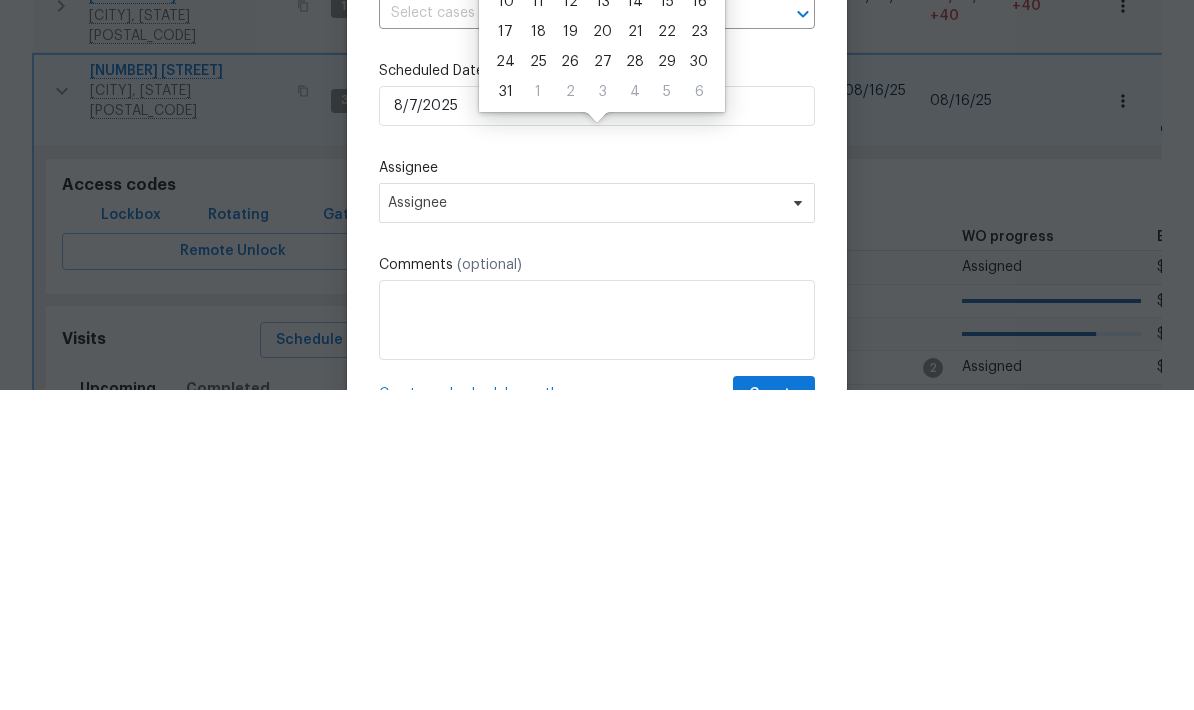 click on "Assignee" at bounding box center [597, 488] 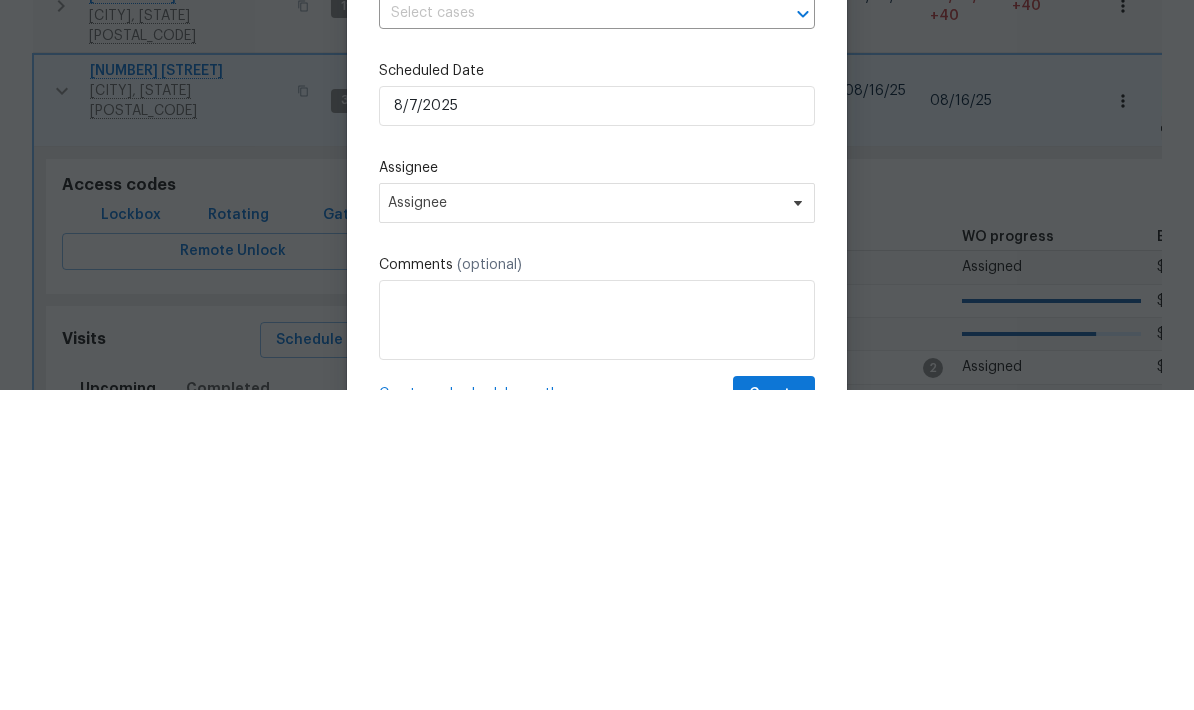 scroll, scrollTop: 80, scrollLeft: 0, axis: vertical 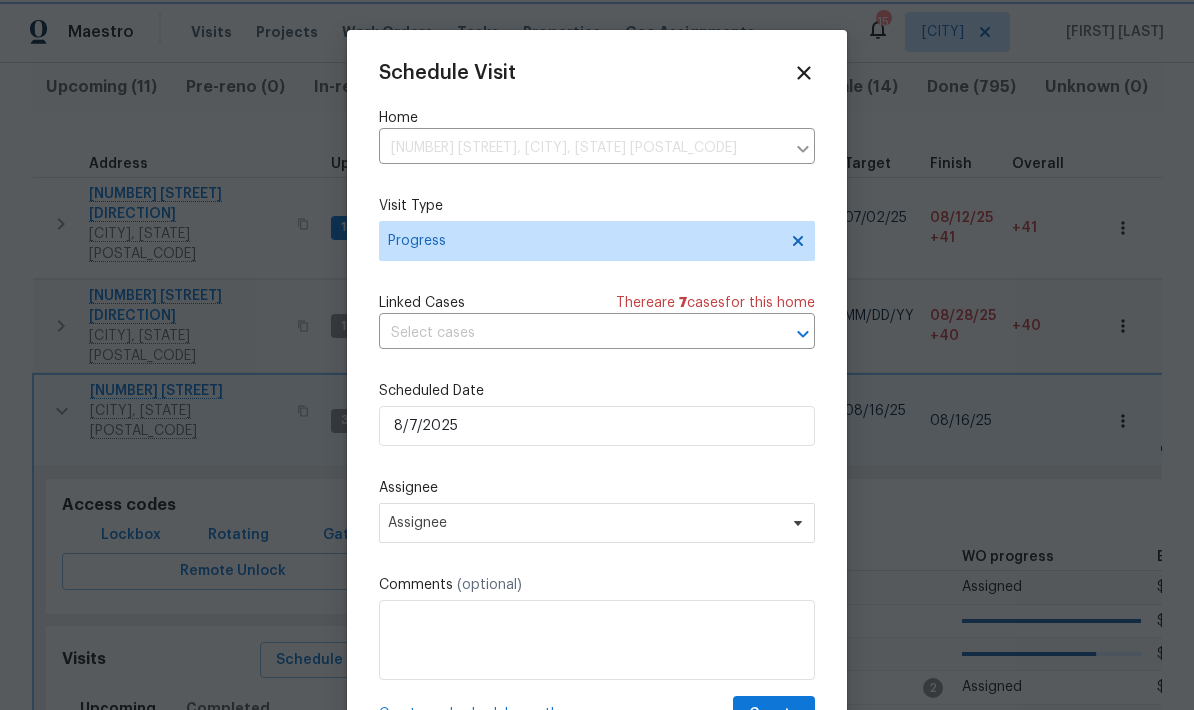 click on "Assignee" at bounding box center (584, 523) 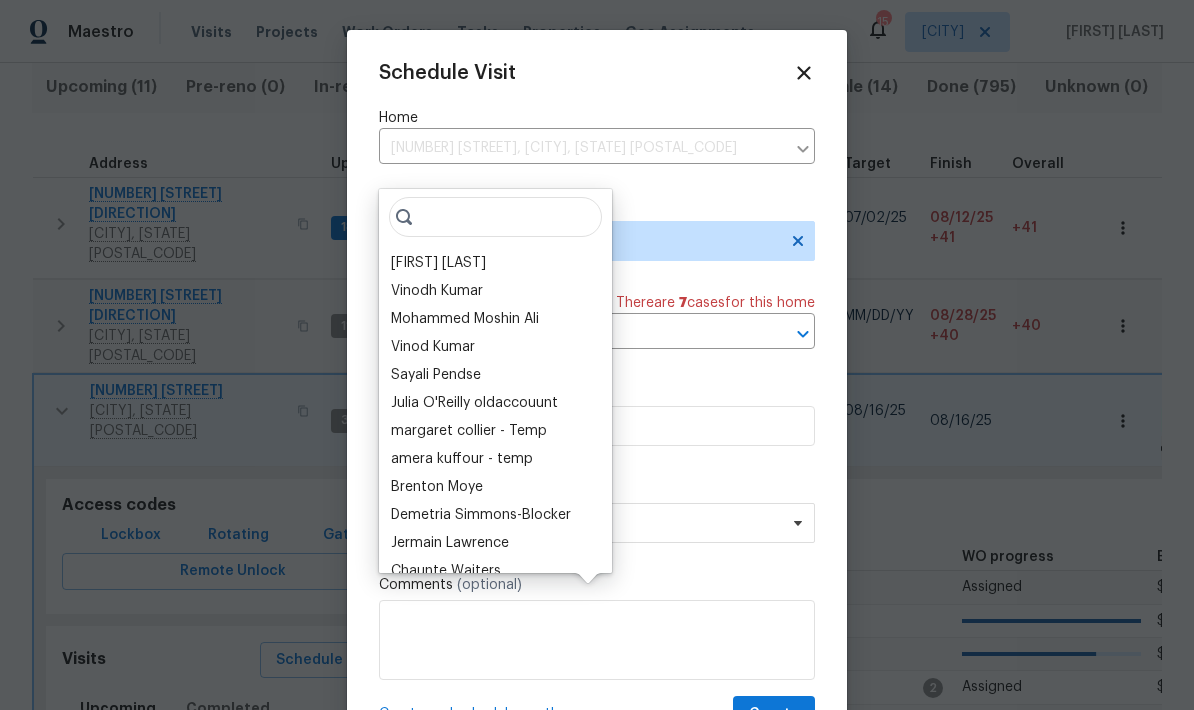 click on "[FIRST] [LAST]" at bounding box center [438, 263] 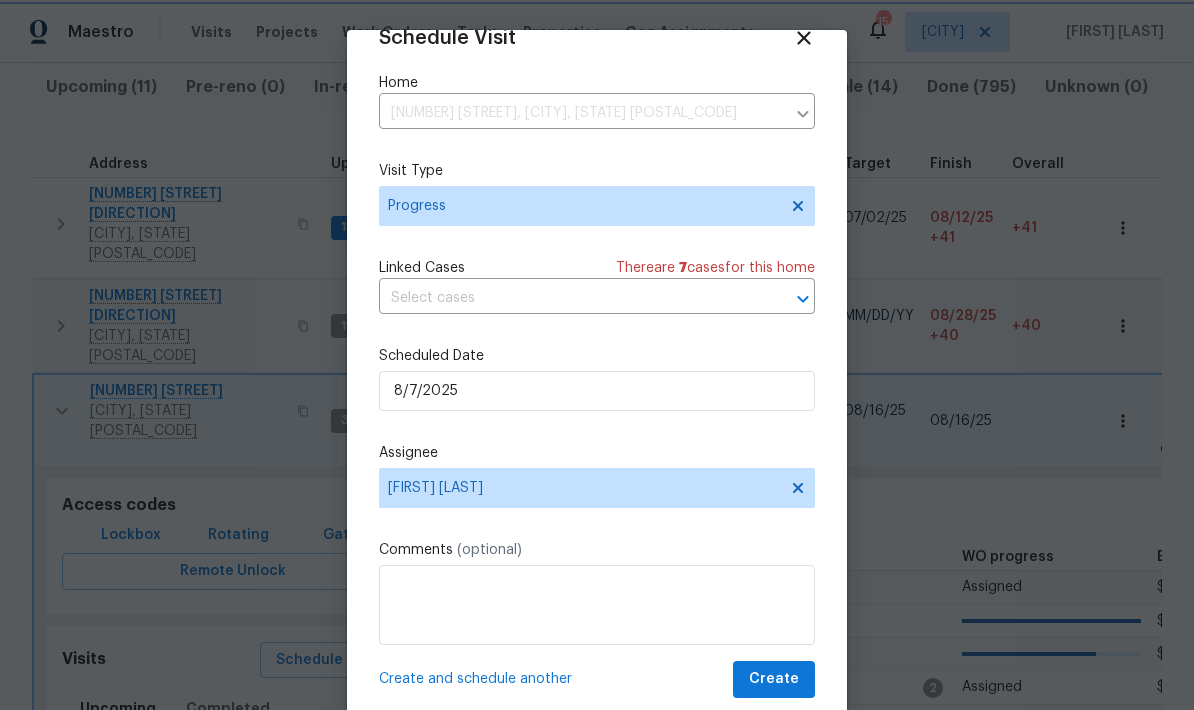 scroll, scrollTop: 39, scrollLeft: 0, axis: vertical 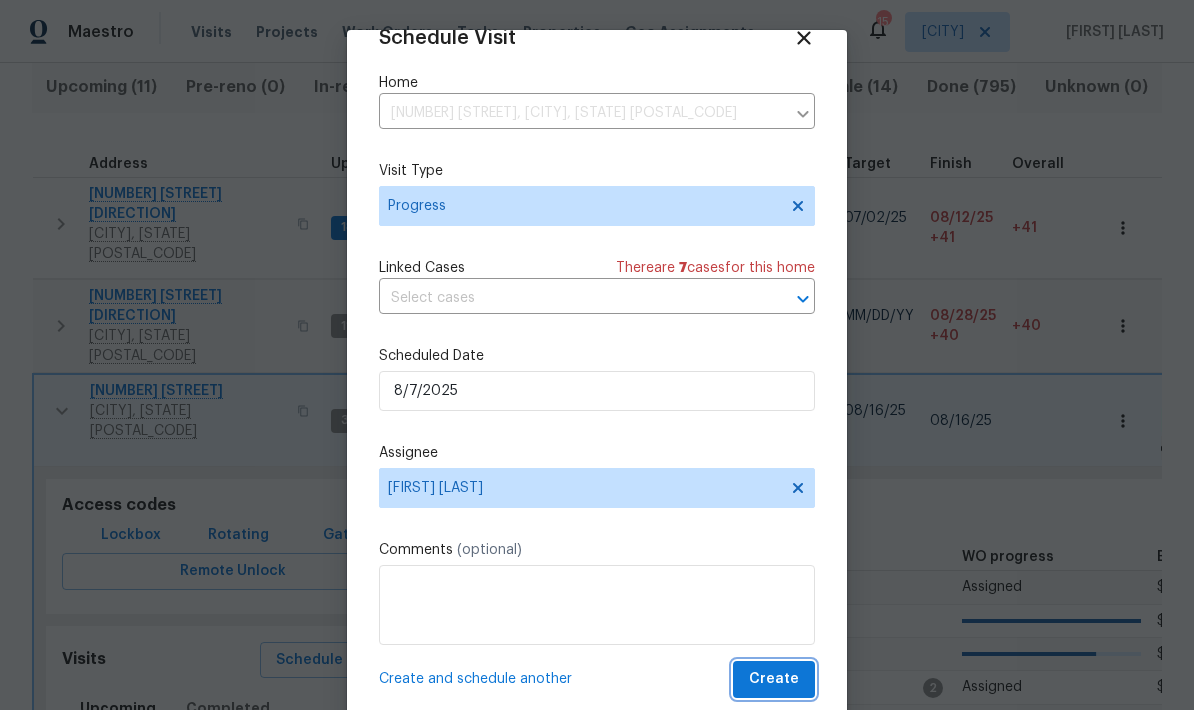 click on "Create" at bounding box center (774, 679) 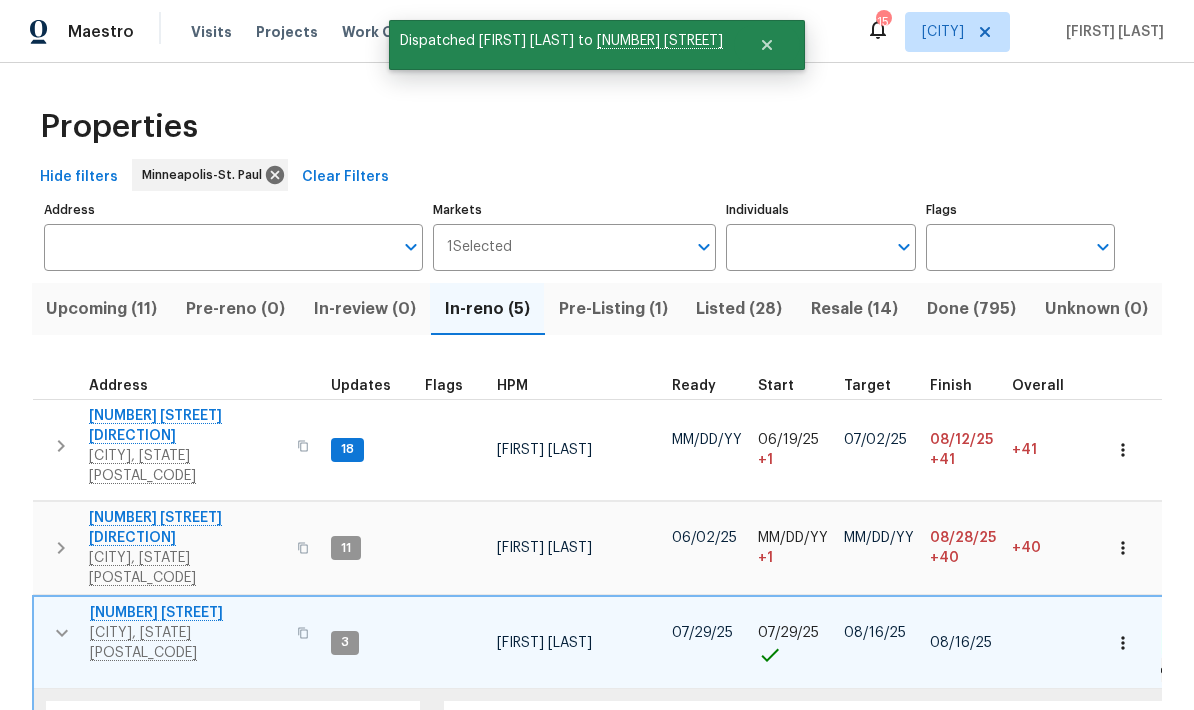 scroll, scrollTop: 0, scrollLeft: 0, axis: both 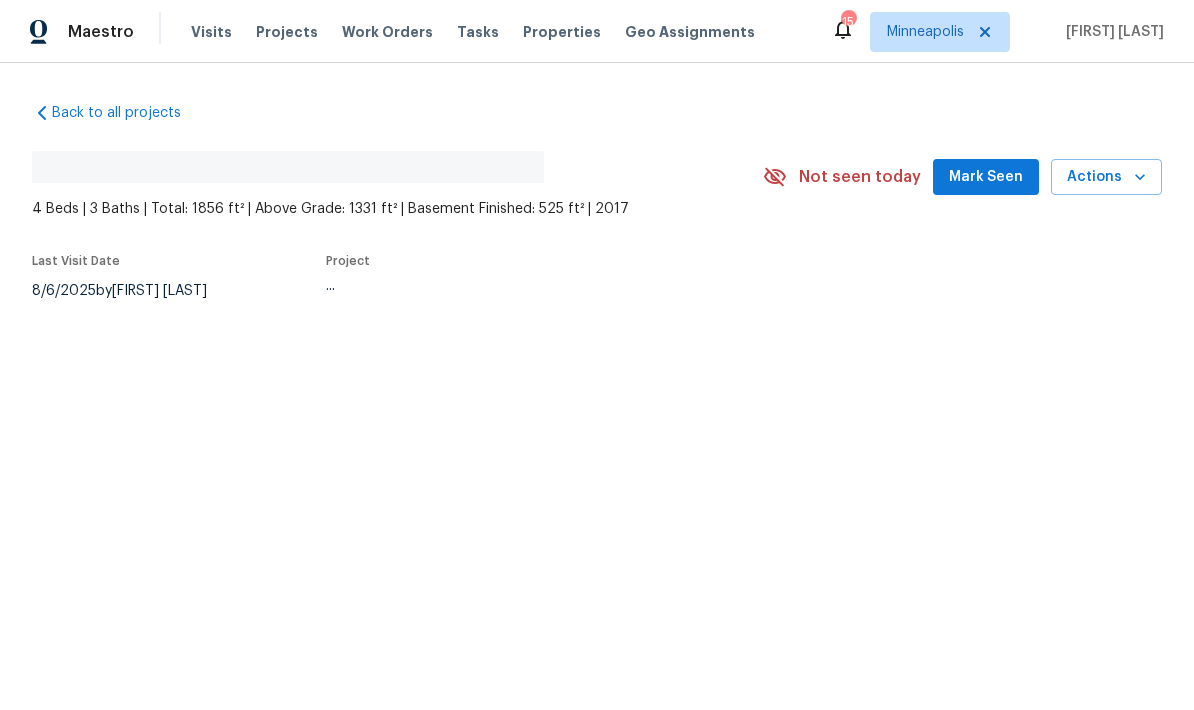 click on "Mark Seen" at bounding box center [986, 177] 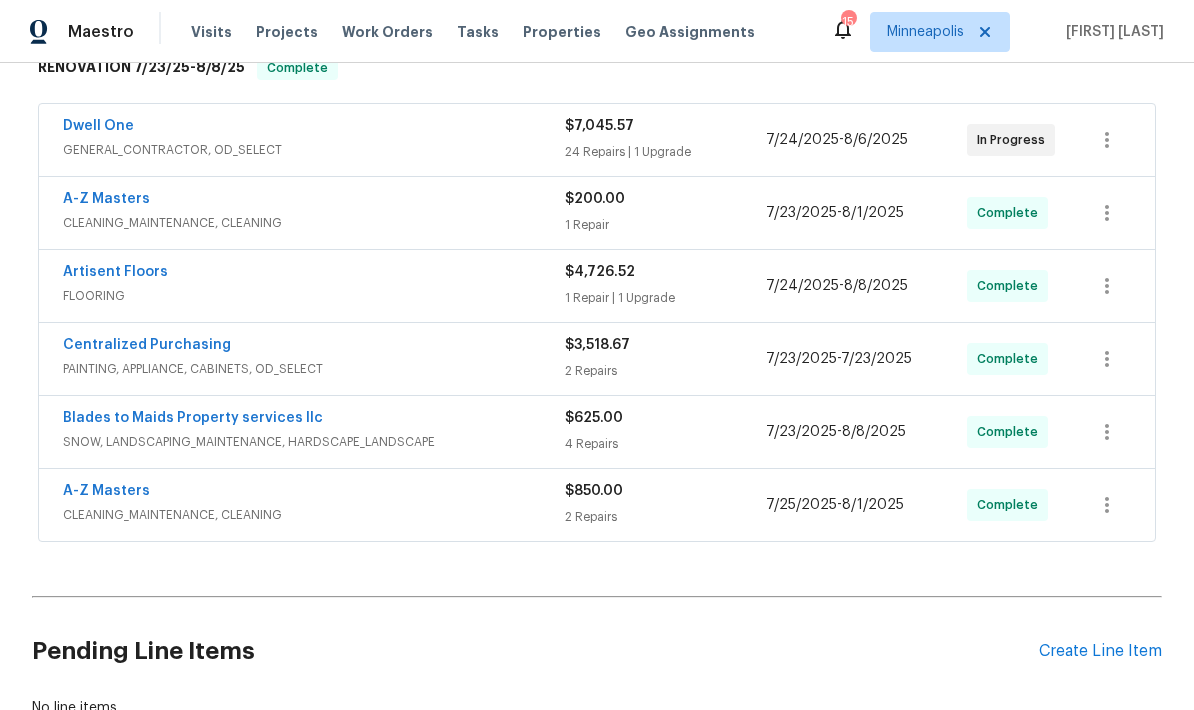 scroll, scrollTop: 209, scrollLeft: 0, axis: vertical 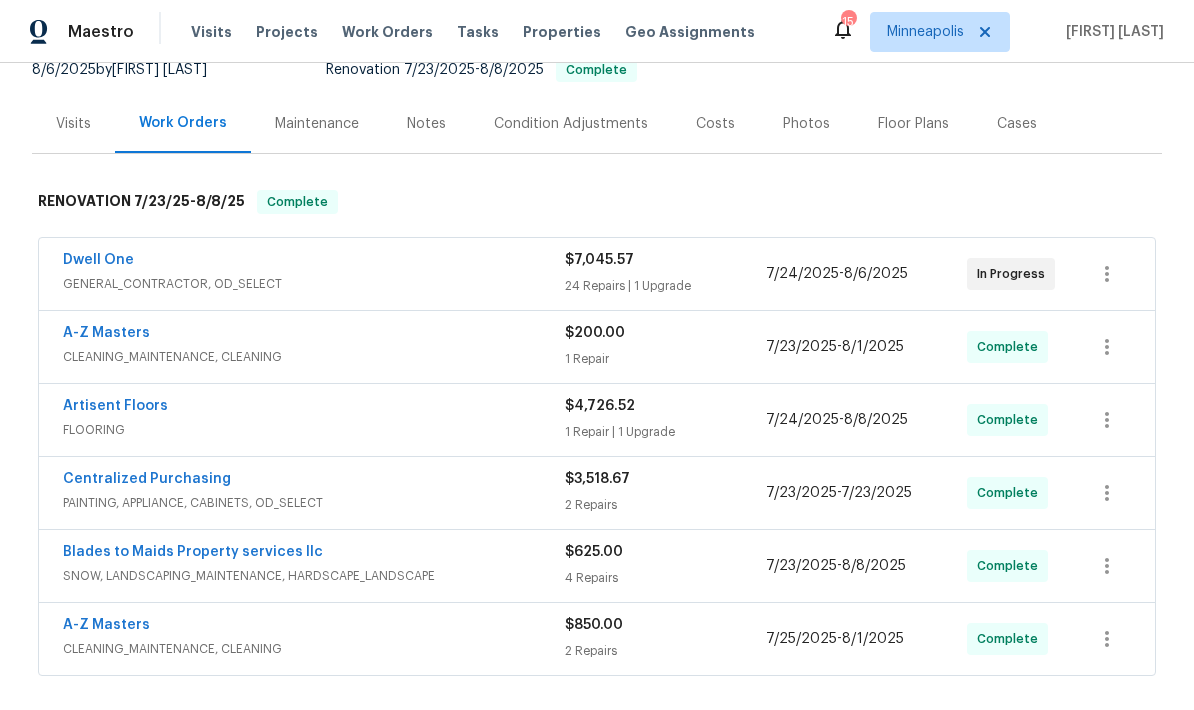 click on "Dwell One" at bounding box center [98, 260] 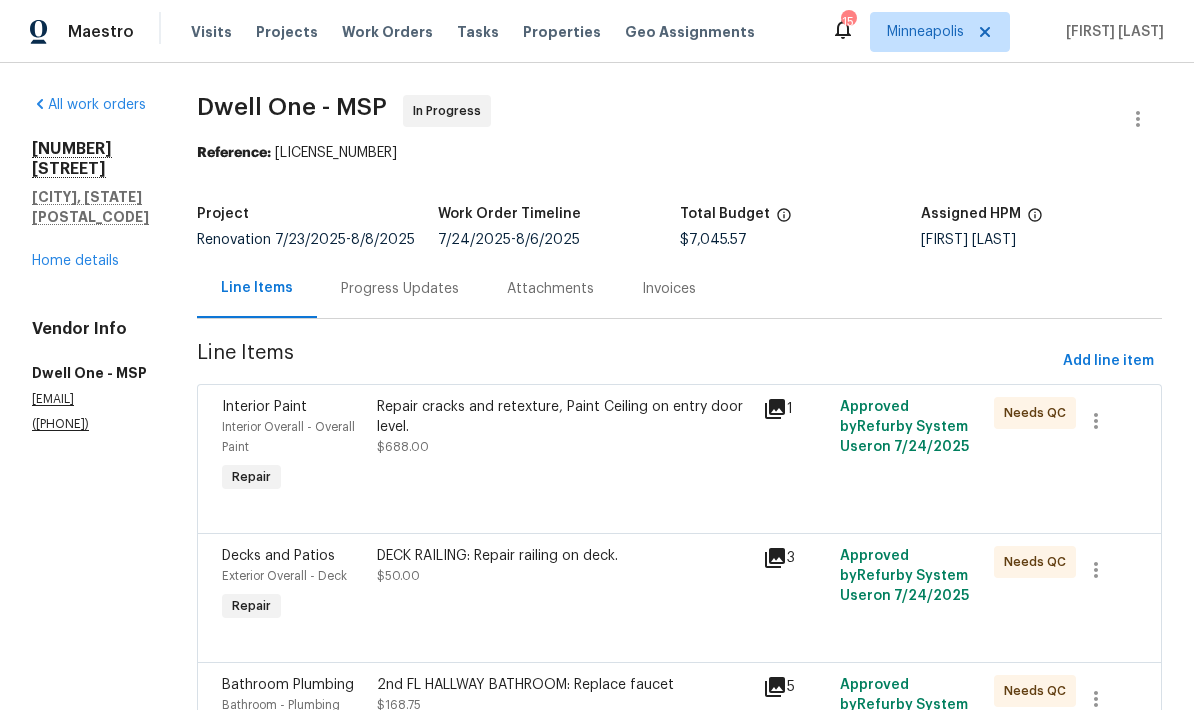 click on "Progress Updates" at bounding box center [400, 289] 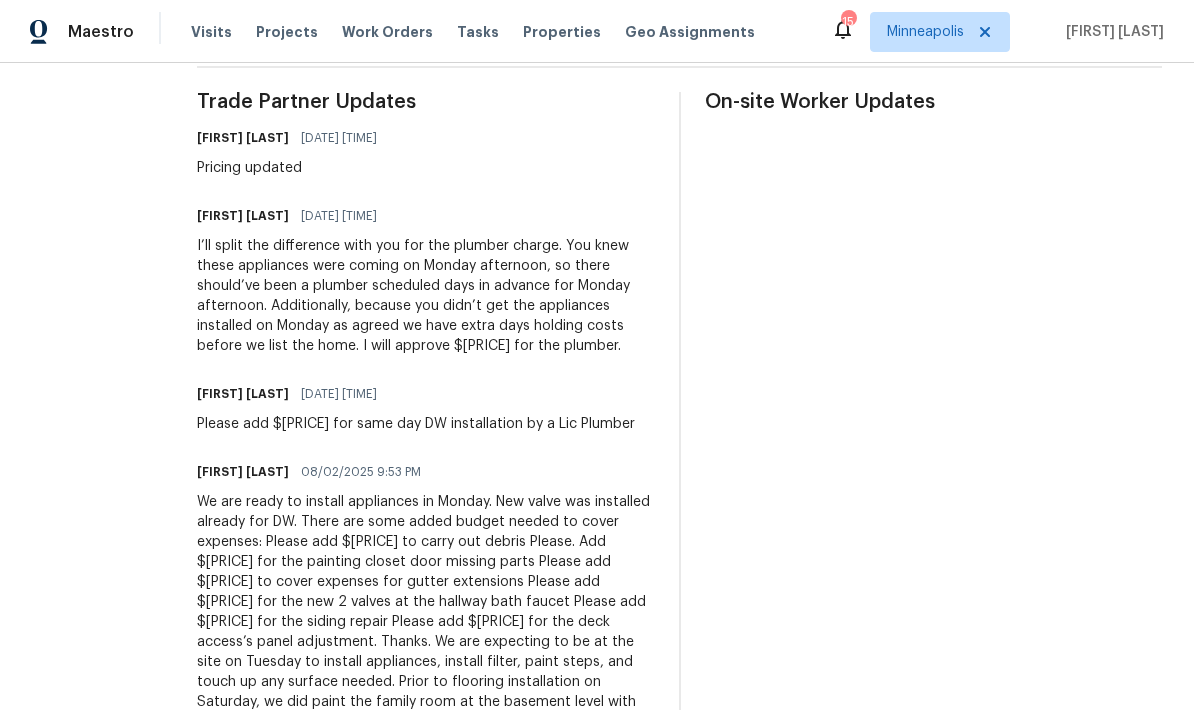 scroll, scrollTop: 586, scrollLeft: 0, axis: vertical 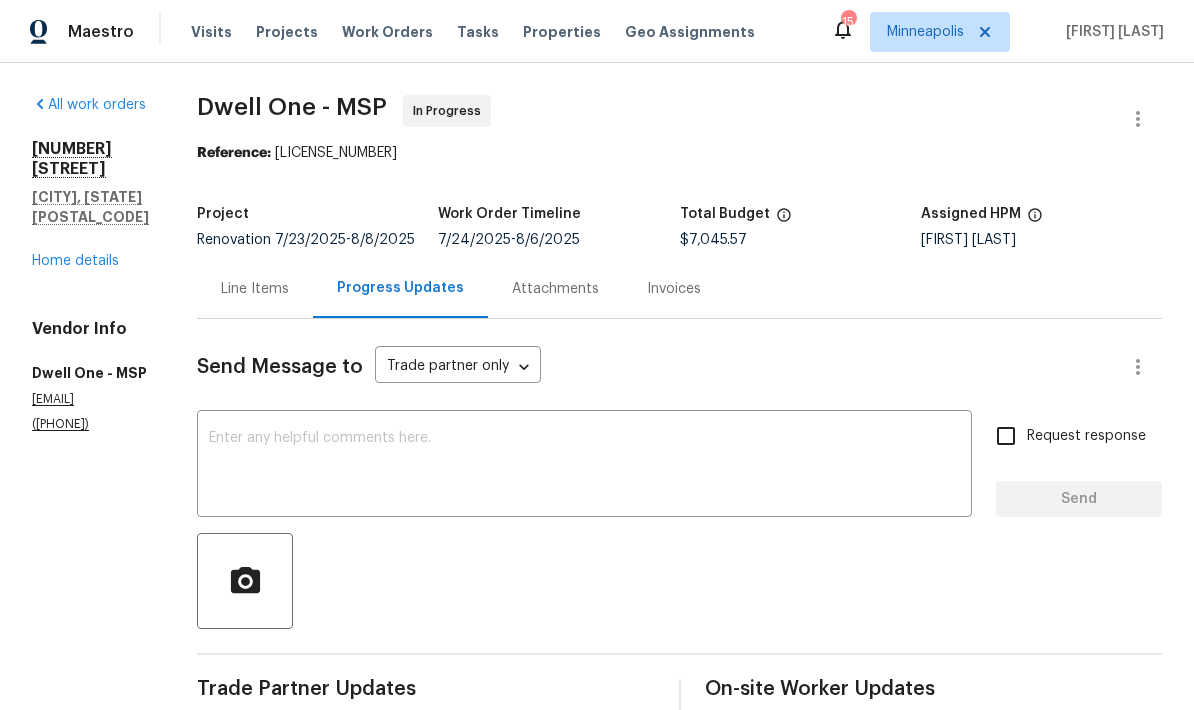 click on "Home details" at bounding box center (75, 261) 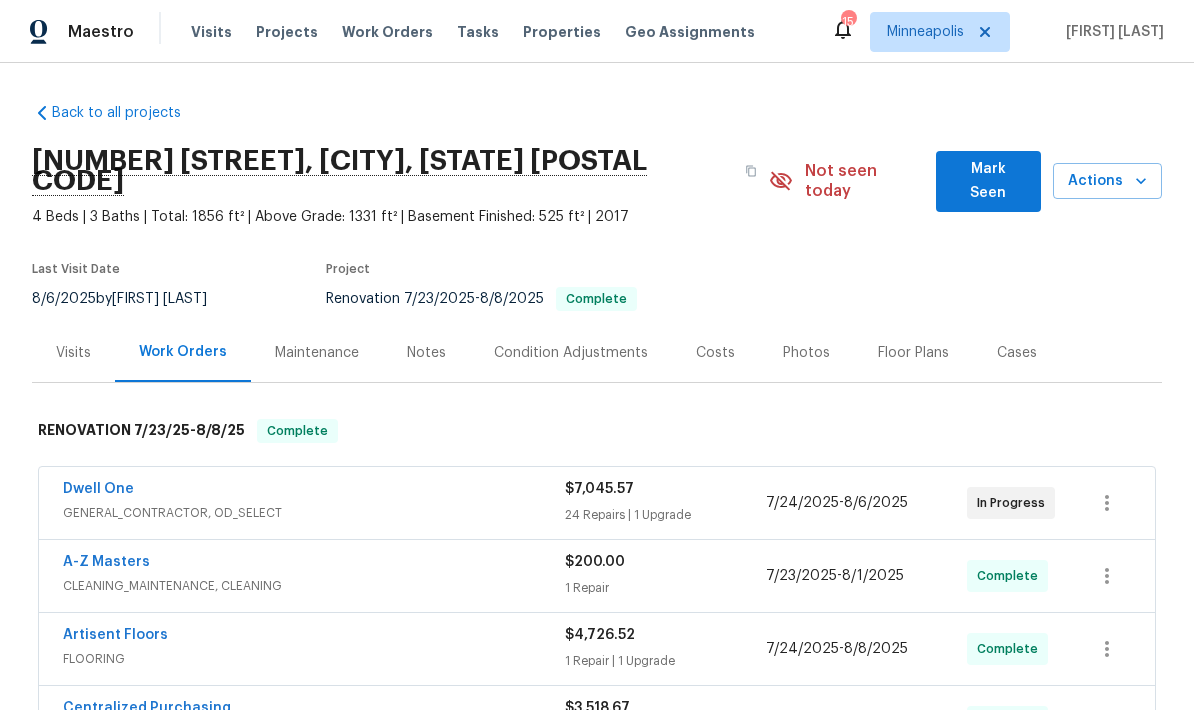 click on "Work Orders" at bounding box center [387, 32] 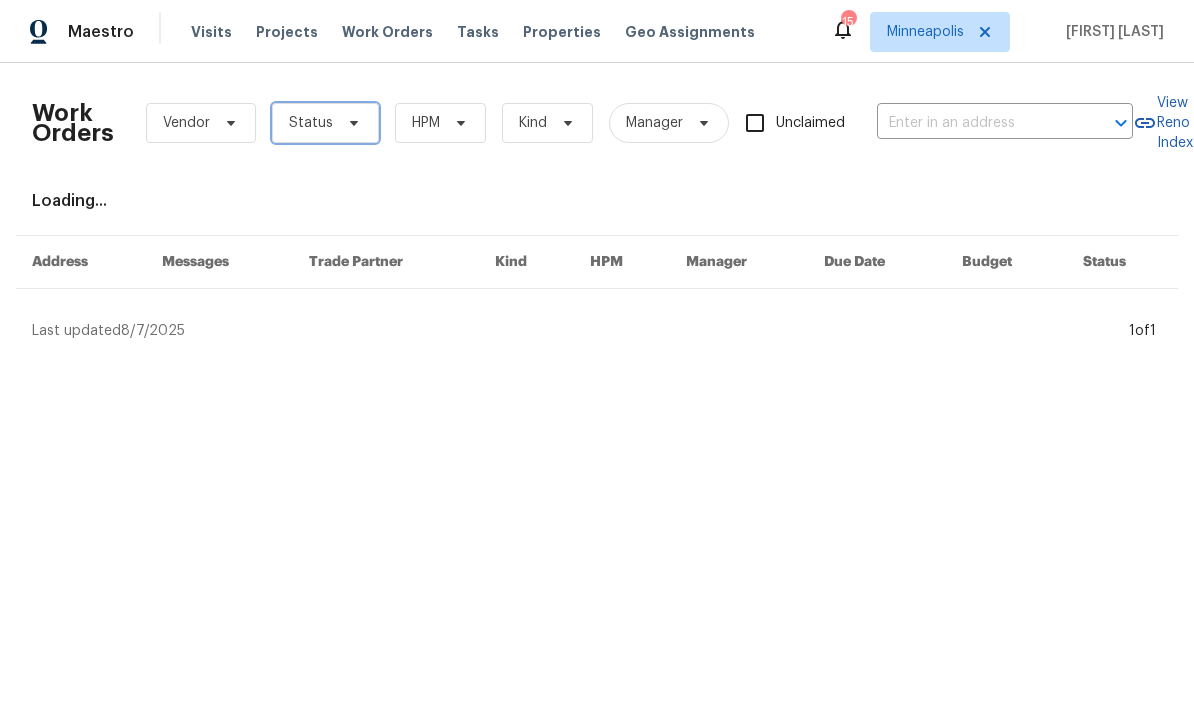 click on "Status" at bounding box center (325, 123) 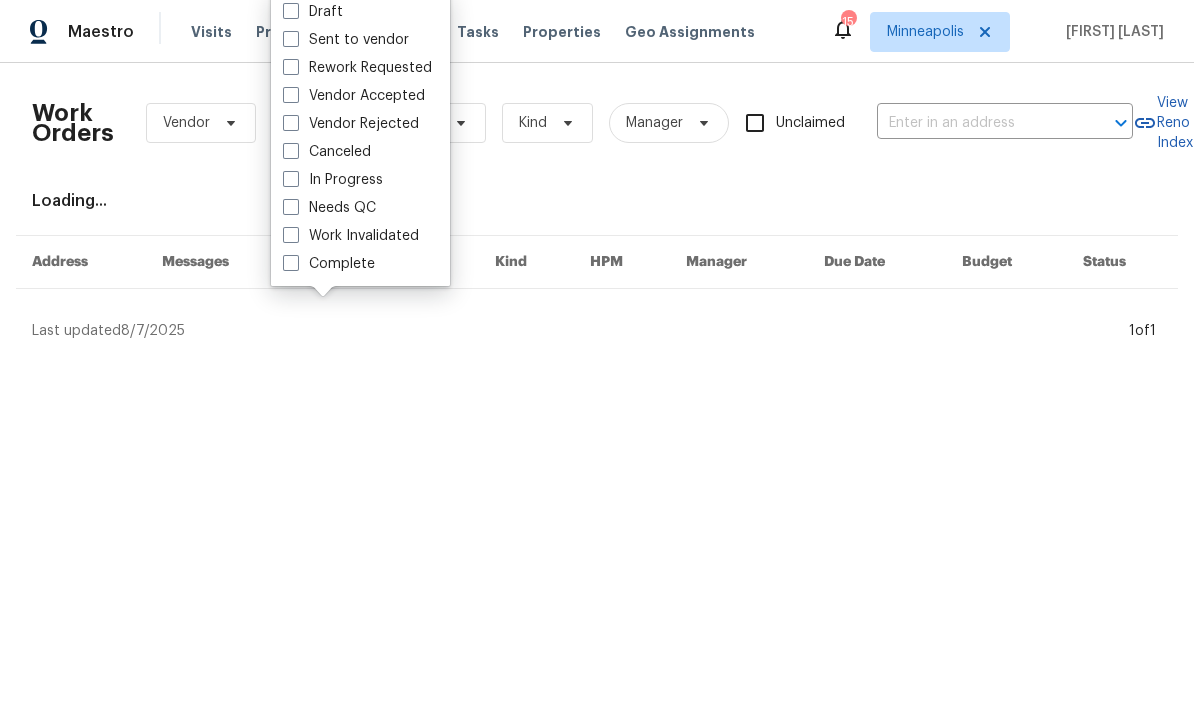 click on "Needs QC" at bounding box center (329, 208) 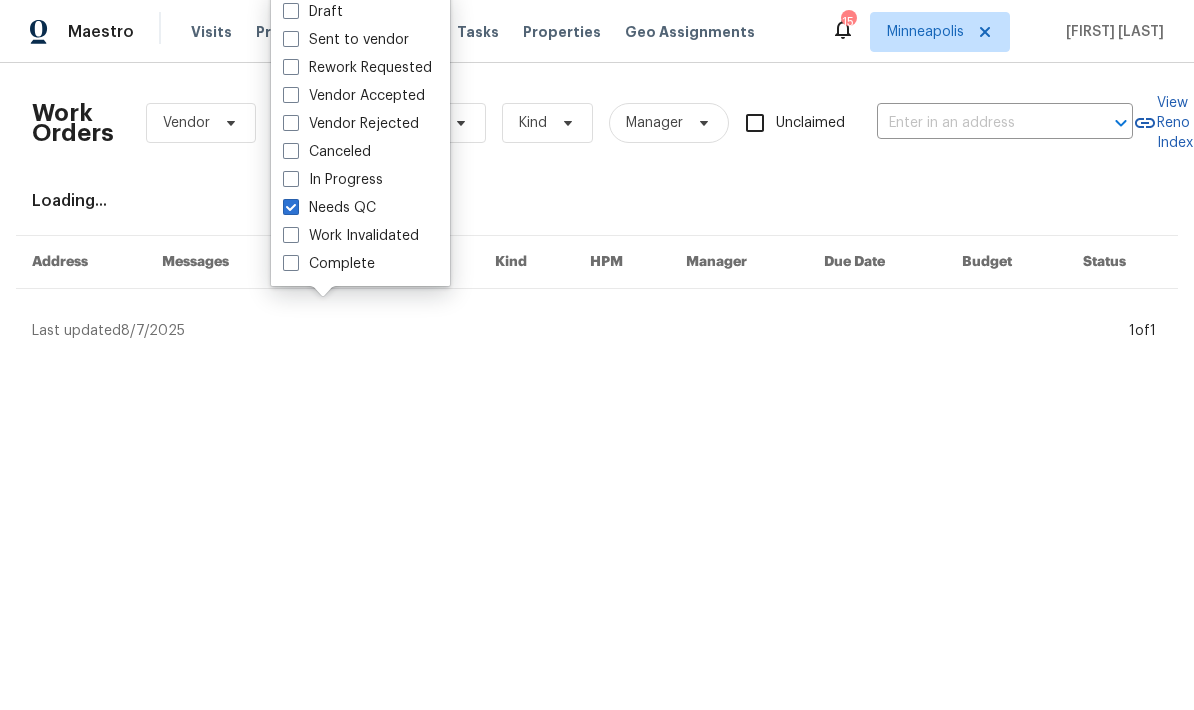 checkbox on "true" 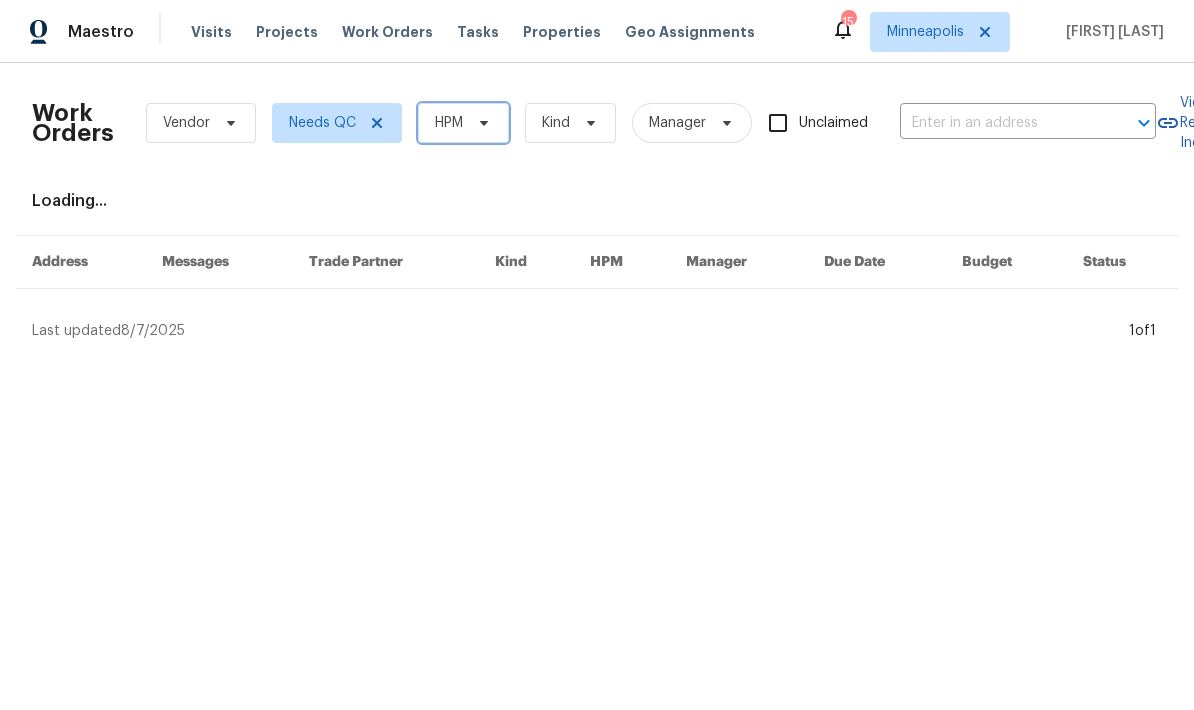 click on "HPM" at bounding box center (463, 123) 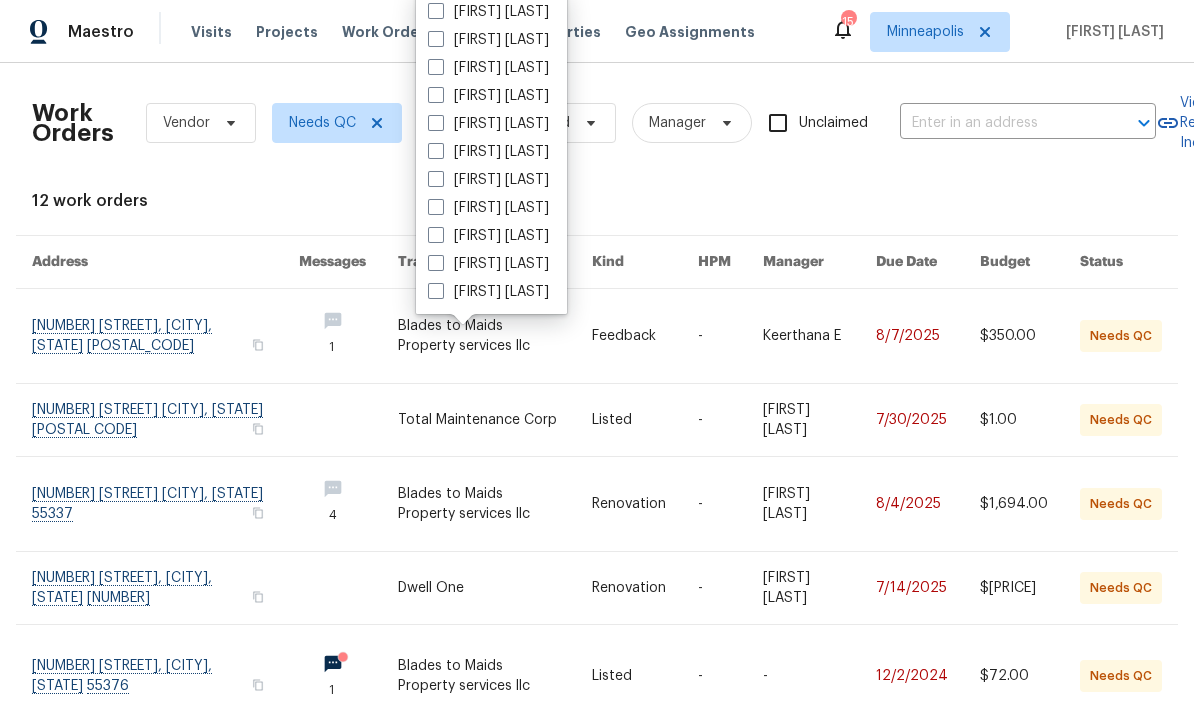 click at bounding box center [436, 123] 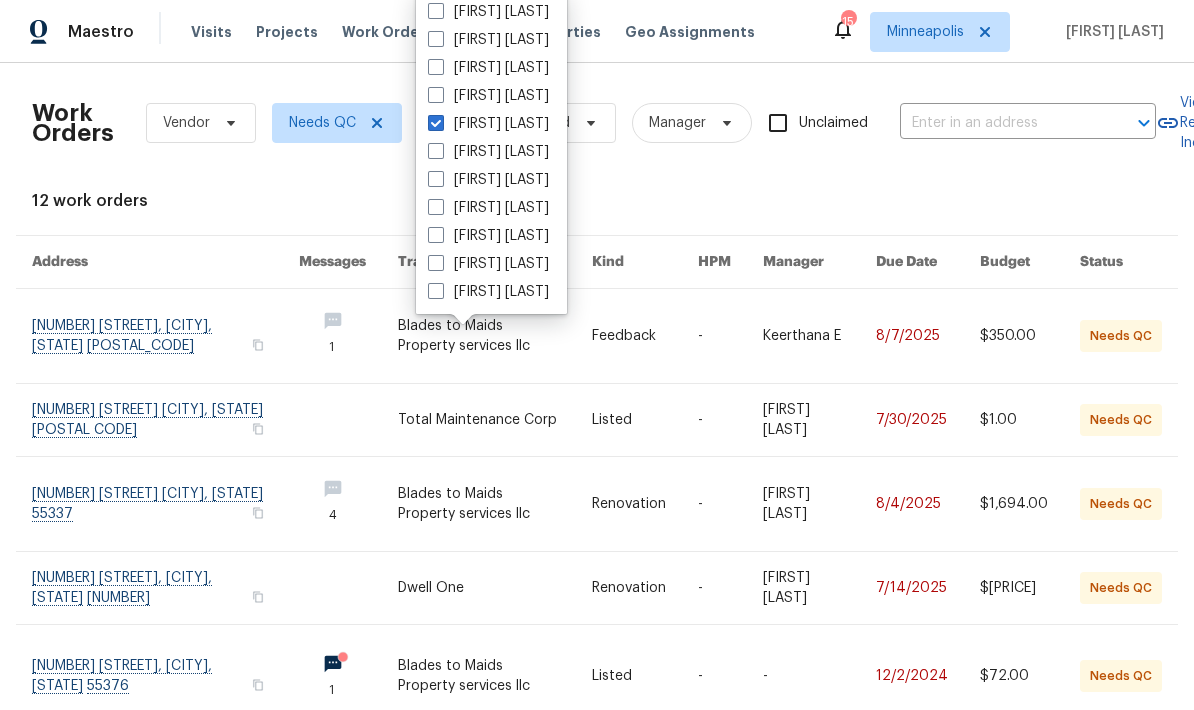 checkbox on "true" 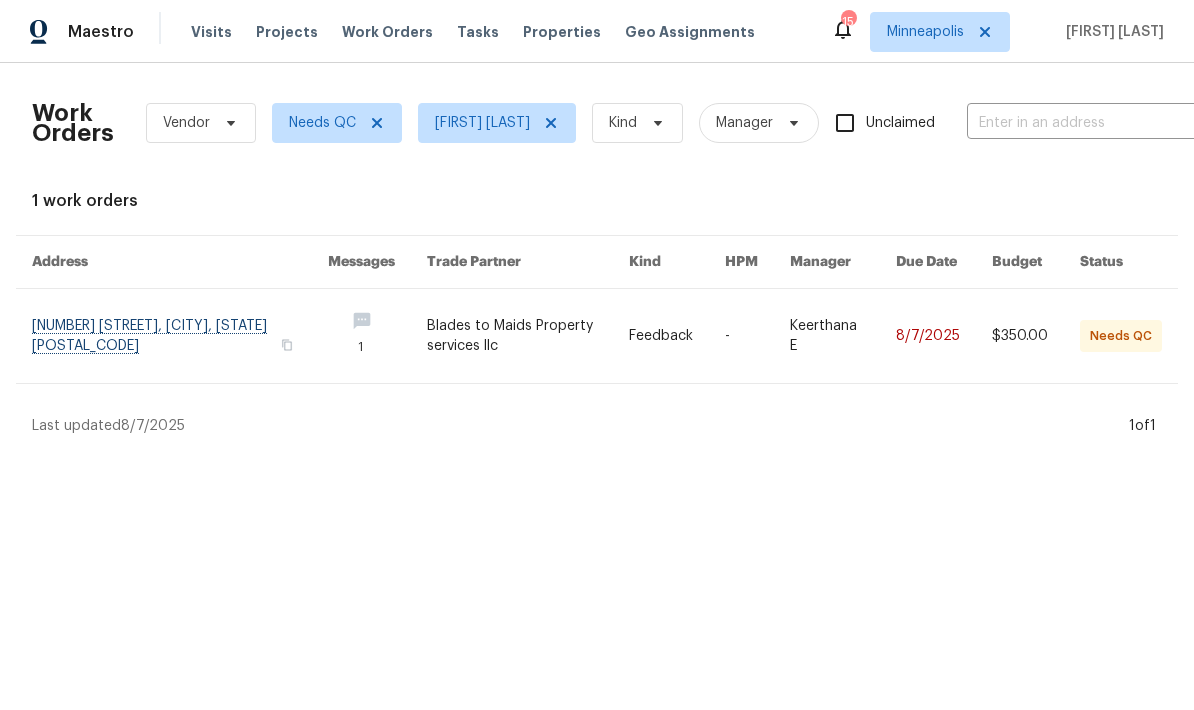 click at bounding box center [180, 336] 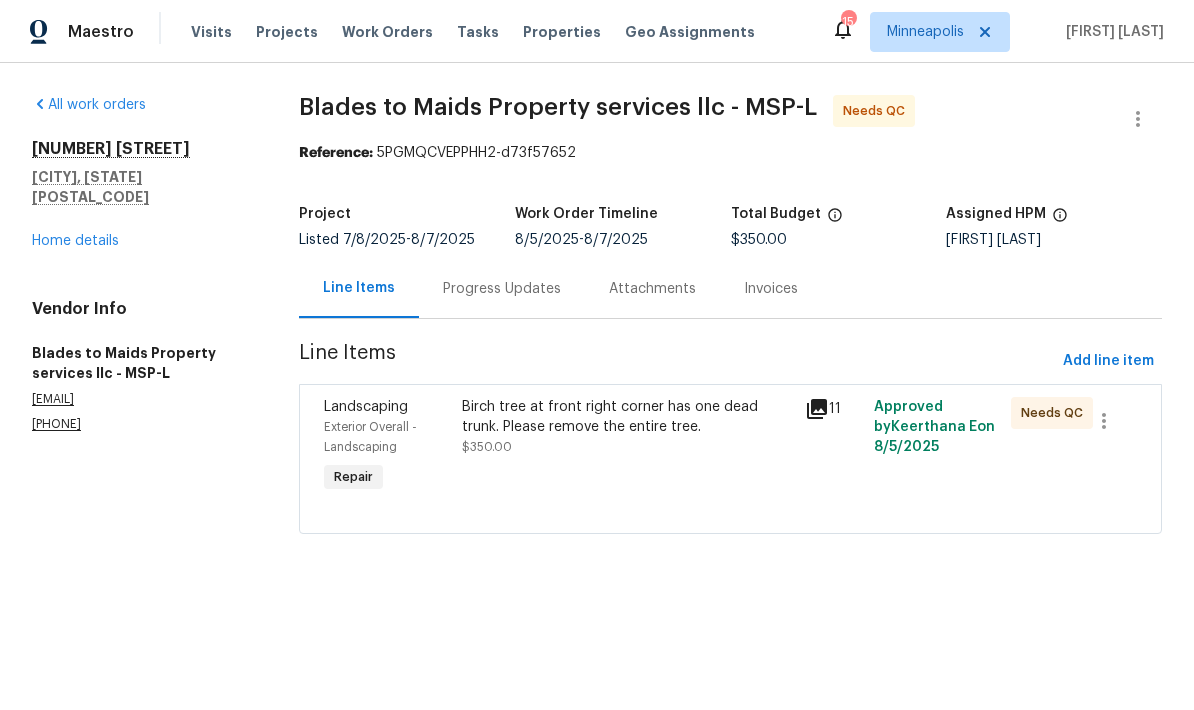 click on "Birch tree at front right corner has one dead trunk. Please remove the entire tree." at bounding box center [628, 417] 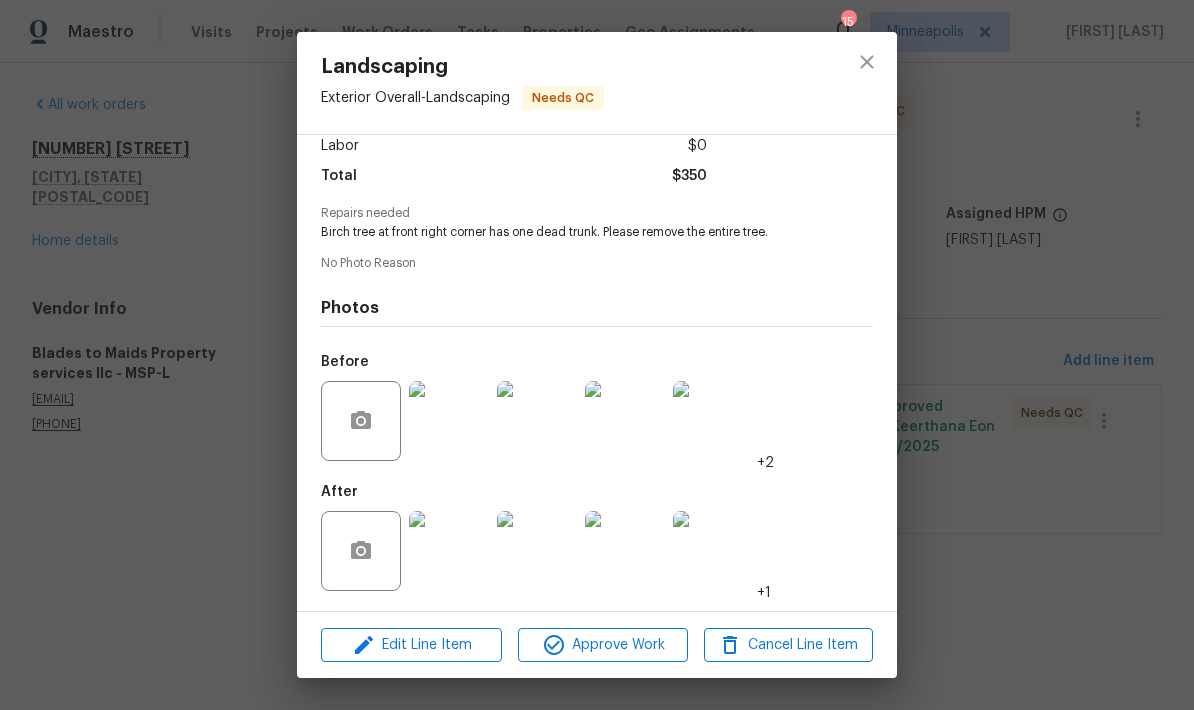 click at bounding box center (449, 551) 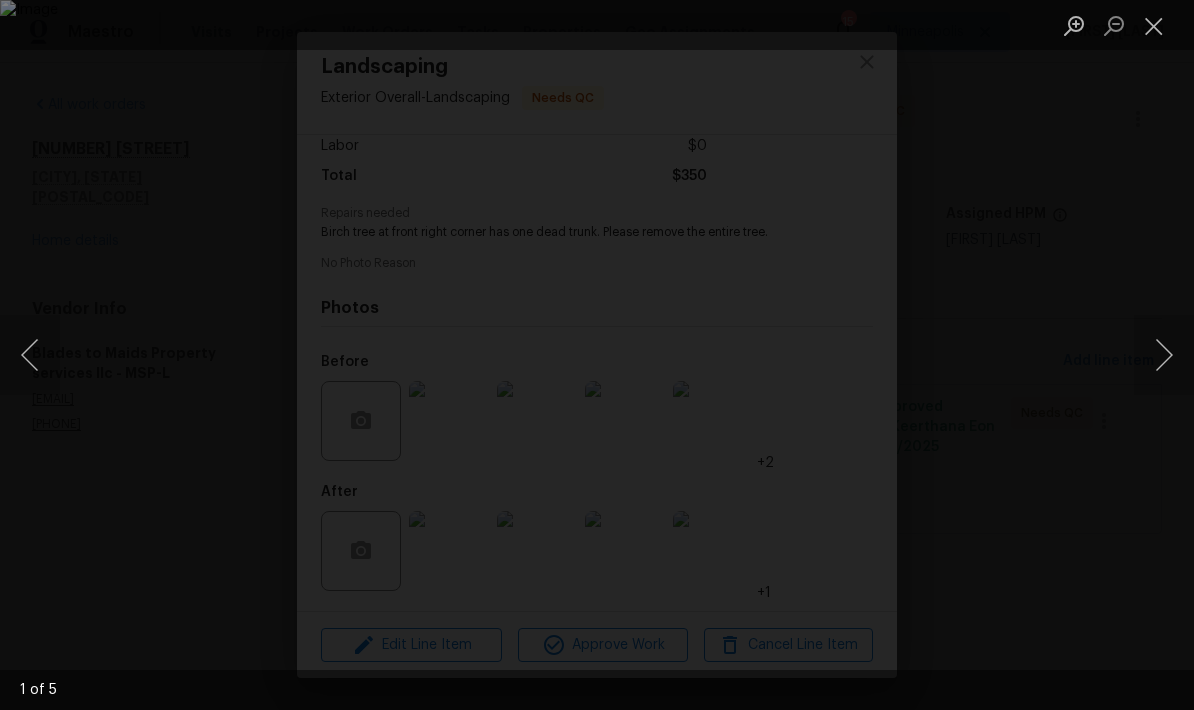 click at bounding box center (1164, 355) 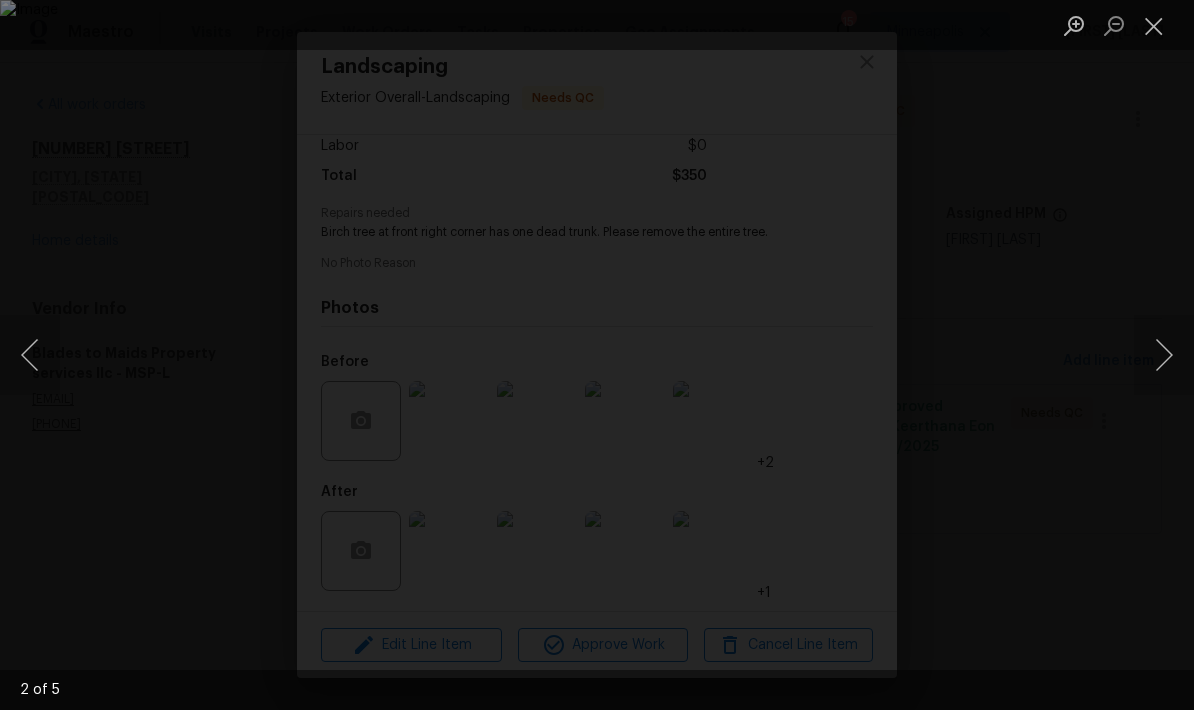 click at bounding box center (1164, 355) 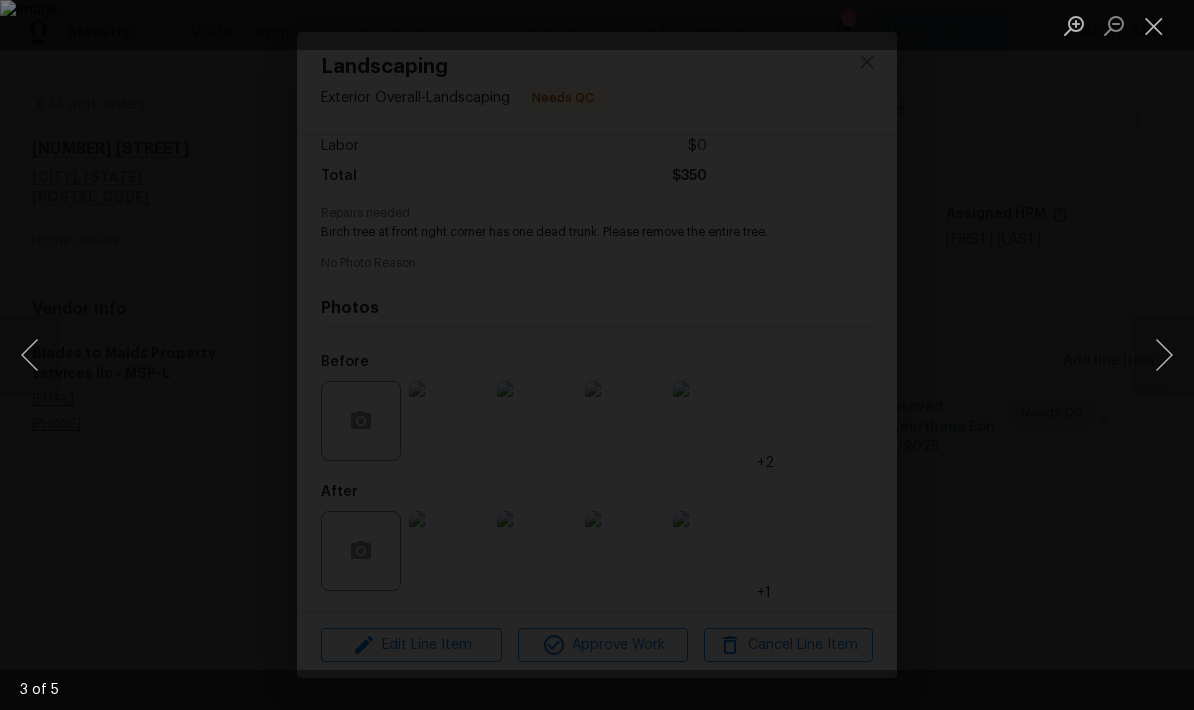 click at bounding box center (1164, 355) 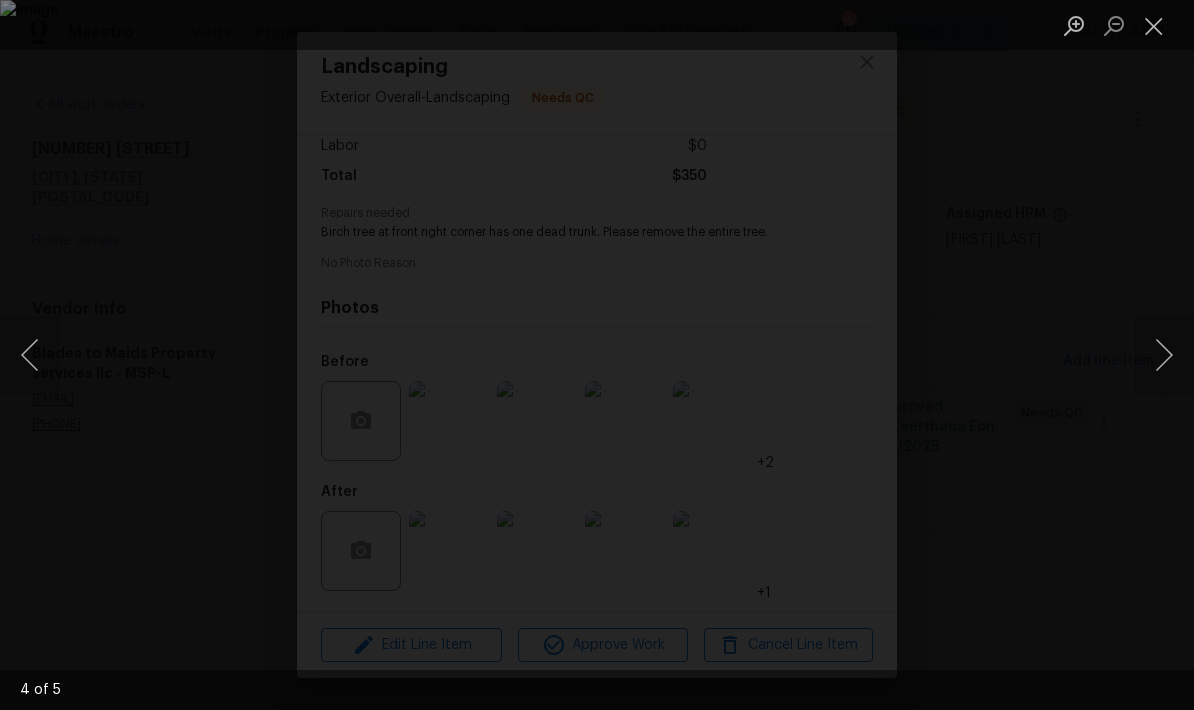 click at bounding box center (1164, 355) 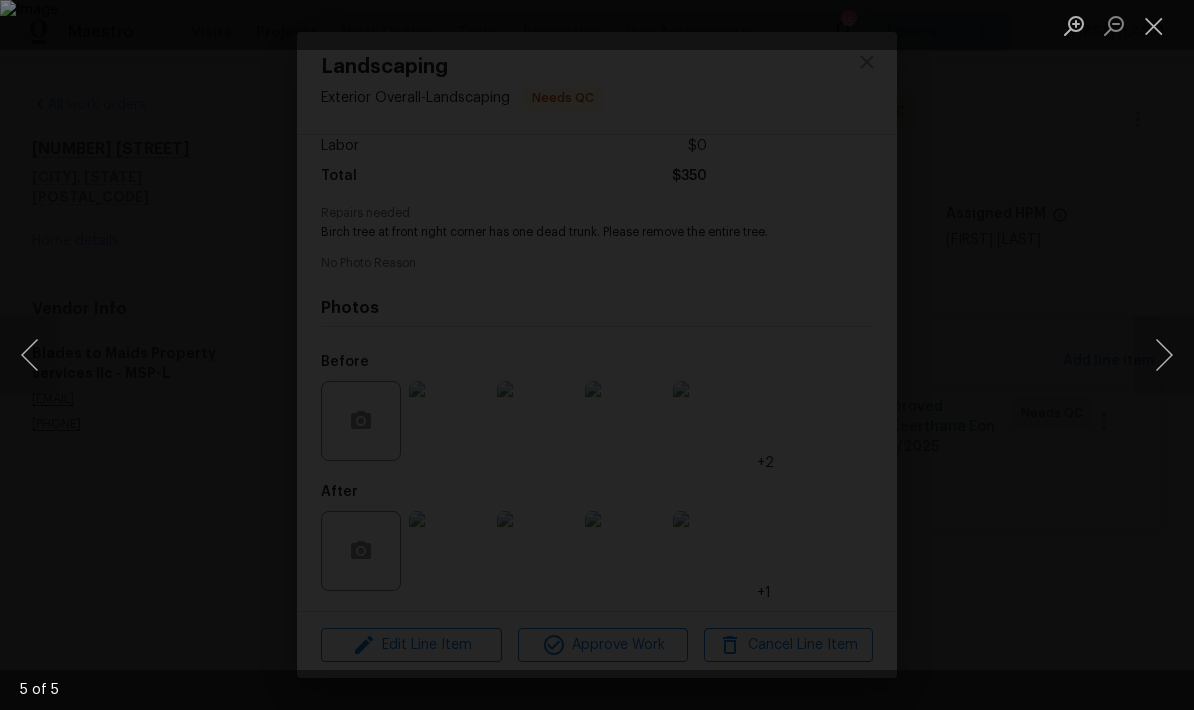 click at bounding box center [1164, 355] 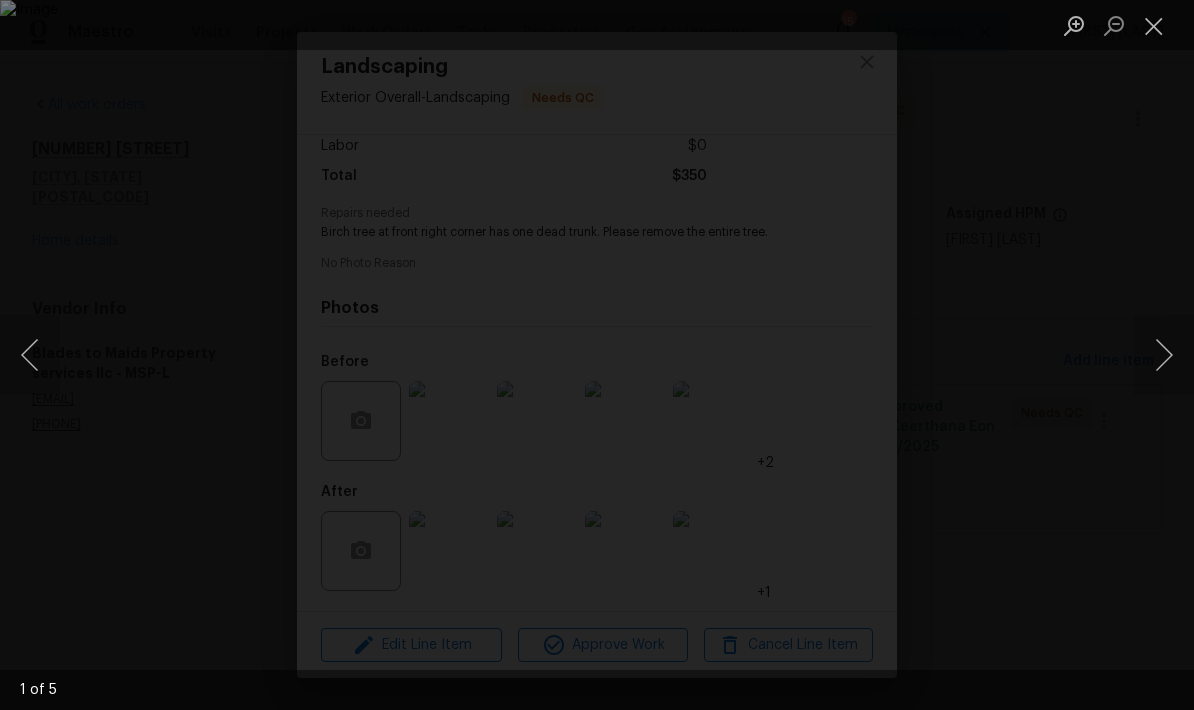 click at bounding box center [1164, 355] 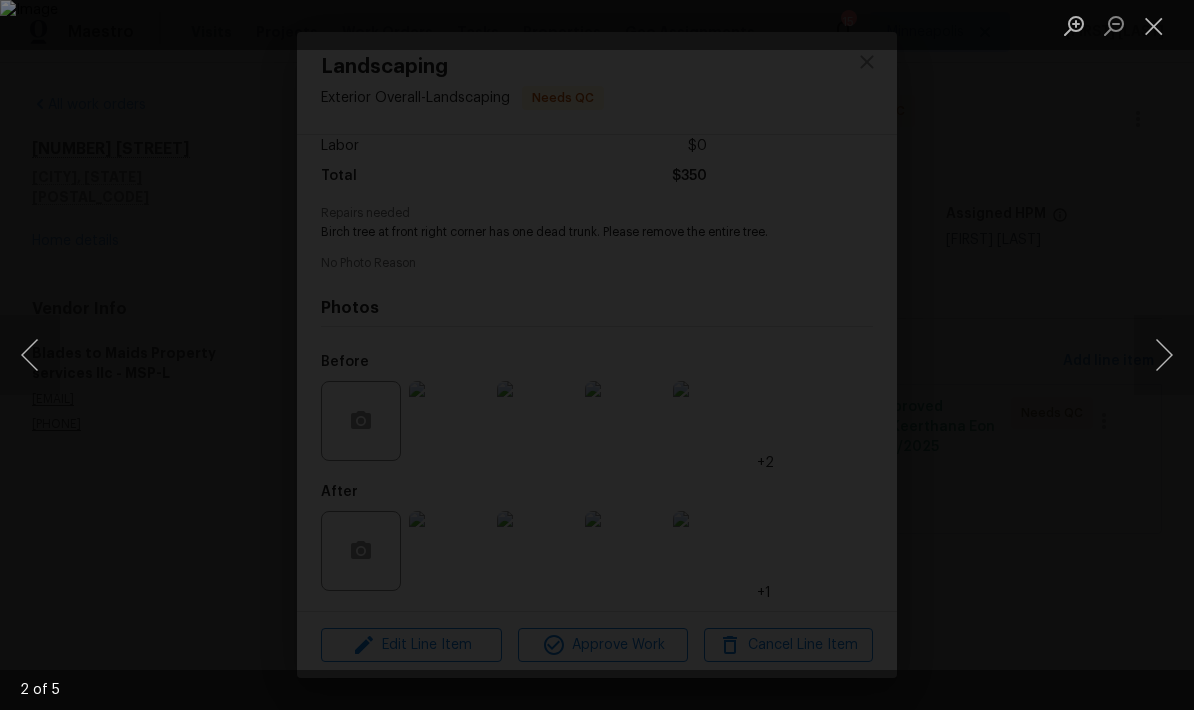 click at bounding box center (1164, 355) 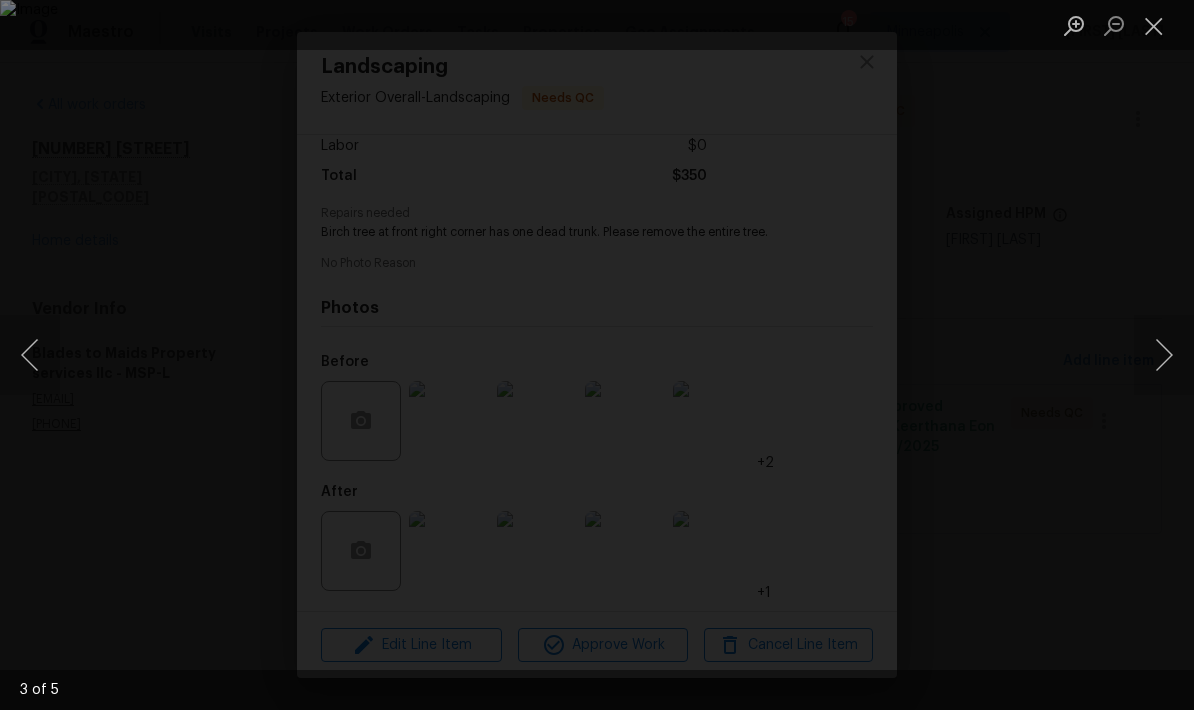 click at bounding box center (1164, 355) 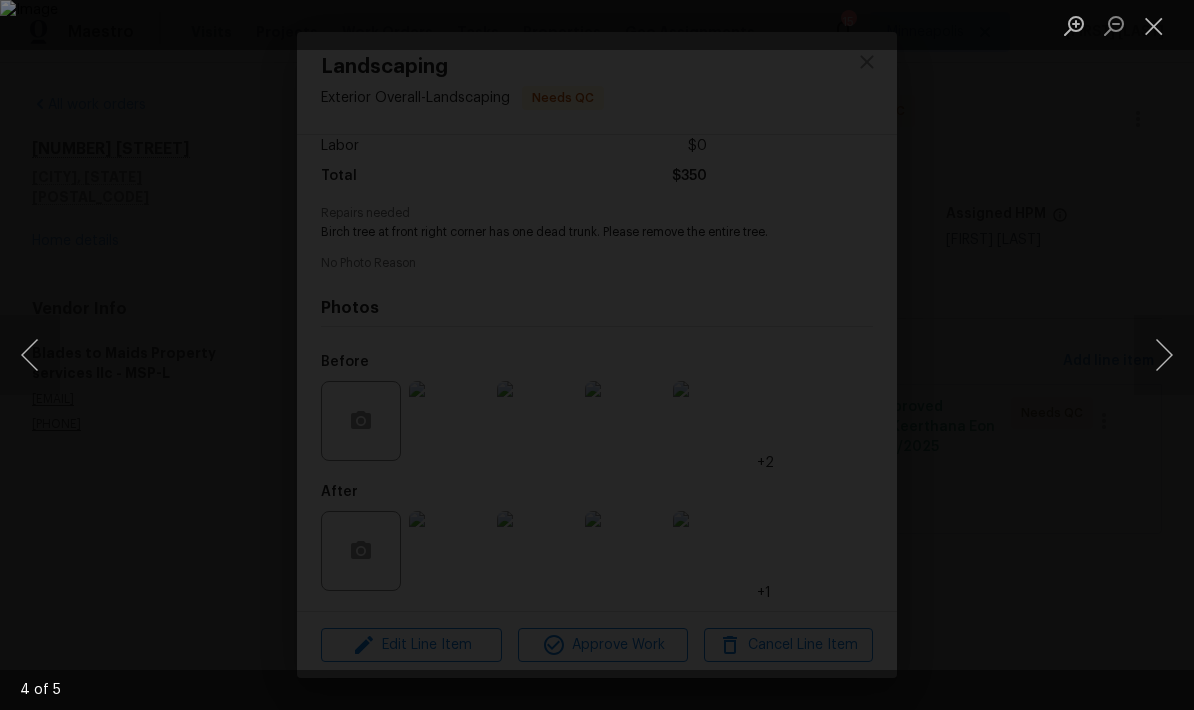 click at bounding box center [1164, 355] 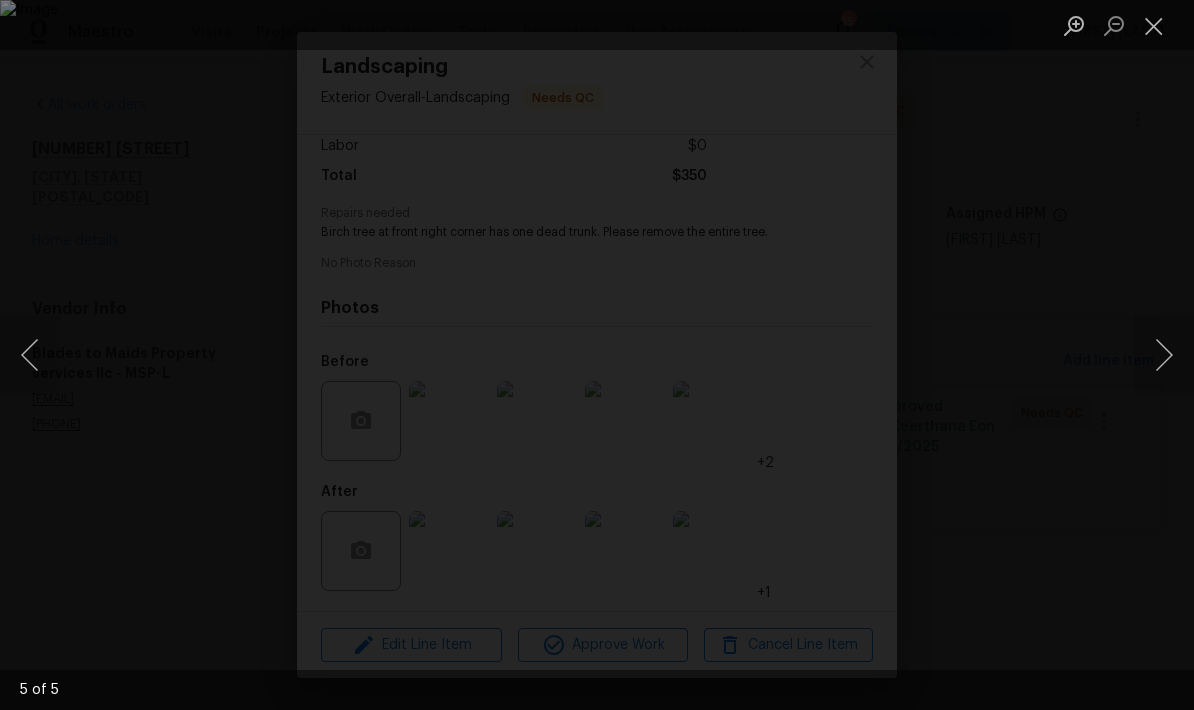 click at bounding box center (1164, 355) 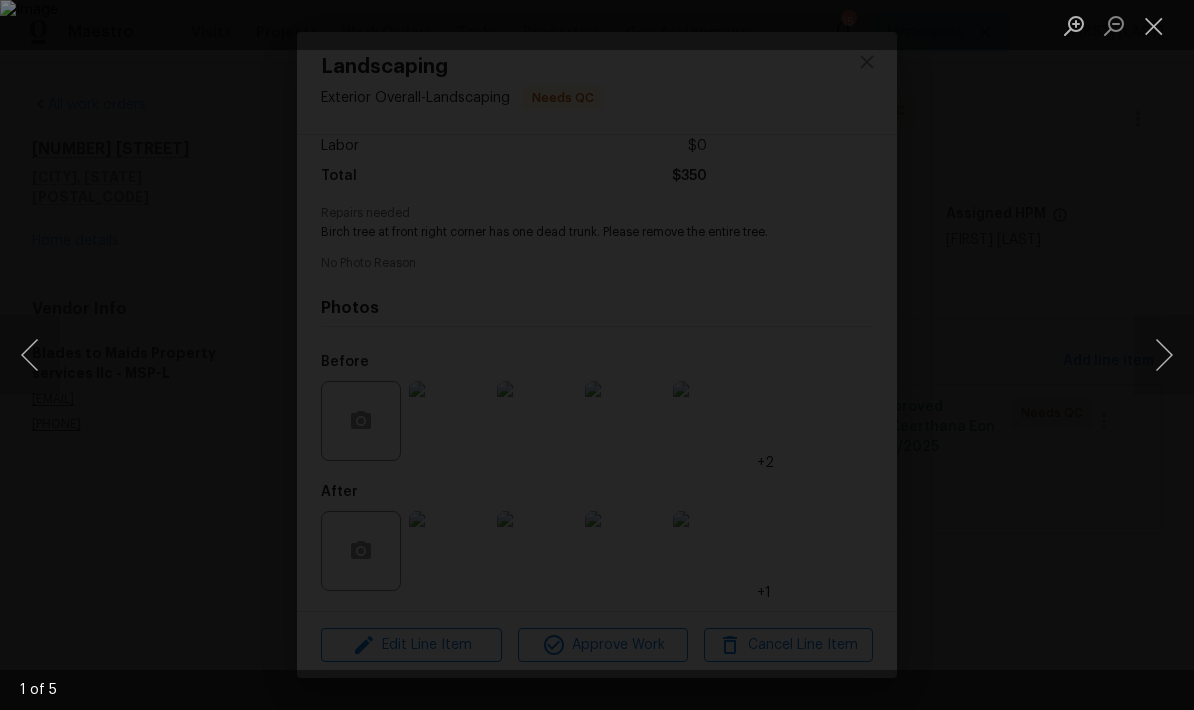 click at bounding box center [1164, 355] 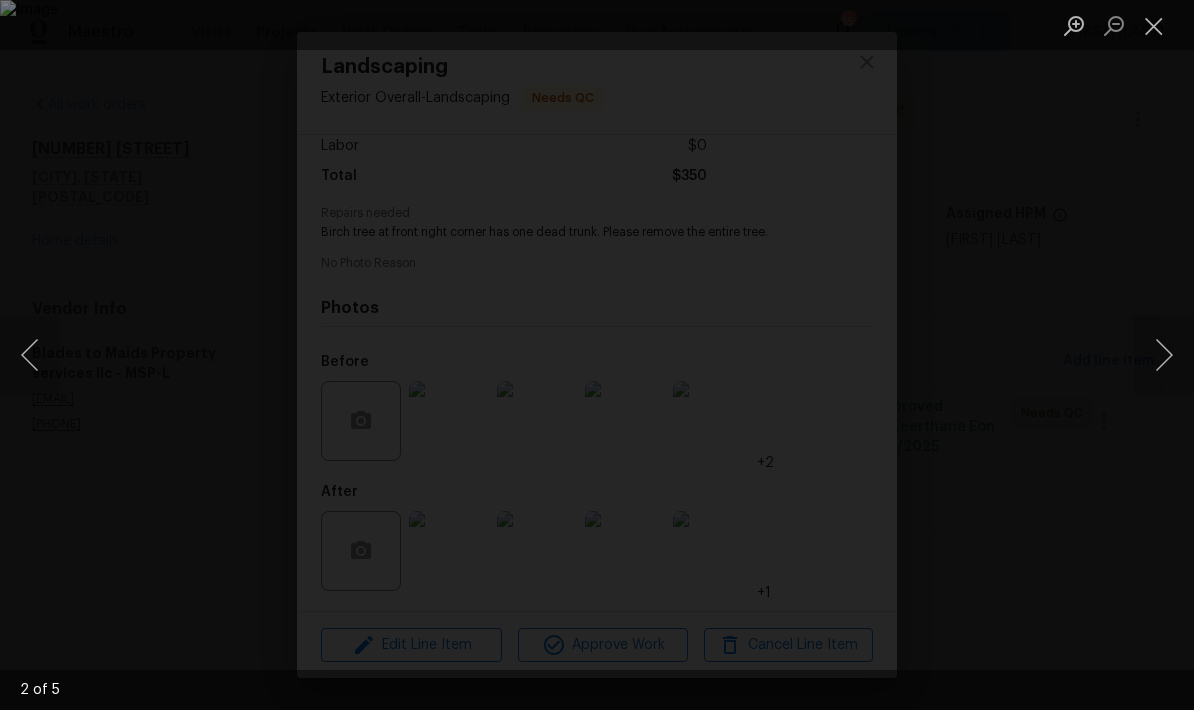 click at bounding box center (1164, 355) 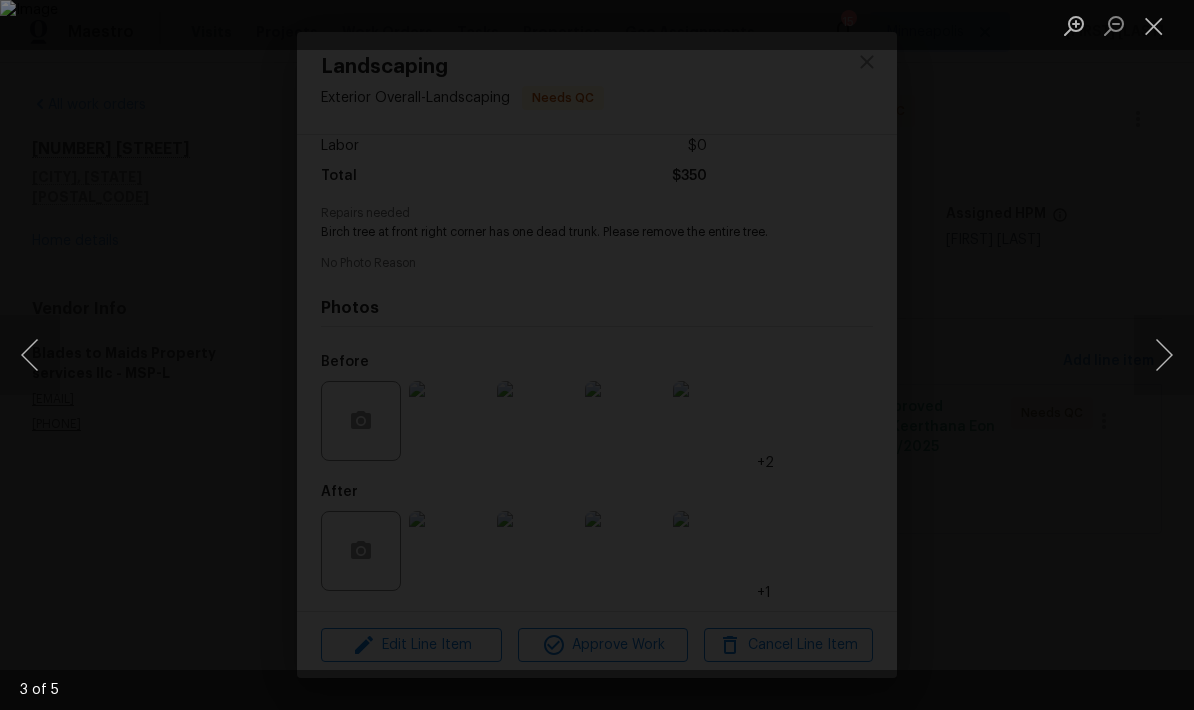 click at bounding box center (1154, 25) 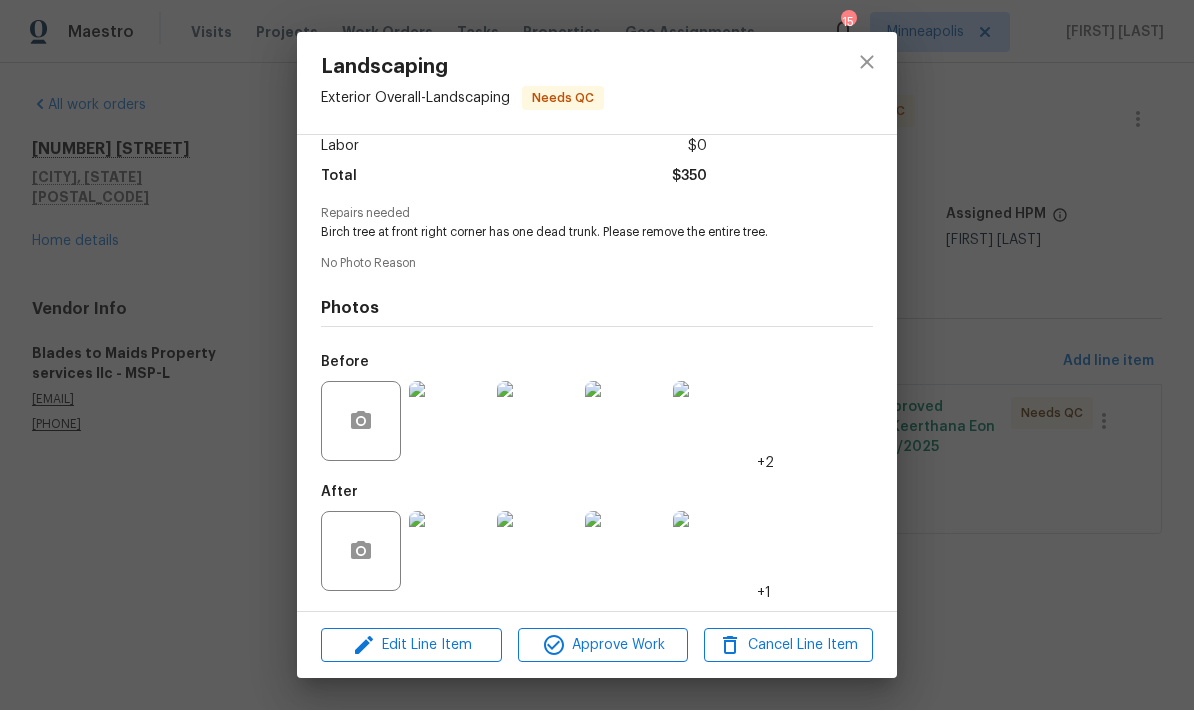 click at bounding box center (713, 421) 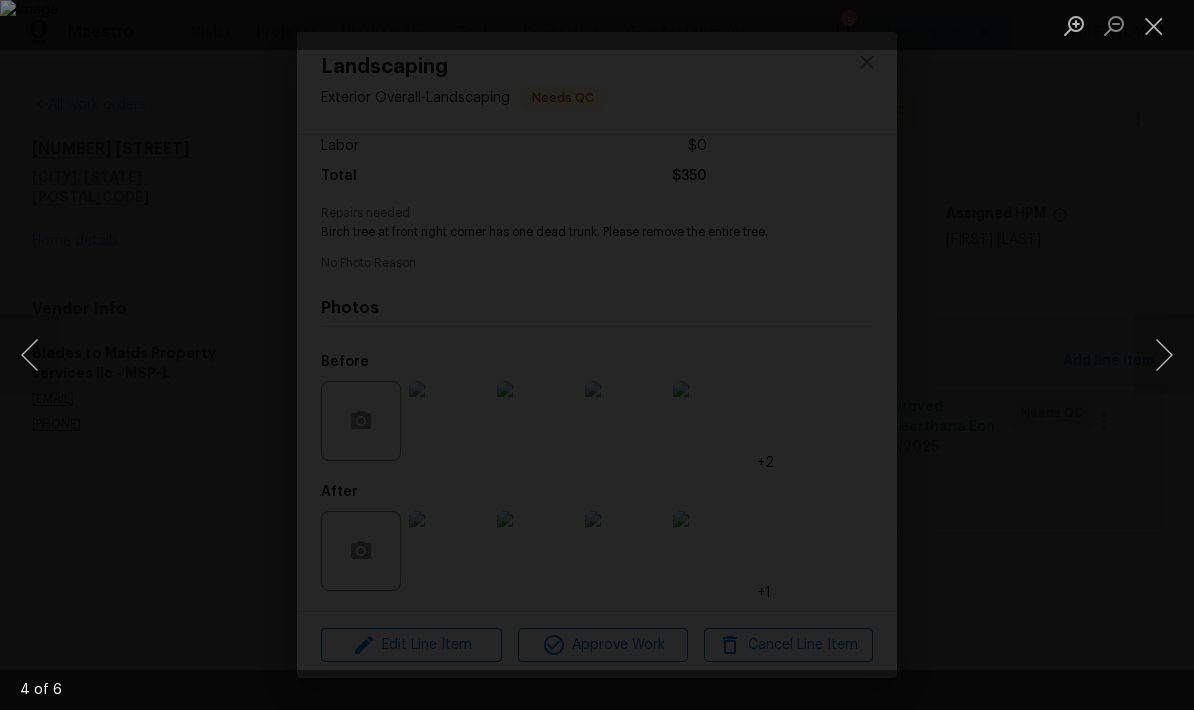 click at bounding box center [1164, 355] 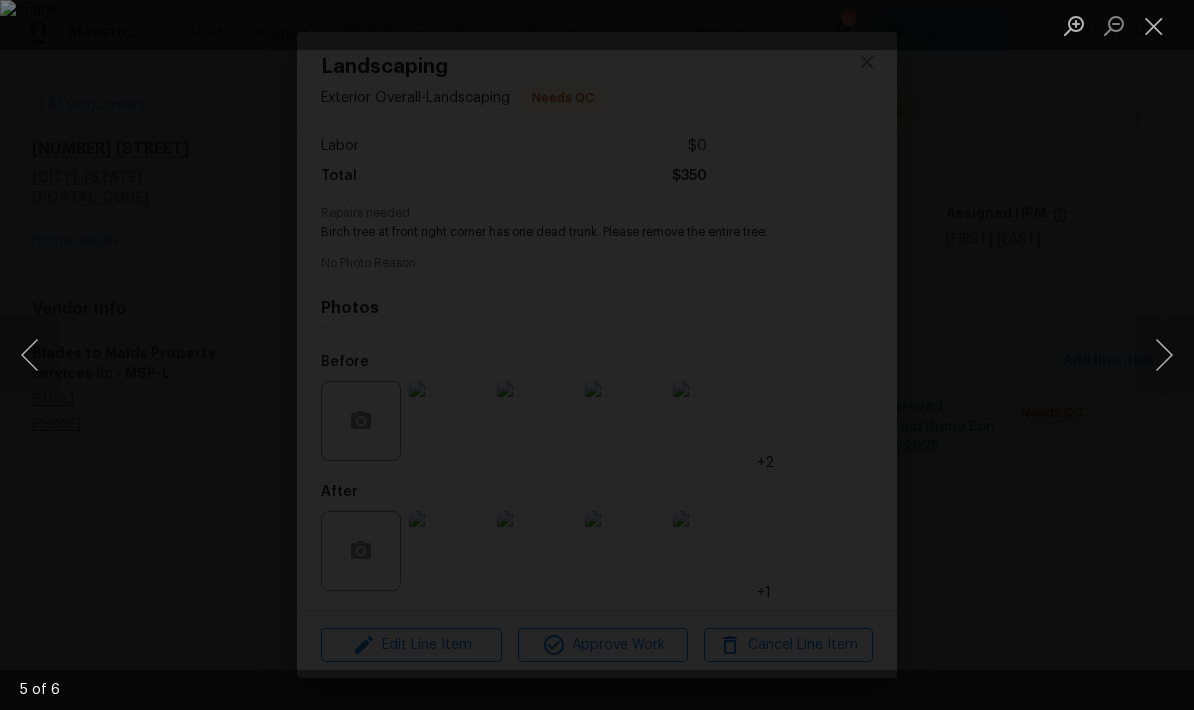 click at bounding box center (1164, 355) 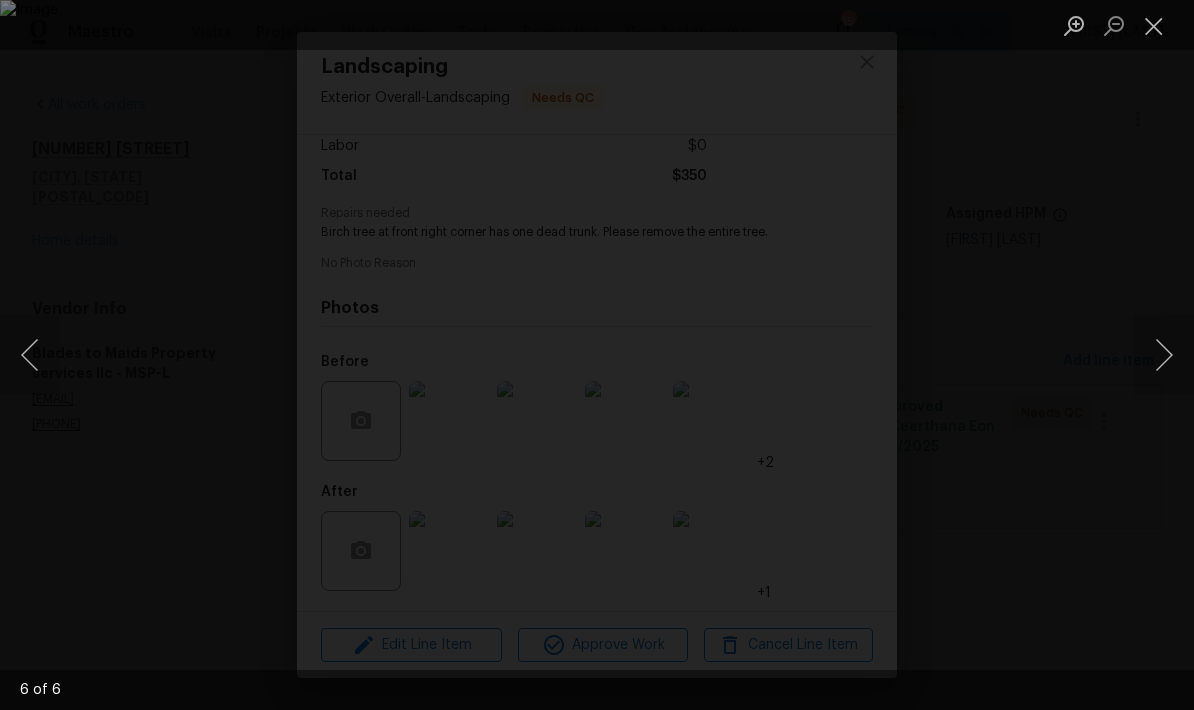 click at bounding box center [1164, 355] 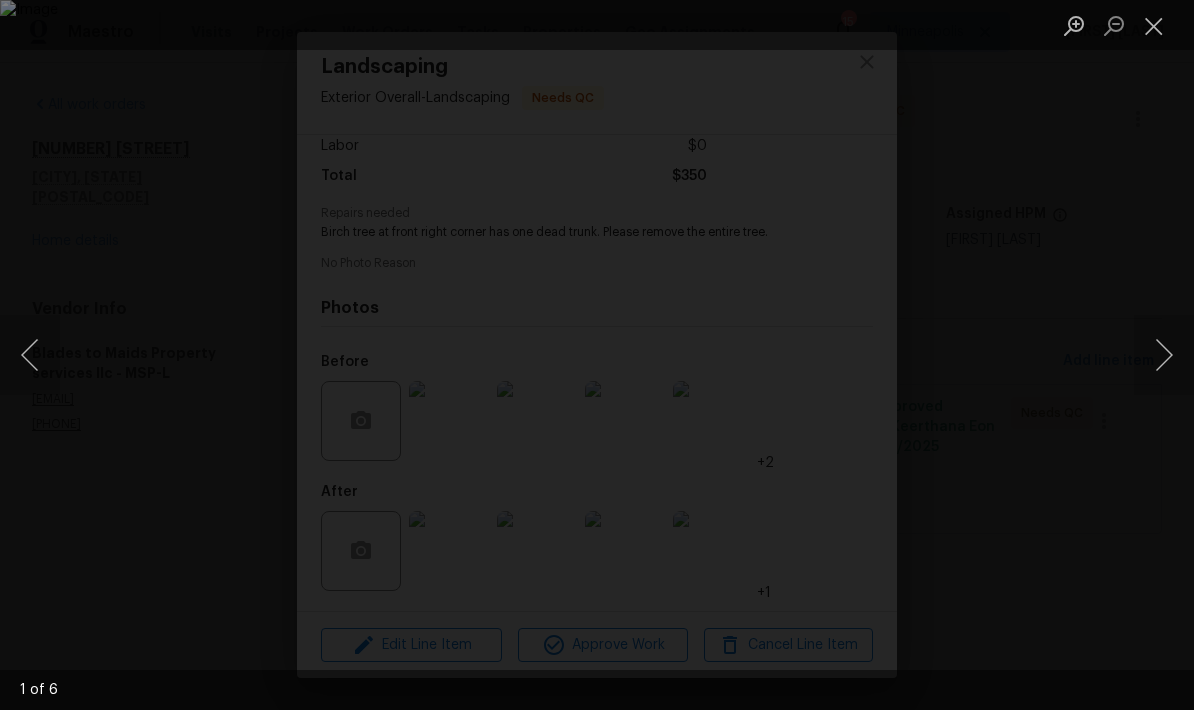 click at bounding box center (1164, 355) 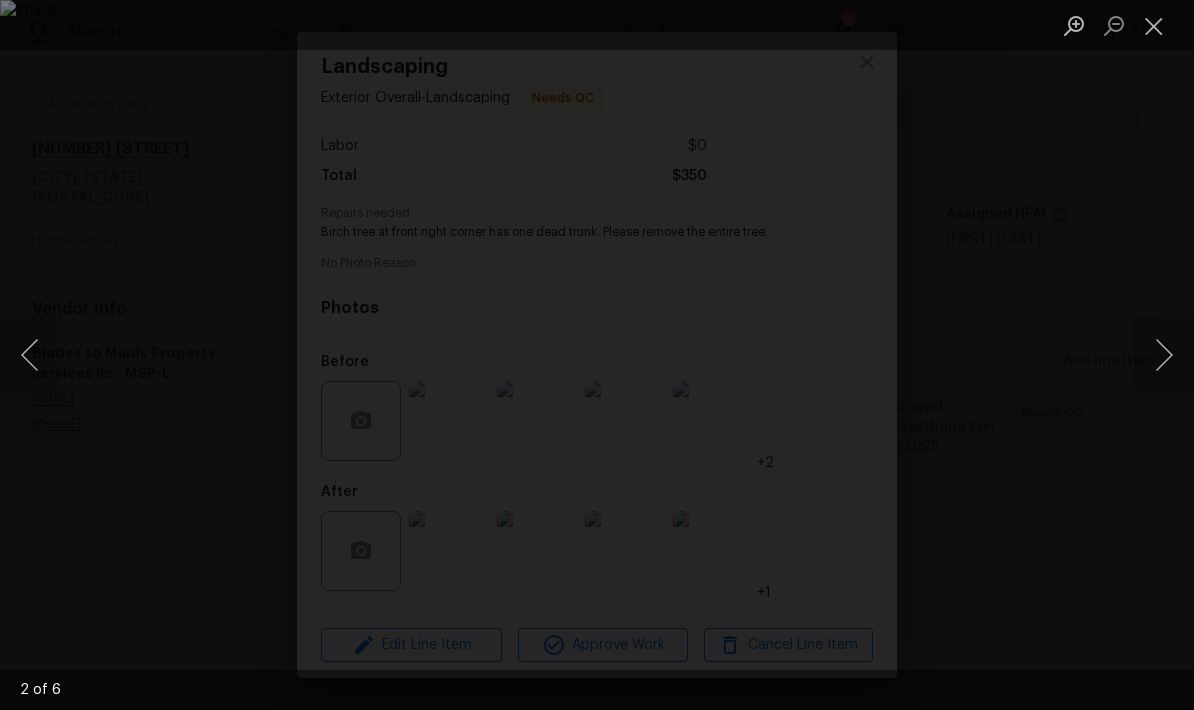 click at bounding box center [1164, 355] 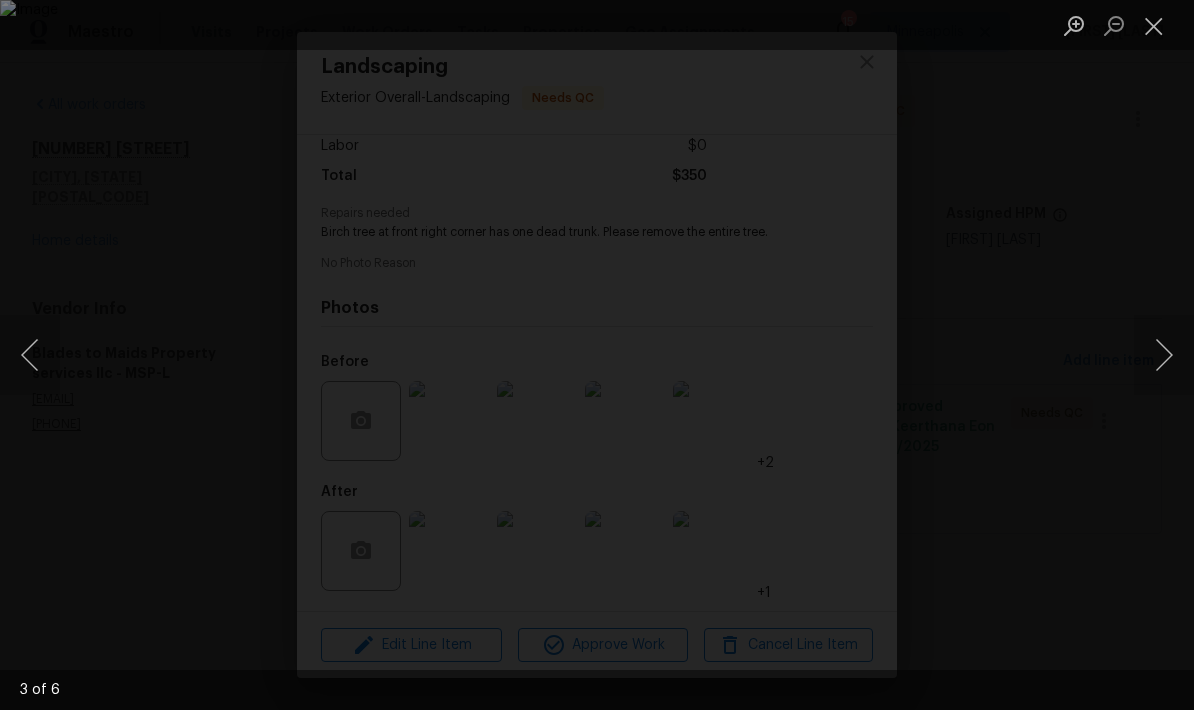 click at bounding box center [1164, 355] 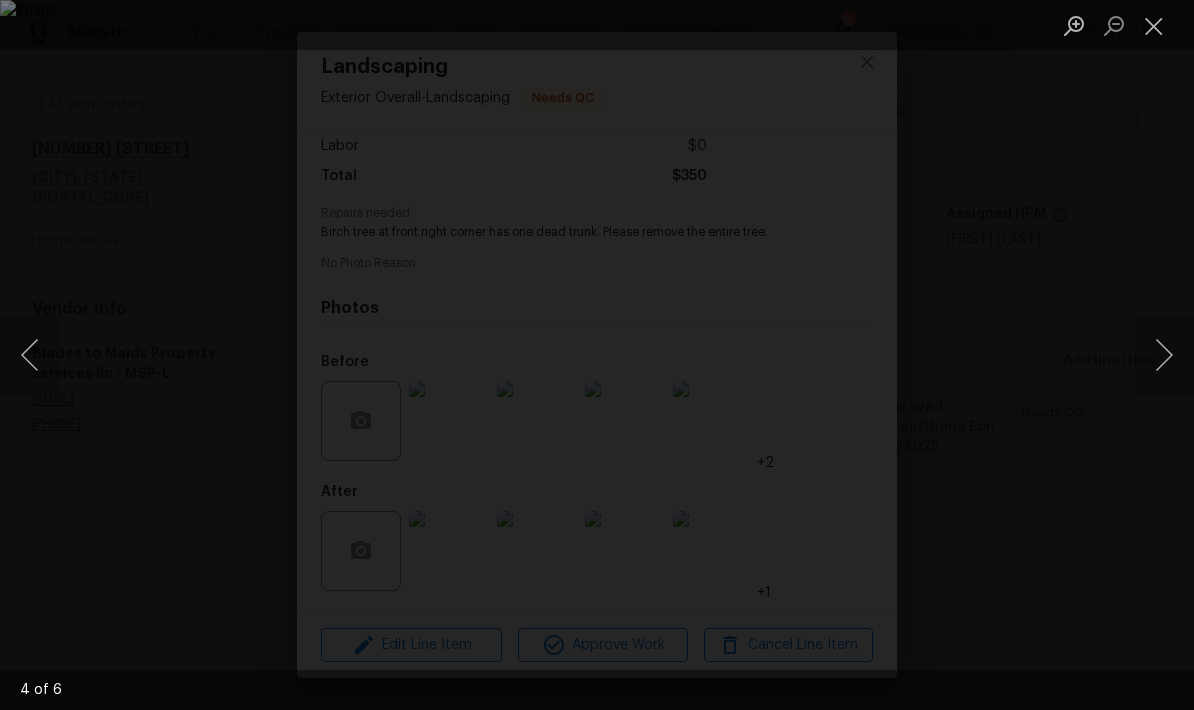 click at bounding box center (1164, 355) 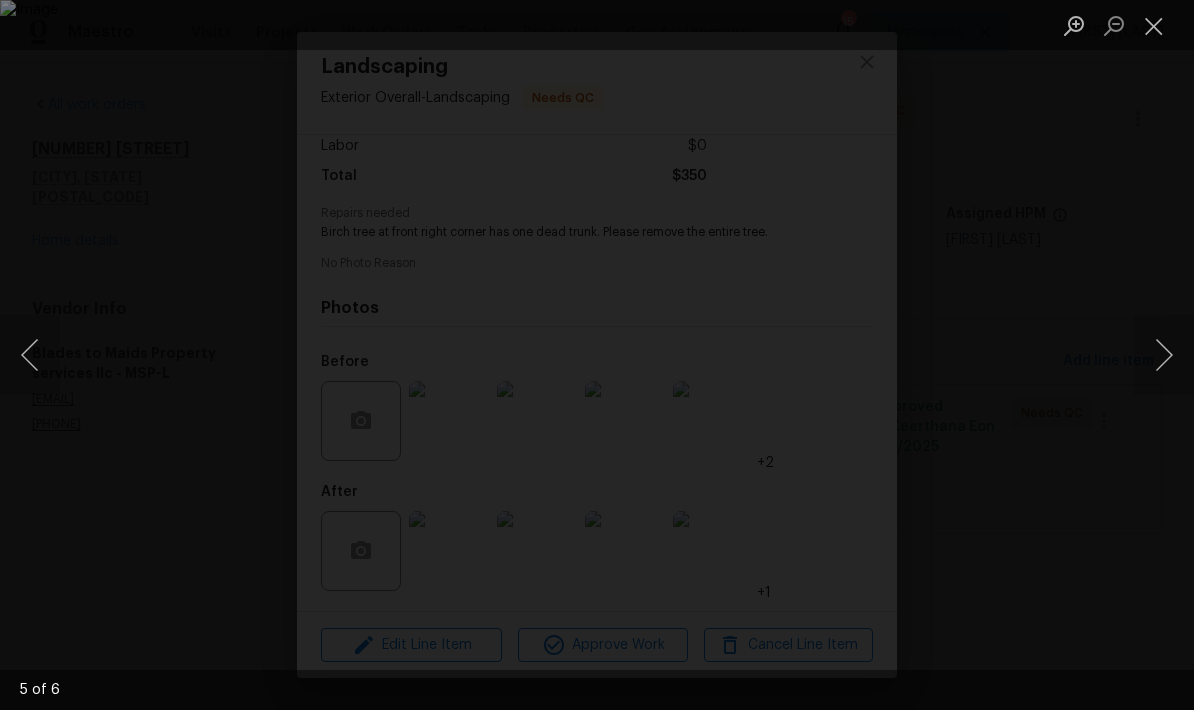 click at bounding box center (1164, 355) 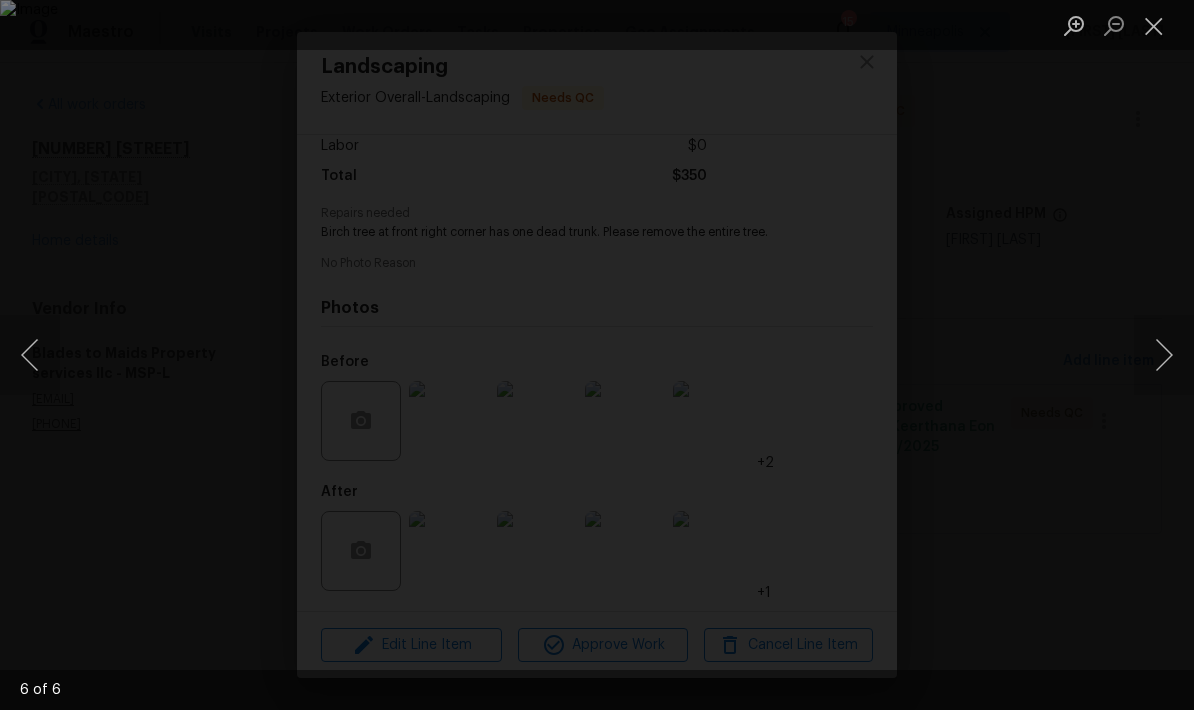 click at bounding box center (1164, 355) 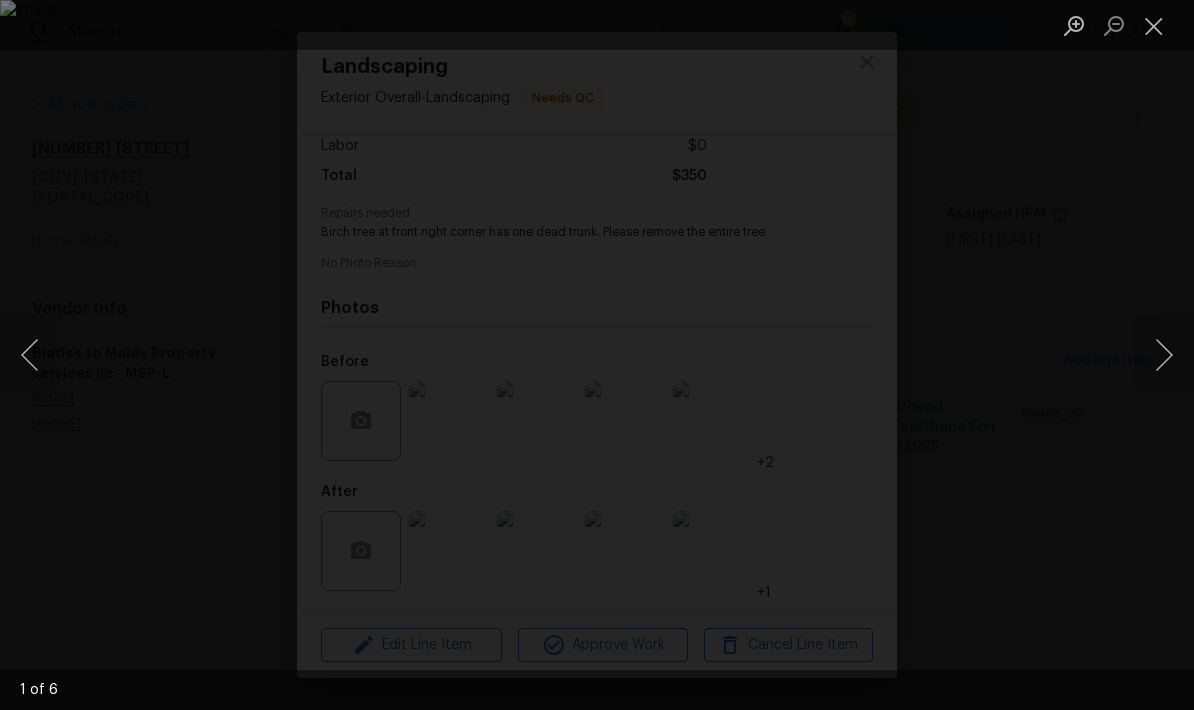 click at bounding box center (1164, 355) 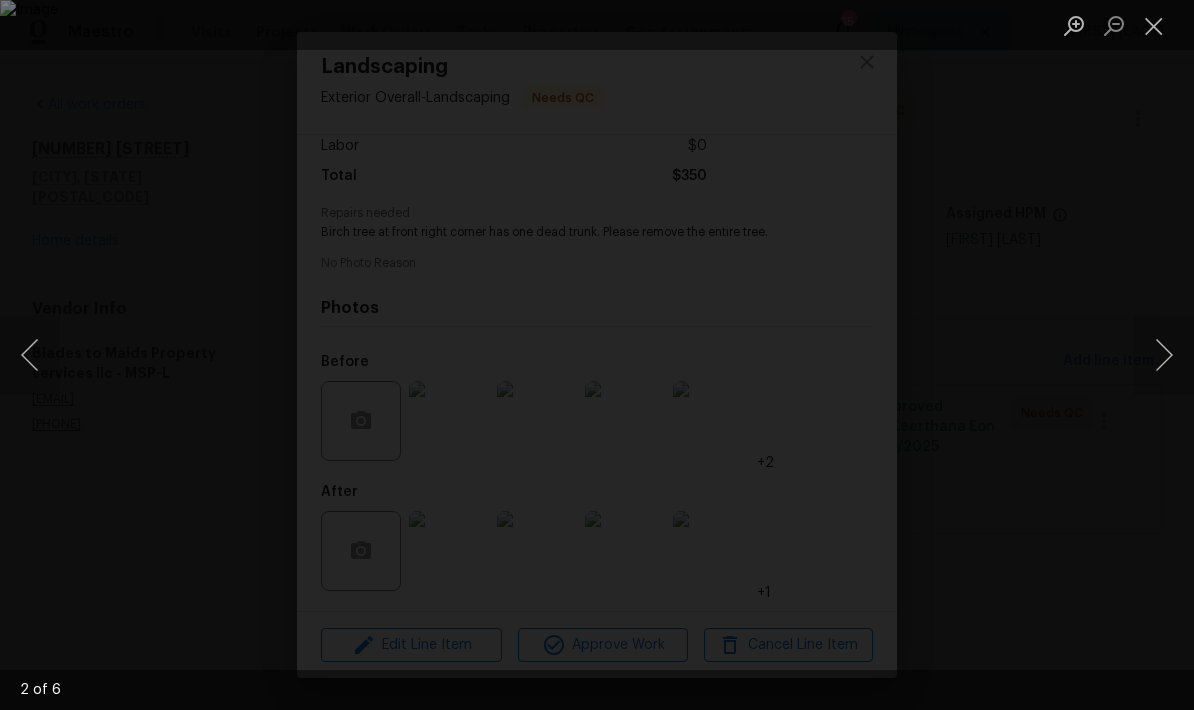 click at bounding box center (1164, 355) 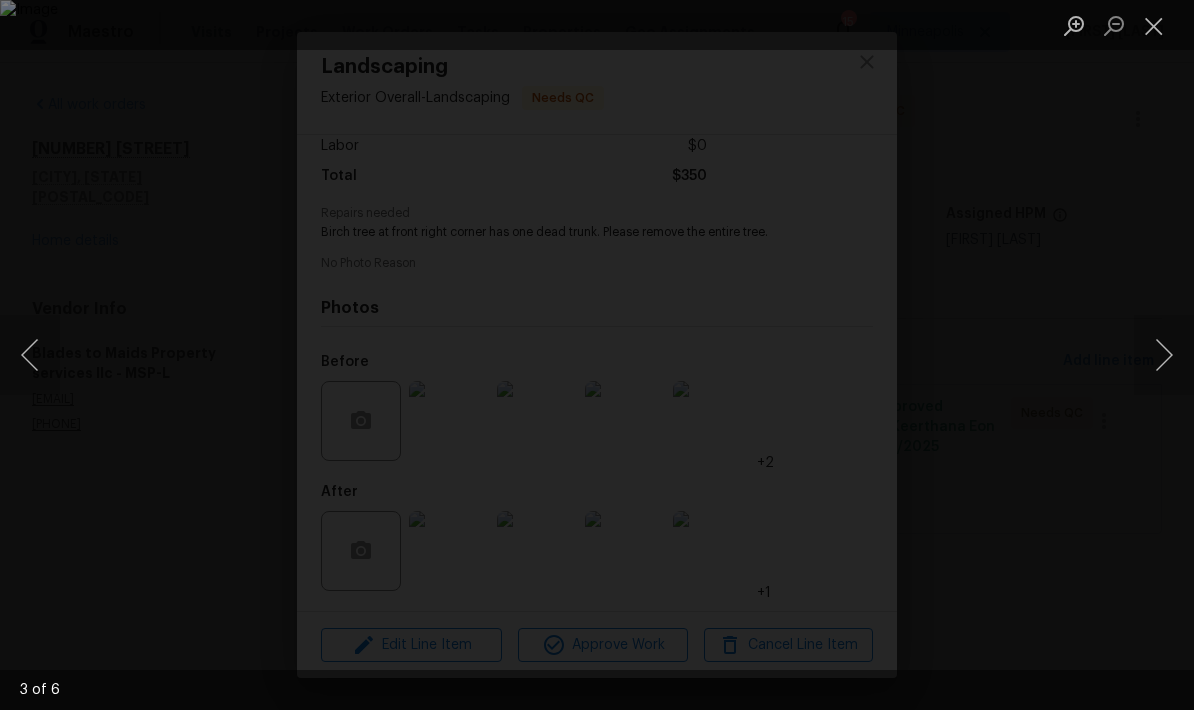 click at bounding box center (1164, 355) 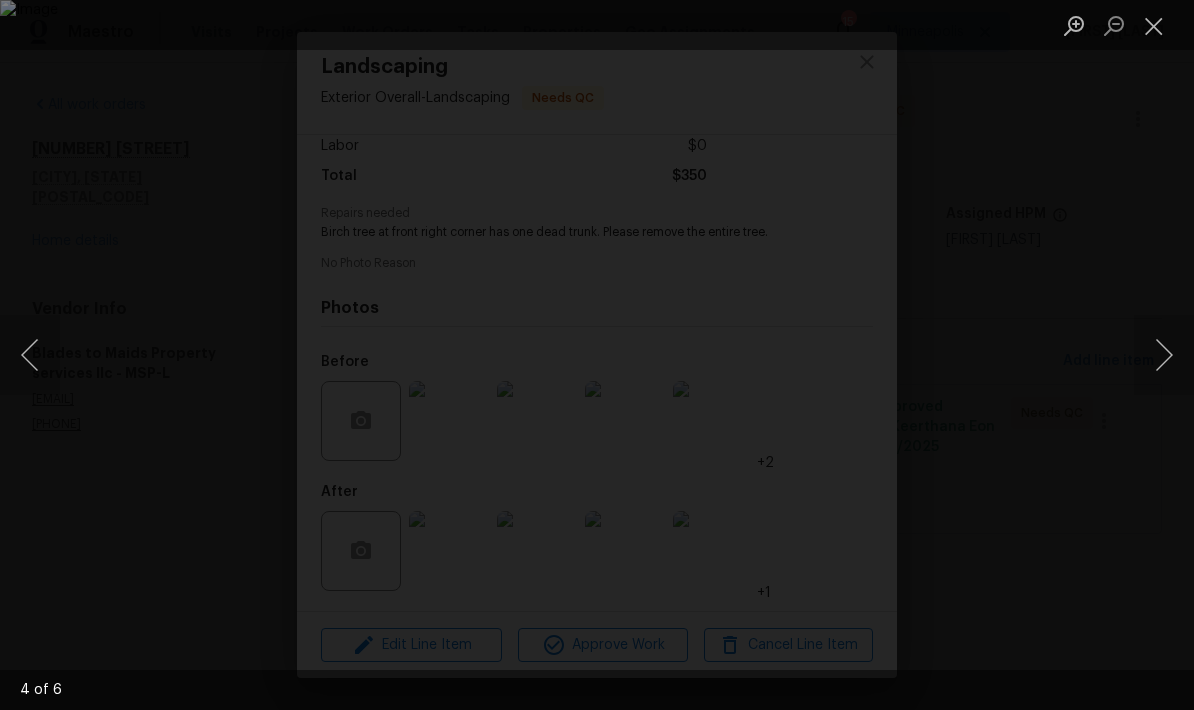 click at bounding box center (1164, 355) 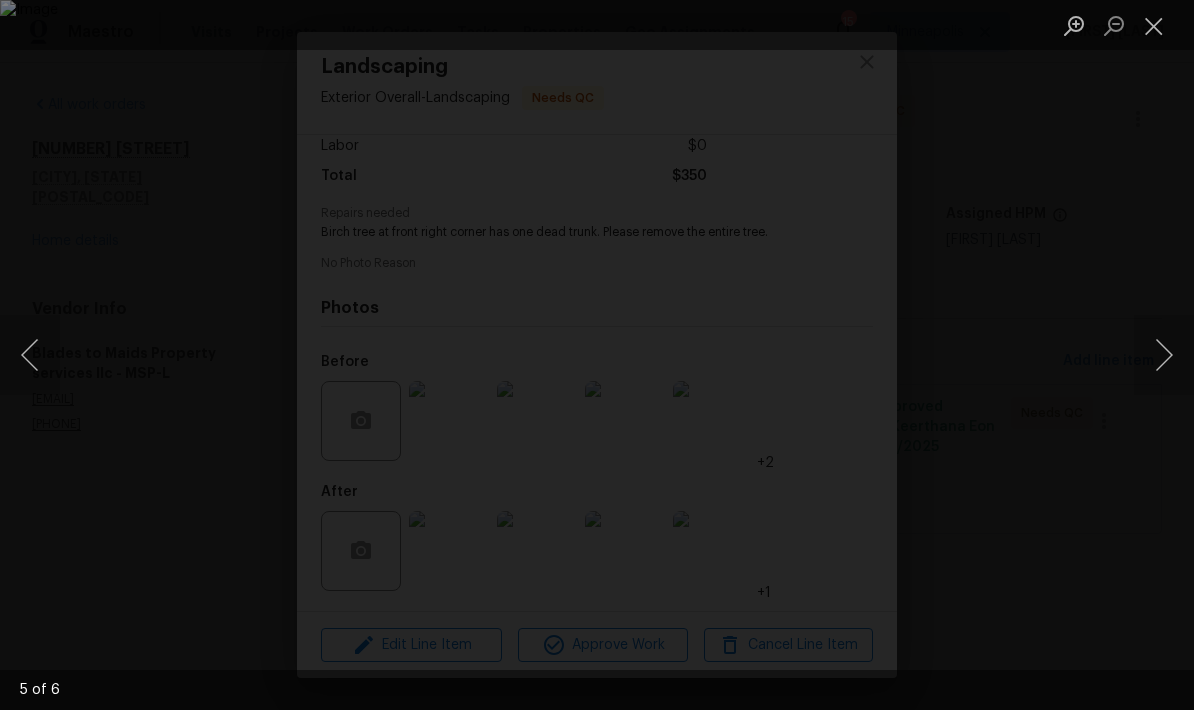 click at bounding box center [1164, 355] 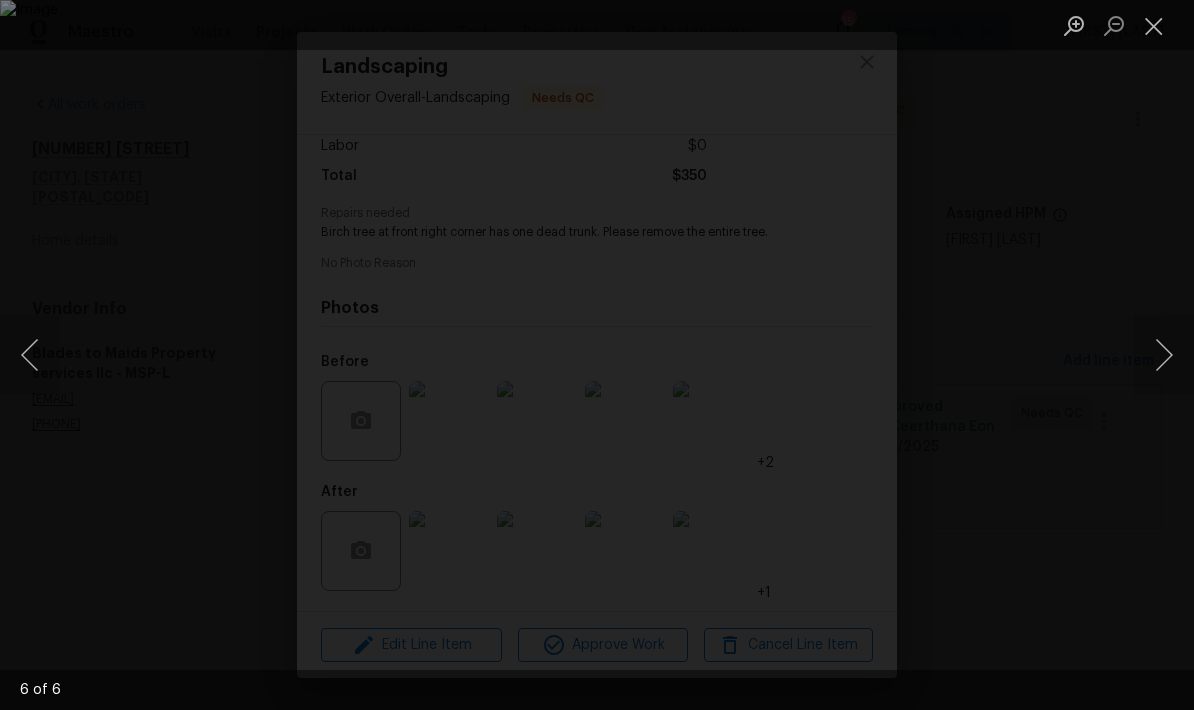 click at bounding box center (1154, 25) 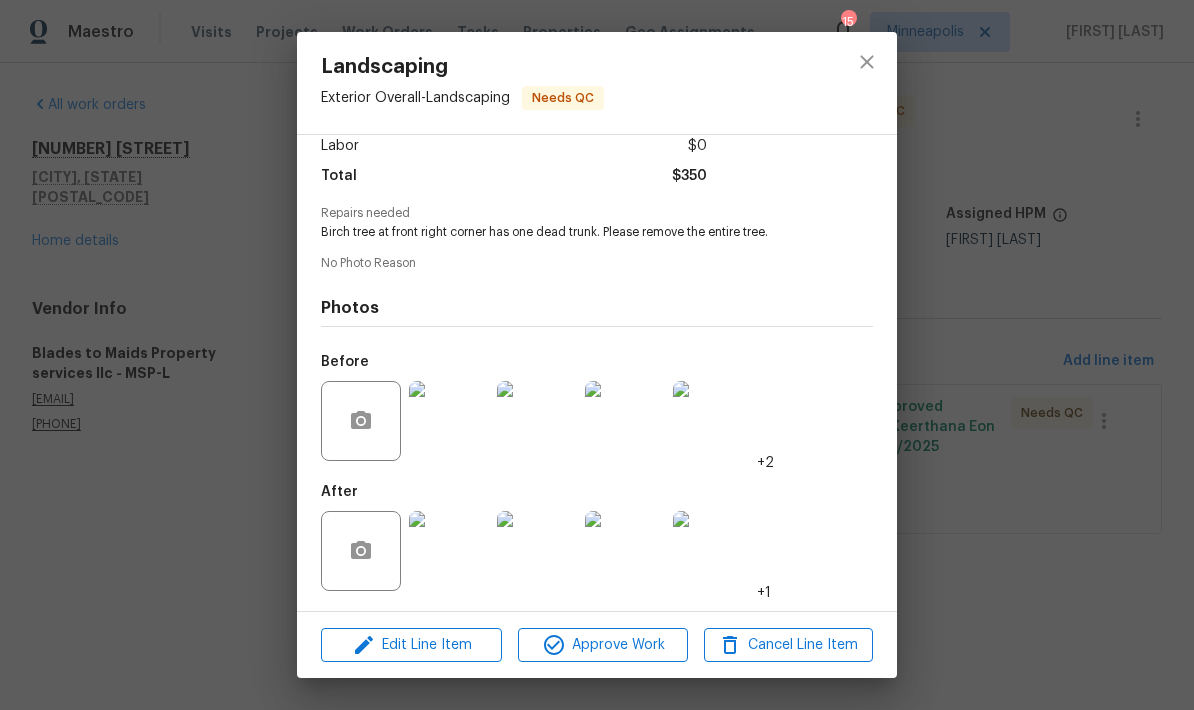 scroll, scrollTop: 150, scrollLeft: 0, axis: vertical 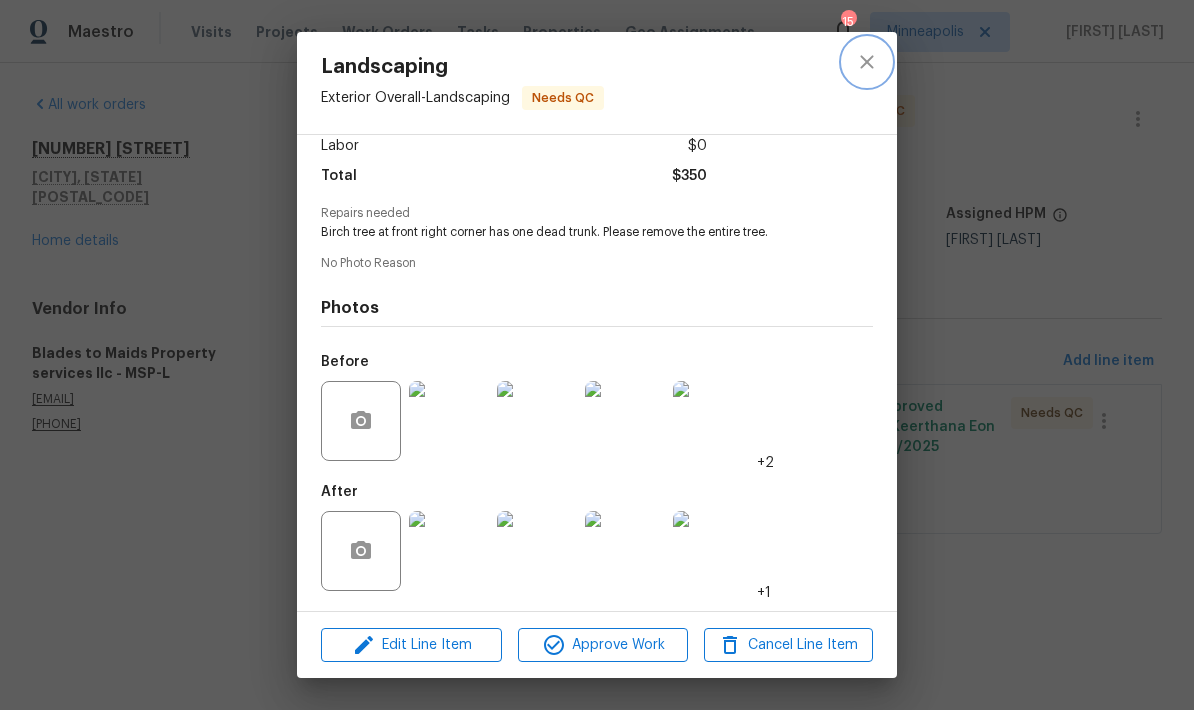 click 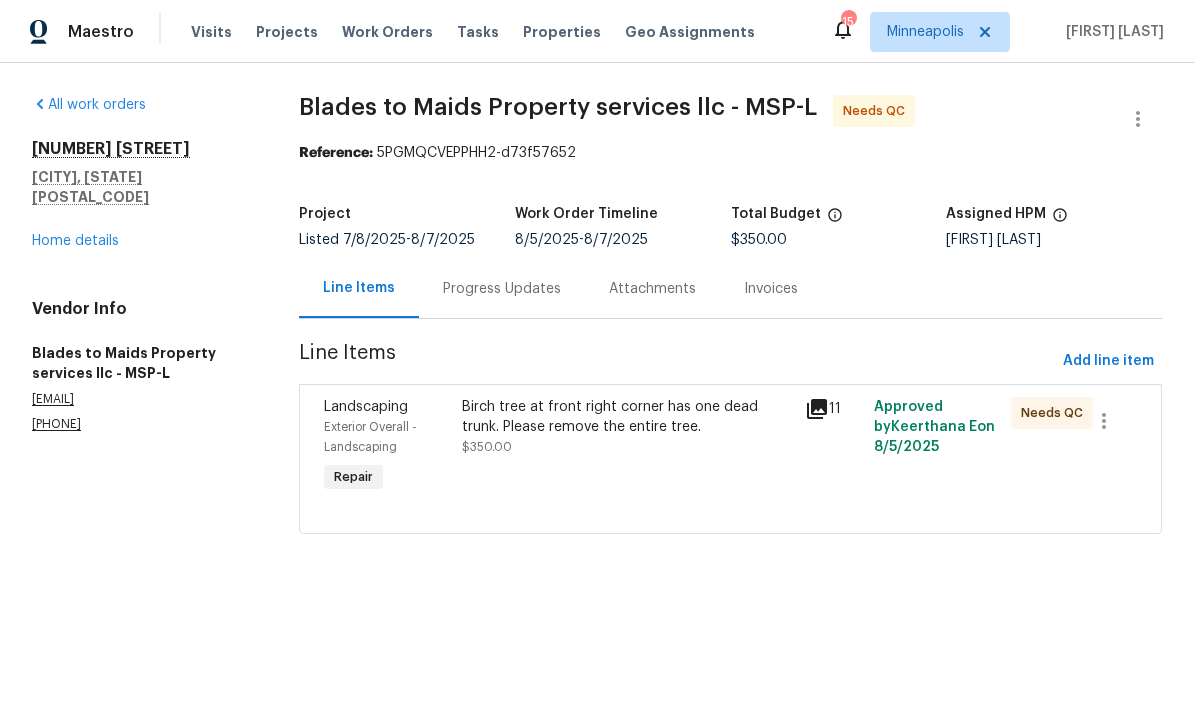 click on "Progress Updates" at bounding box center (502, 288) 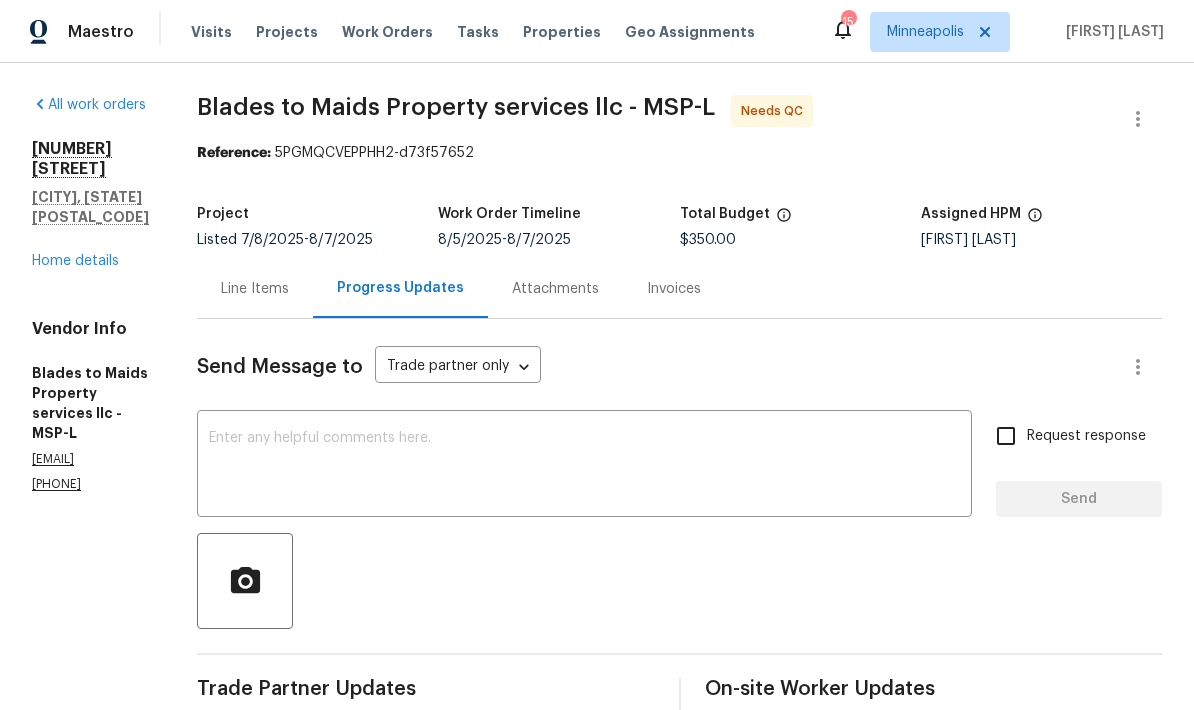 scroll, scrollTop: 0, scrollLeft: 0, axis: both 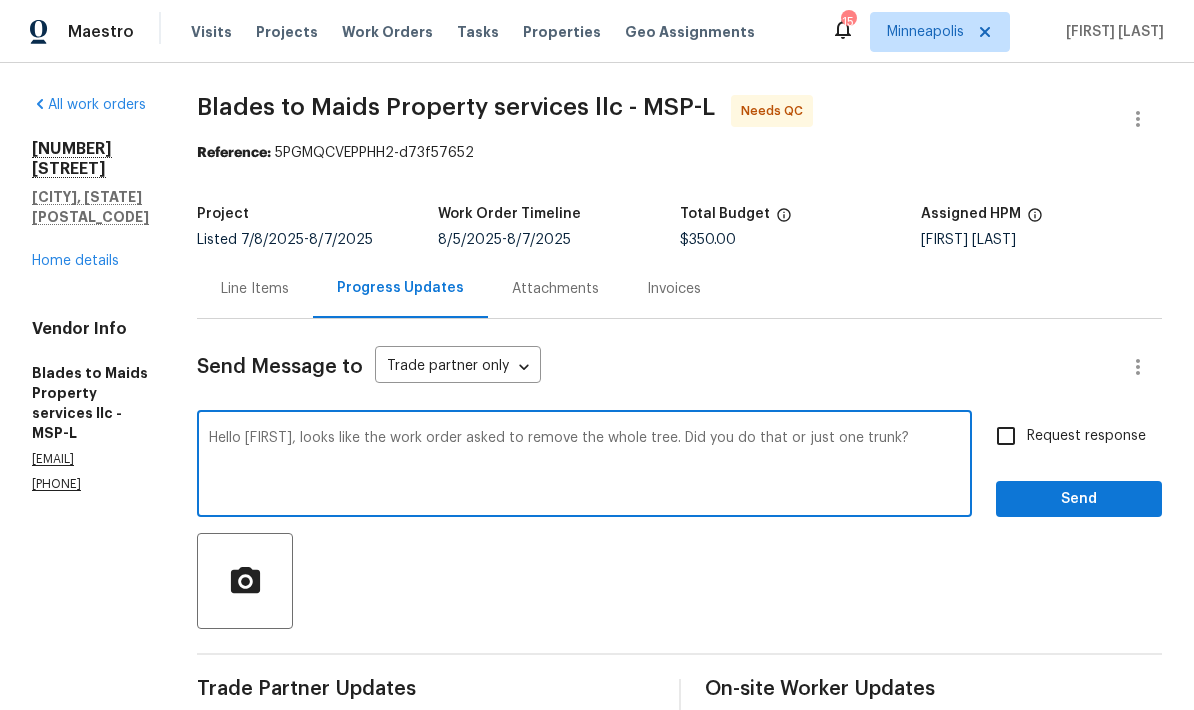 type on "Hello Joe, looks like the work order asked to remove the whole tree.  Did you do that or just one trunk?" 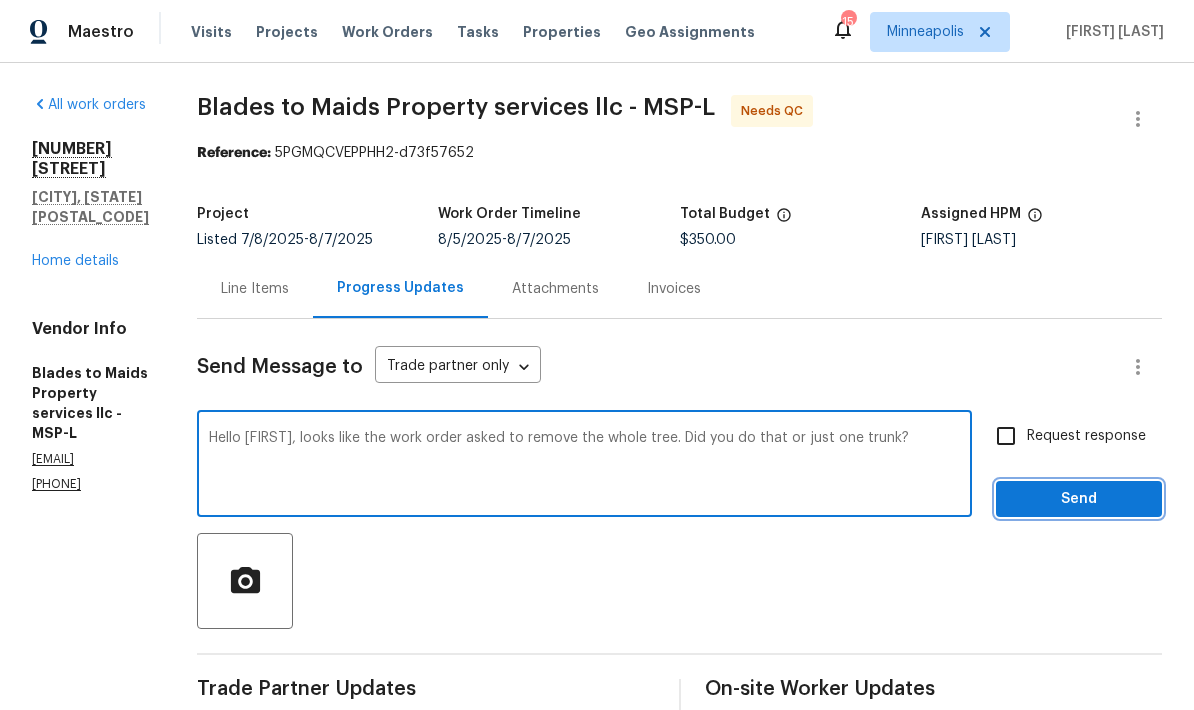 click on "Send" at bounding box center (1079, 499) 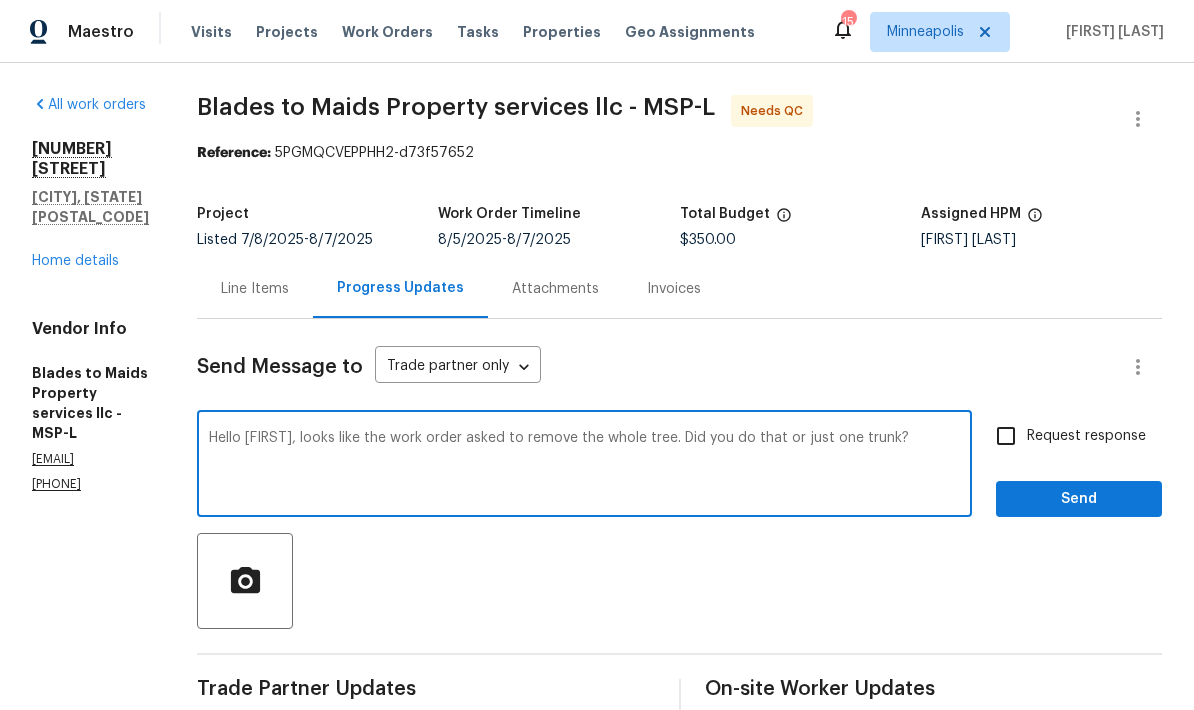 scroll, scrollTop: 38, scrollLeft: 0, axis: vertical 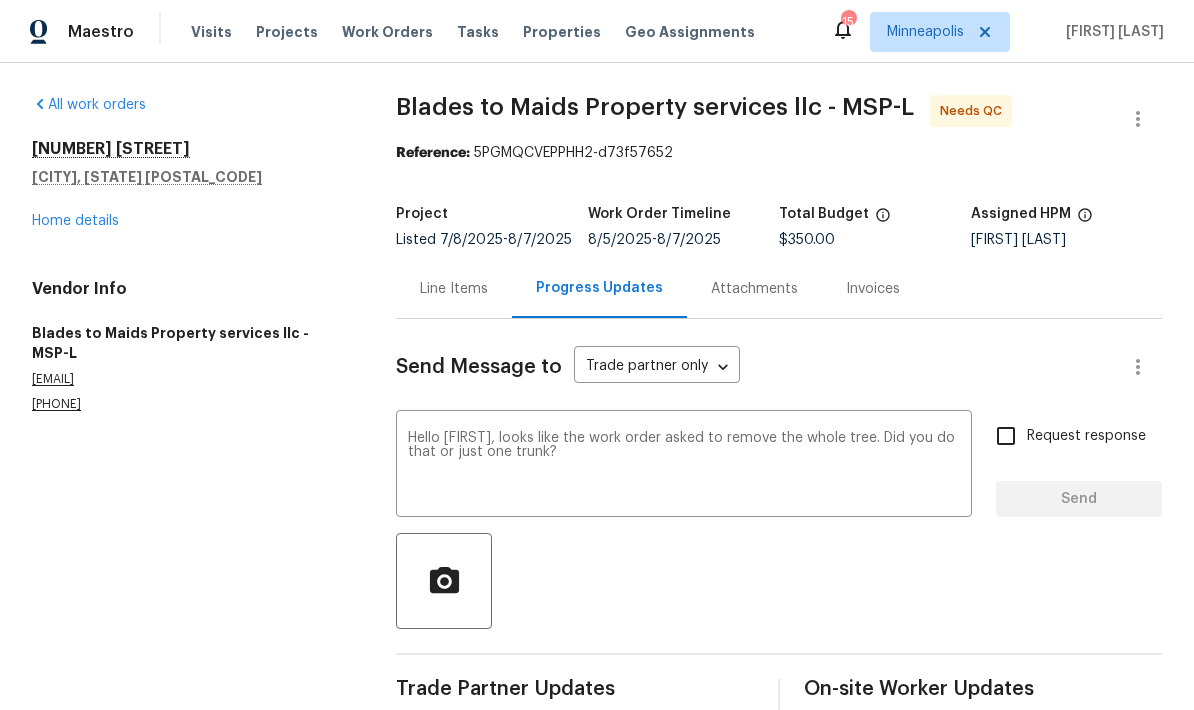 type 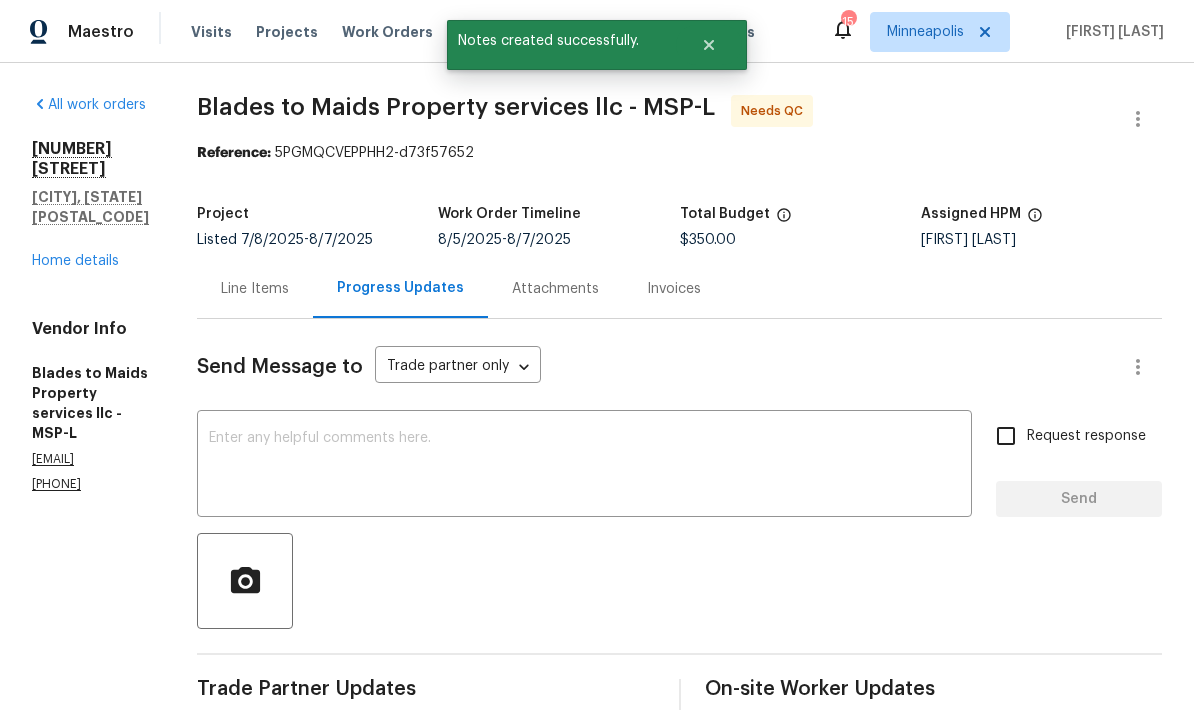 scroll, scrollTop: 0, scrollLeft: 0, axis: both 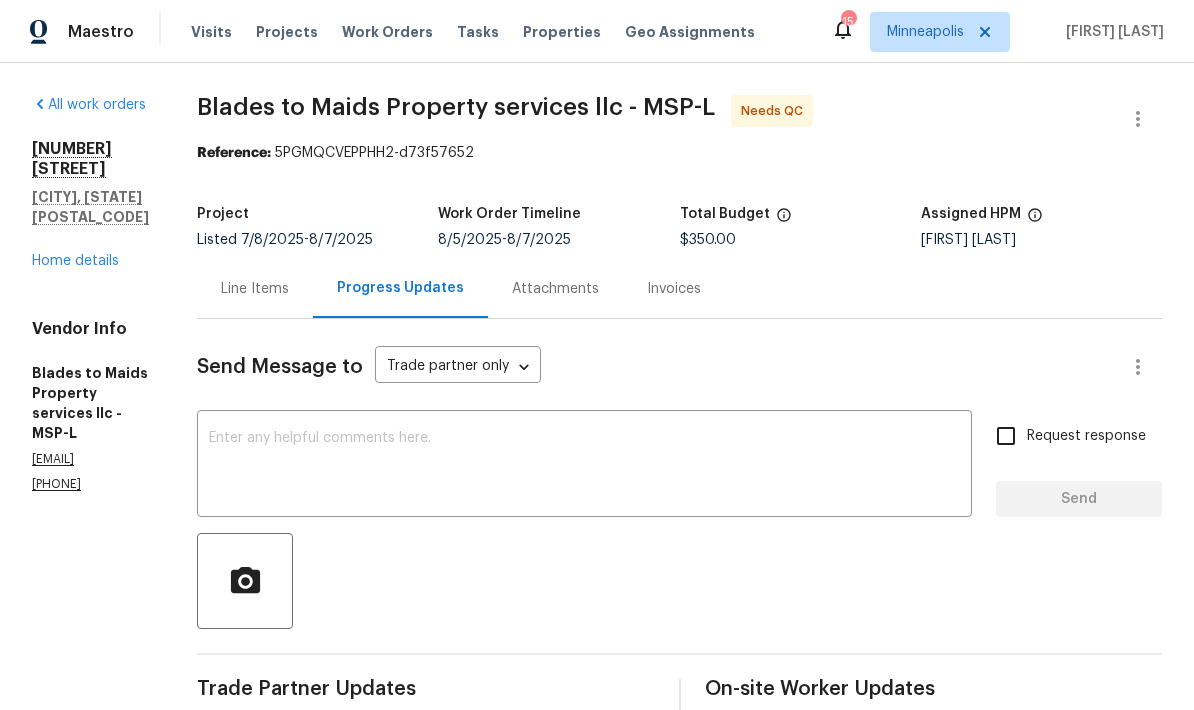 click on "Work Orders" at bounding box center [387, 32] 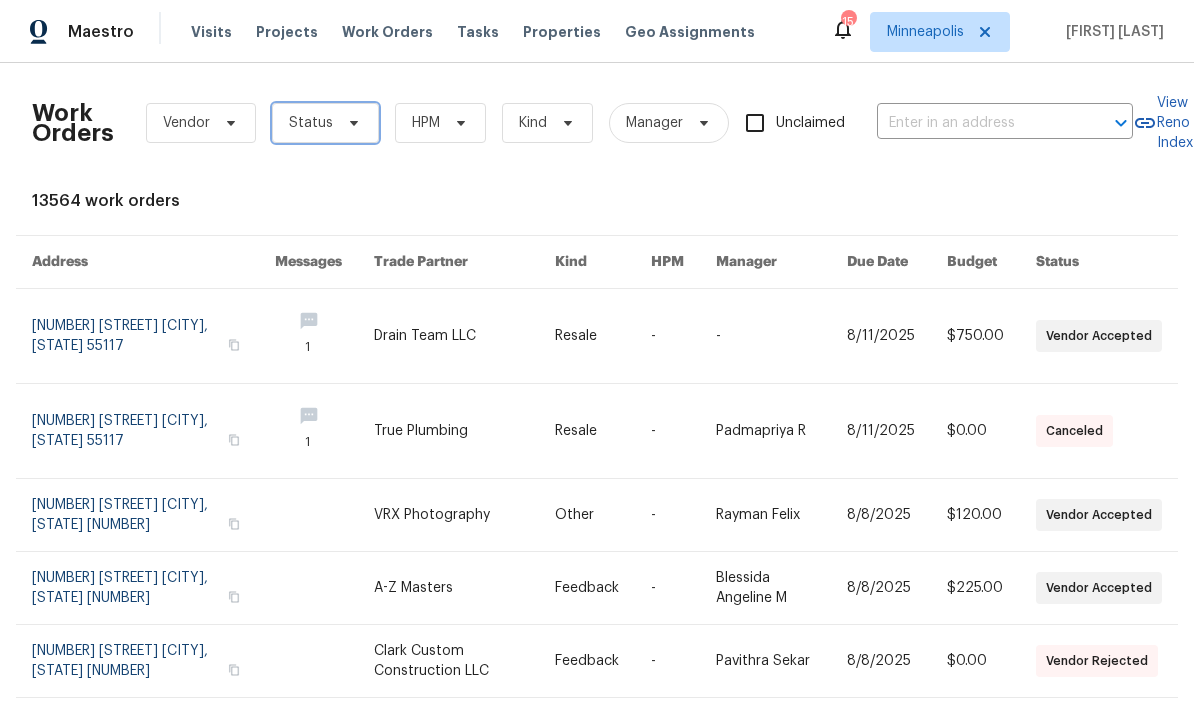 click 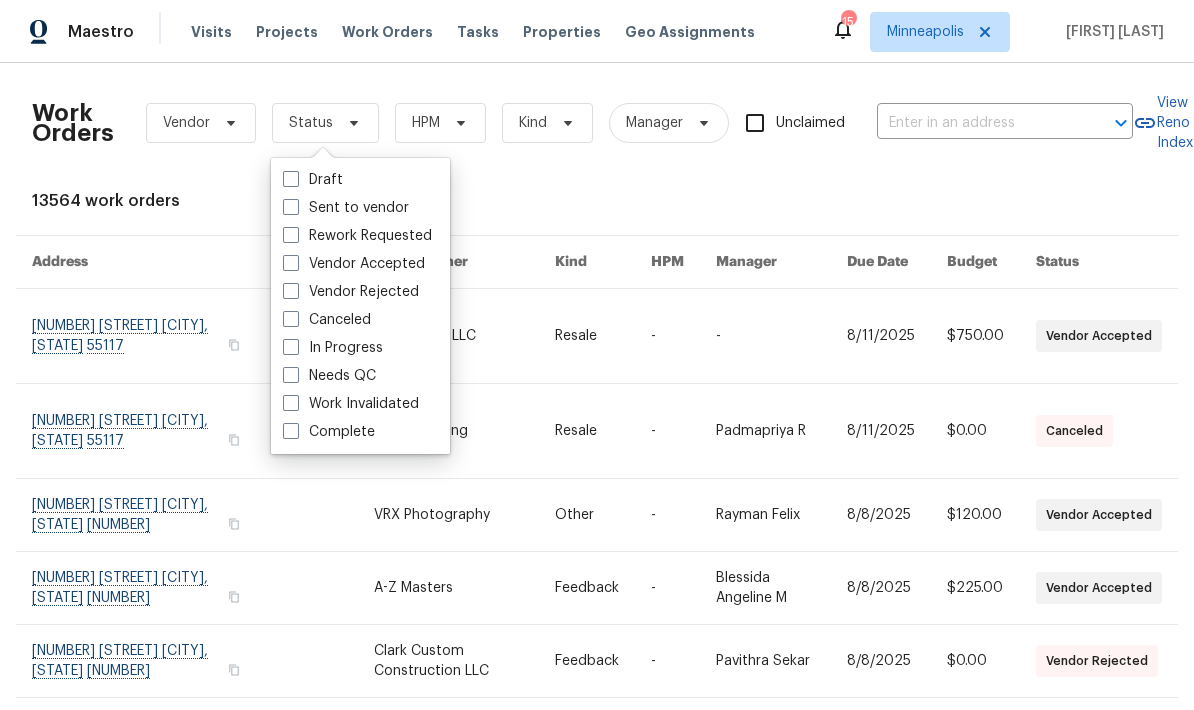 click at bounding box center [291, 375] 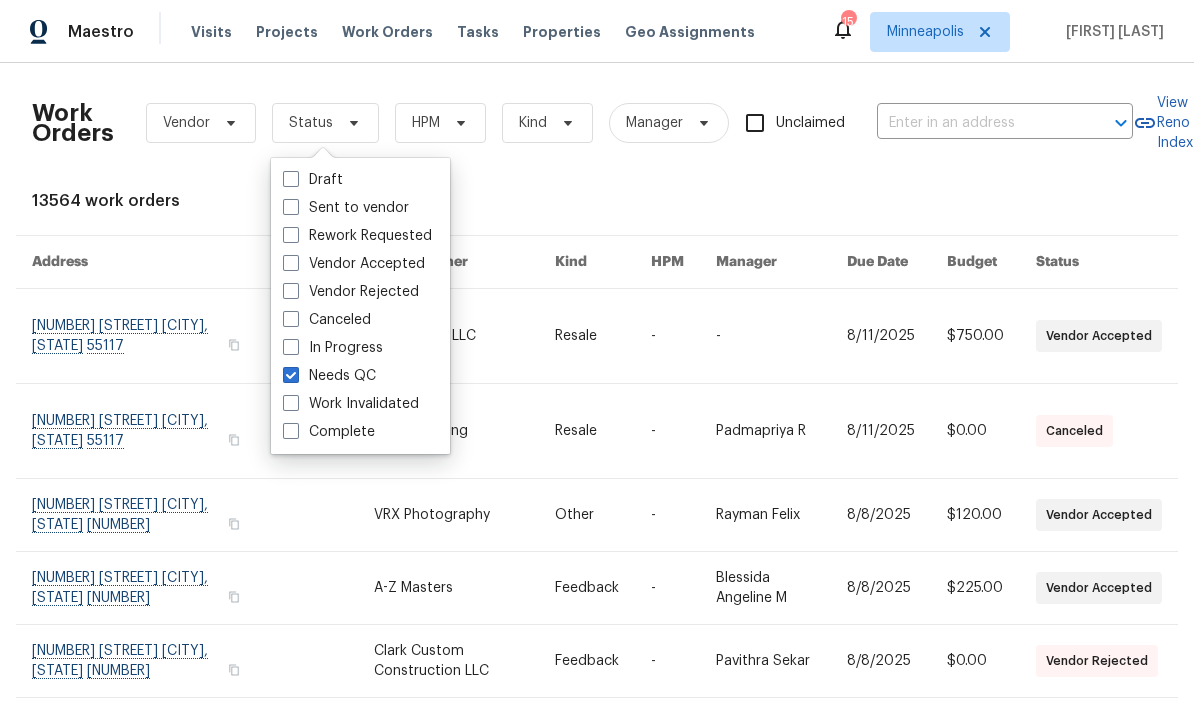 checkbox on "true" 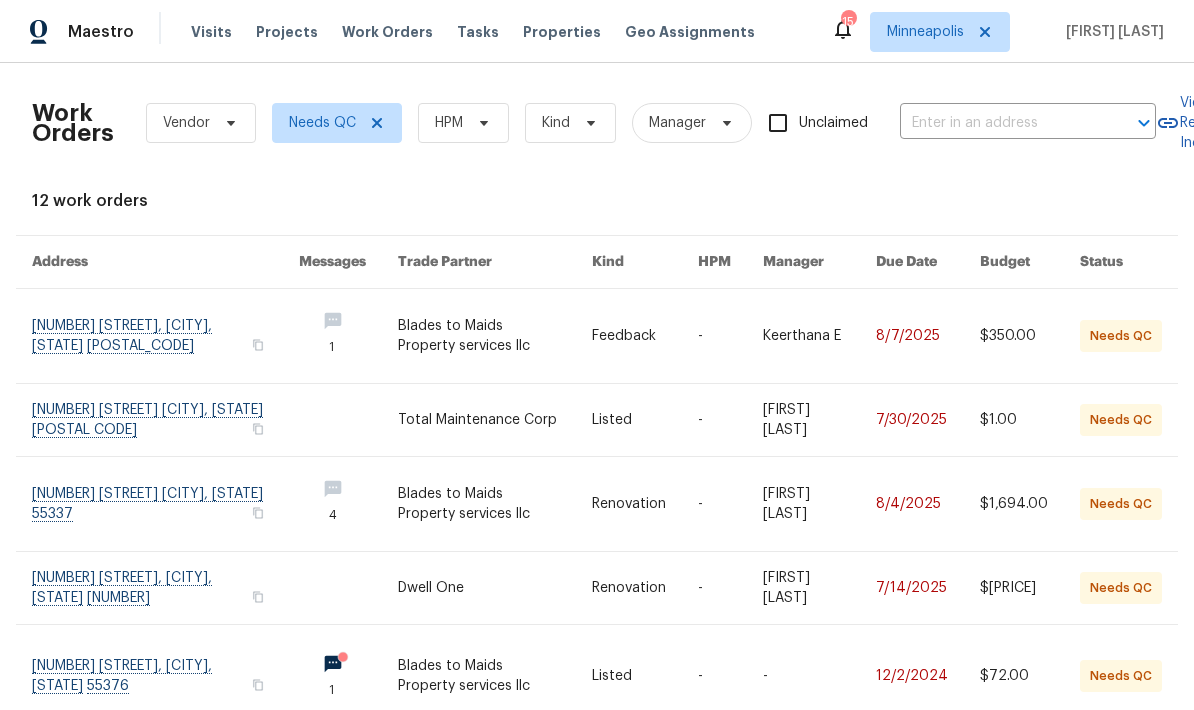 scroll, scrollTop: 0, scrollLeft: 0, axis: both 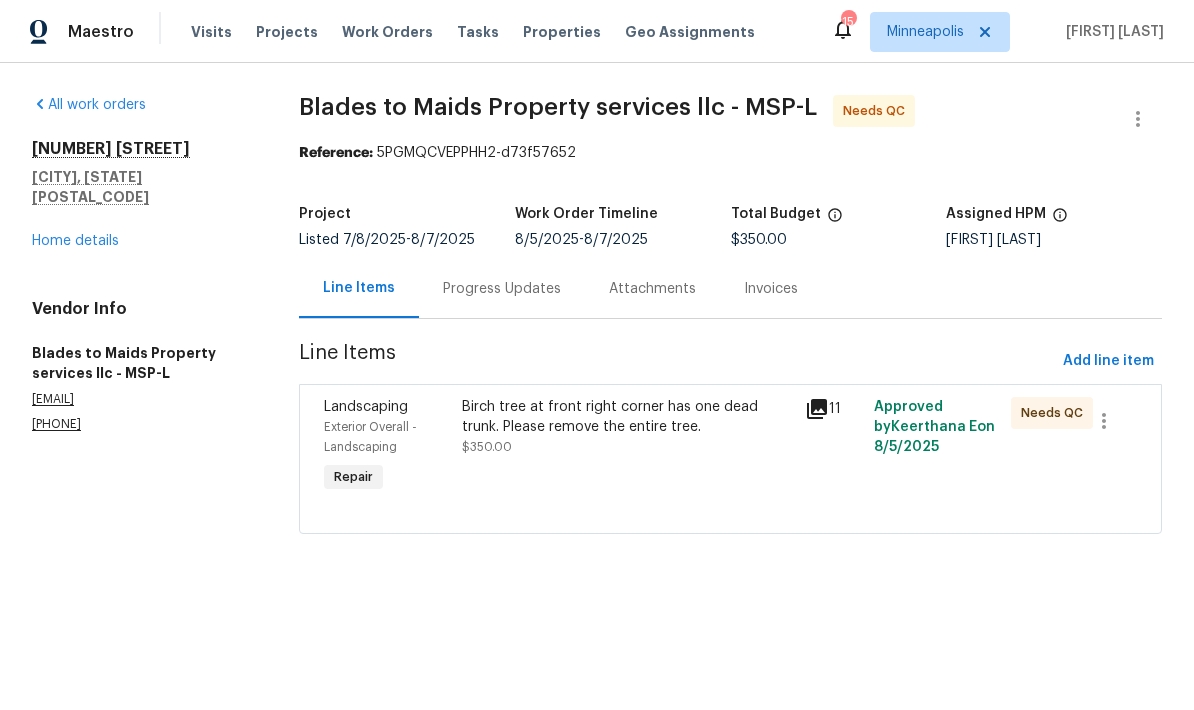 click on "Home details" at bounding box center [75, 241] 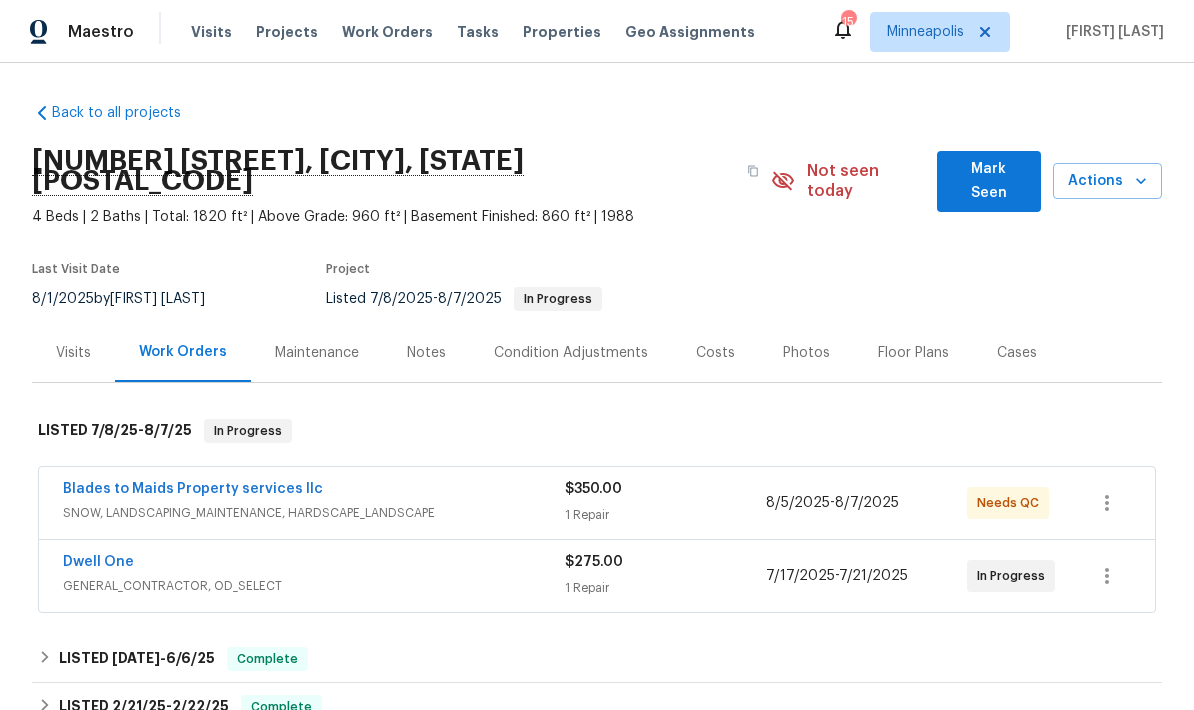 click on "Dwell One" at bounding box center [98, 562] 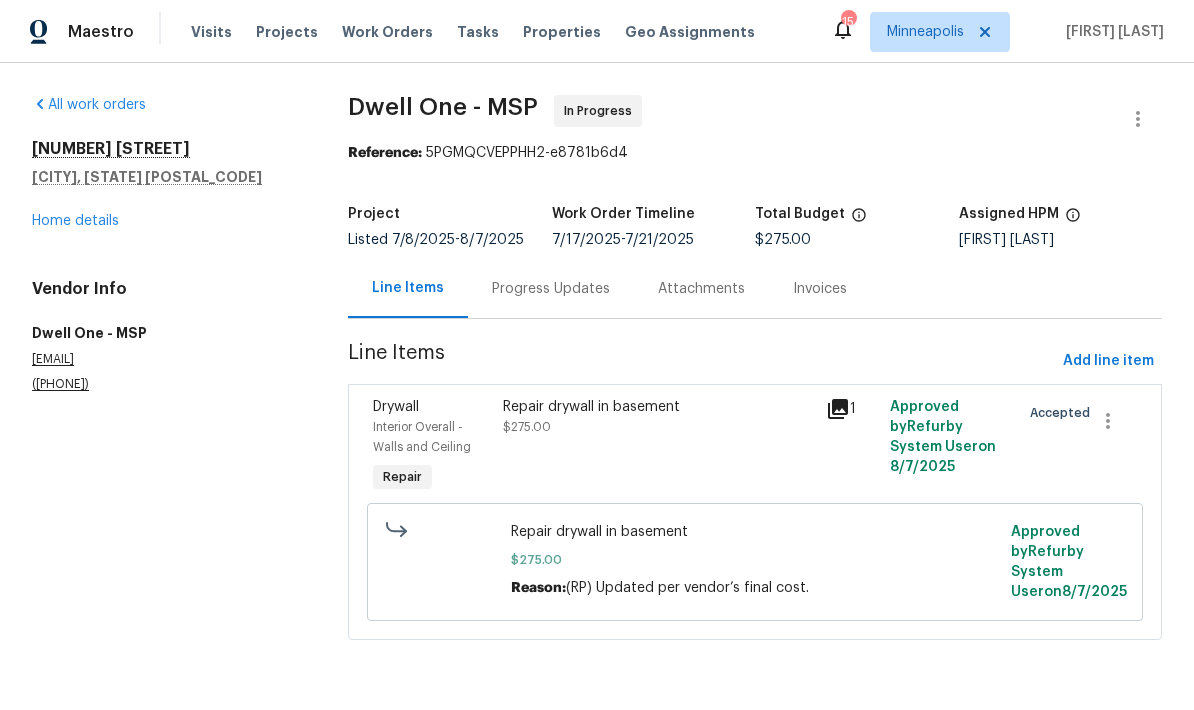 click on "Progress Updates" at bounding box center (551, 288) 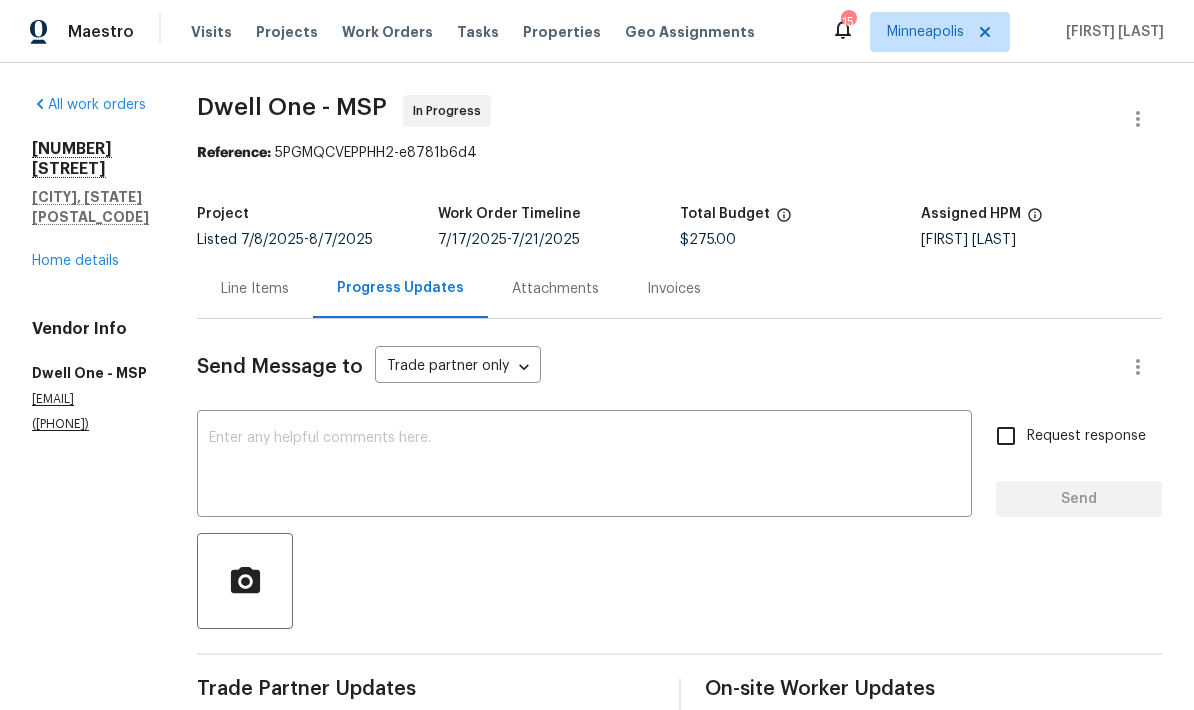 scroll, scrollTop: 0, scrollLeft: 0, axis: both 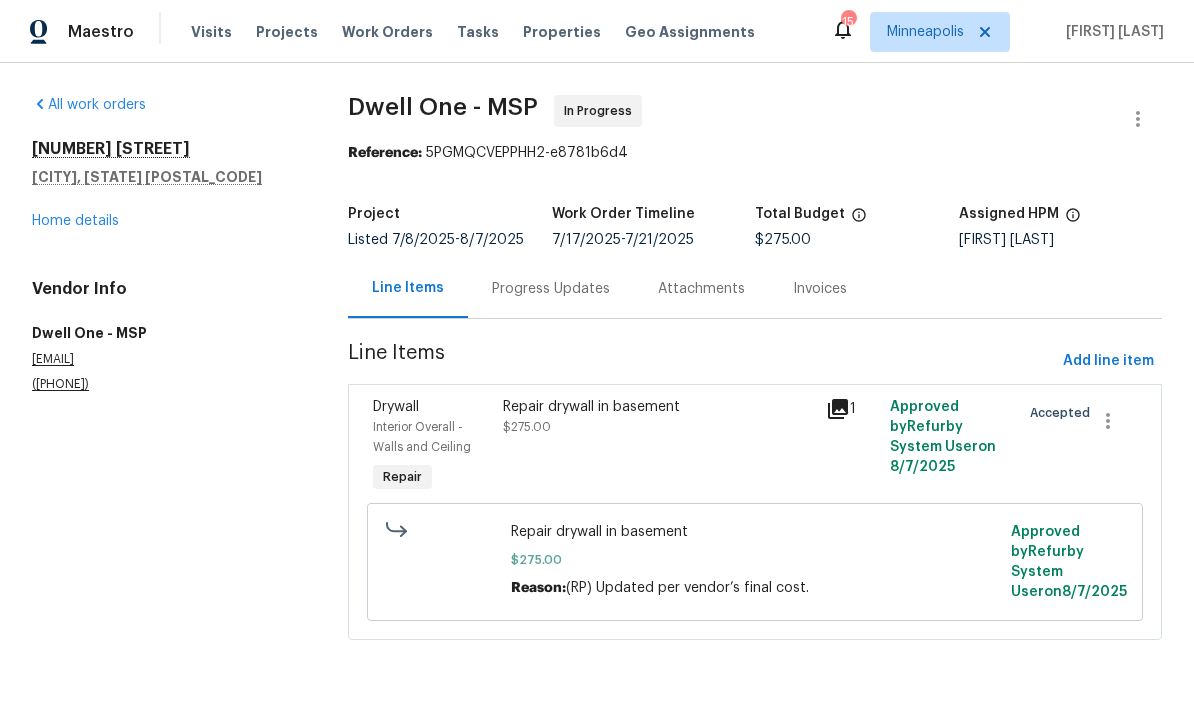 click on "Repair drywall in basement $275.00" at bounding box center (658, 417) 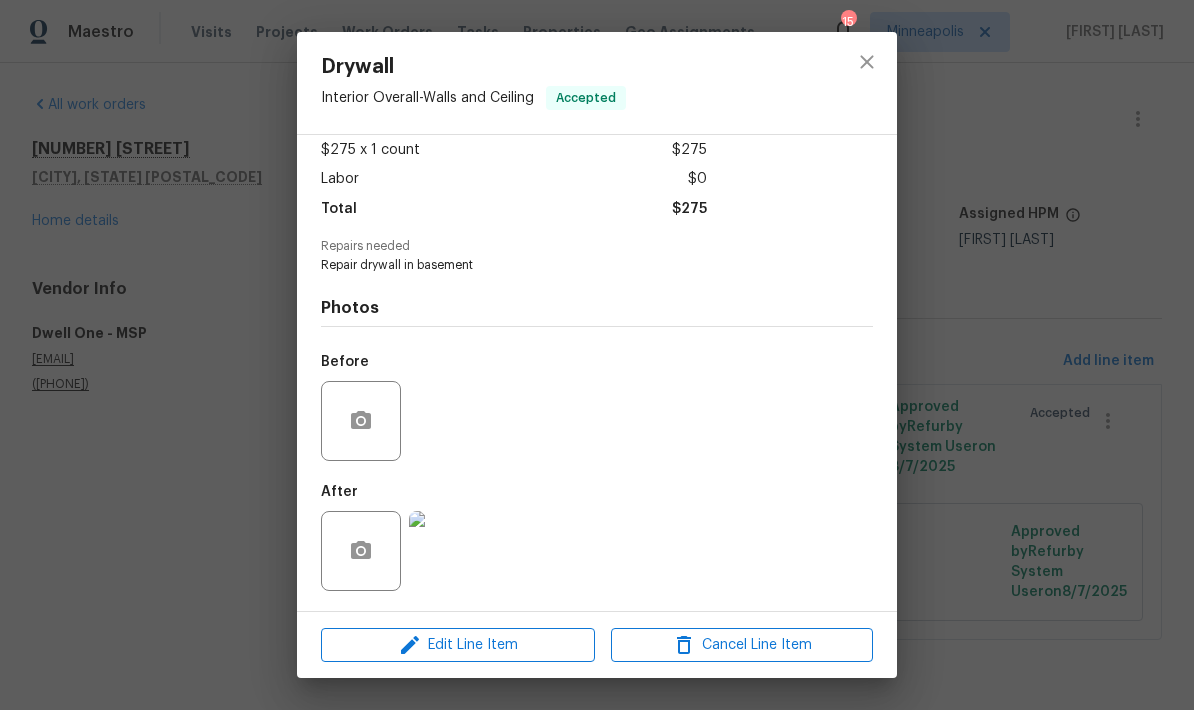scroll, scrollTop: 116, scrollLeft: 0, axis: vertical 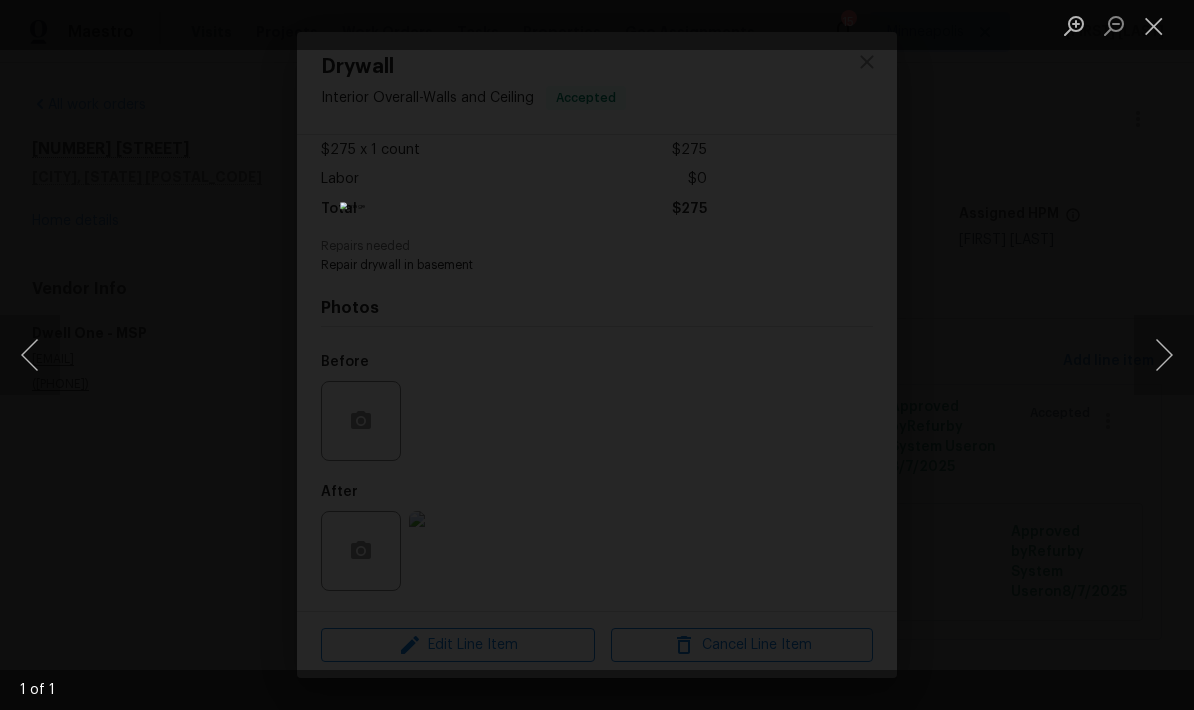 click at bounding box center (1154, 25) 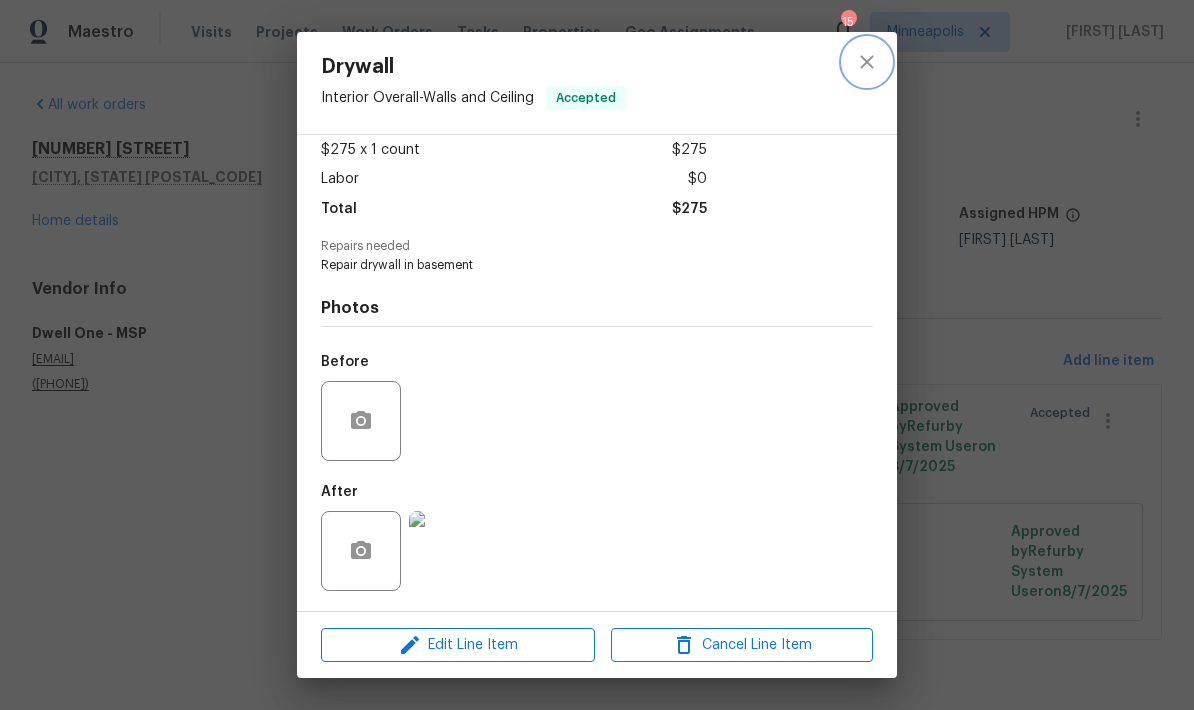 click at bounding box center [867, 62] 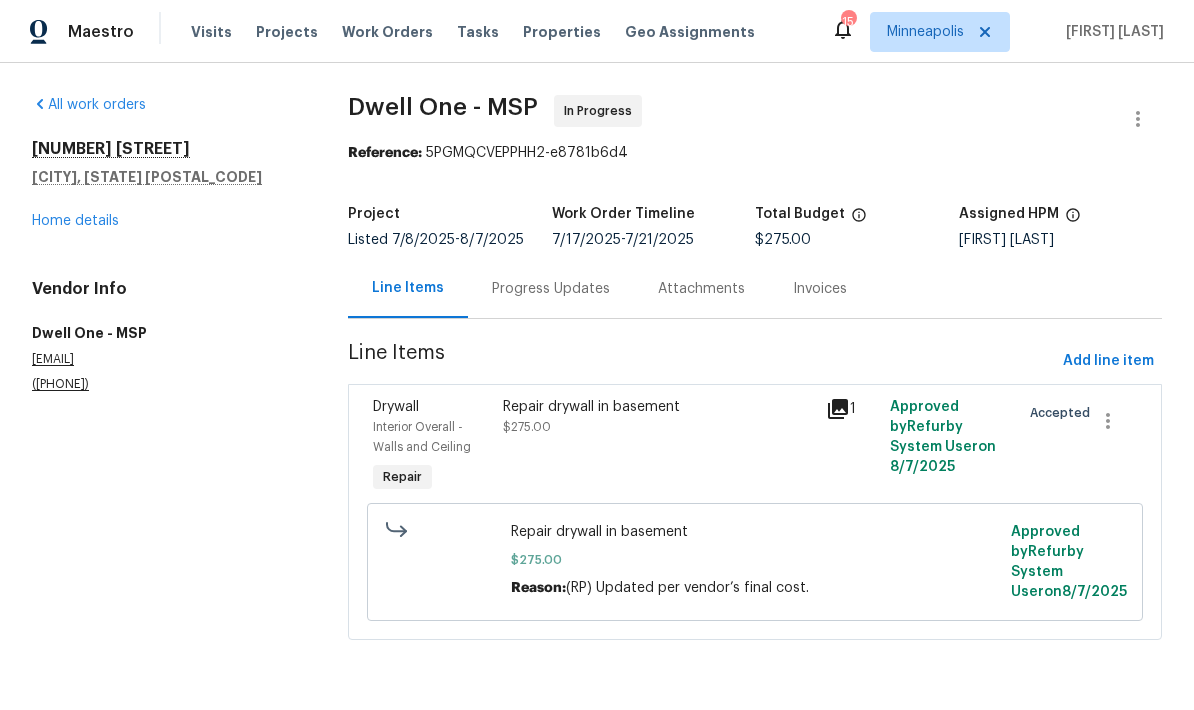 click on "Progress Updates" at bounding box center [551, 289] 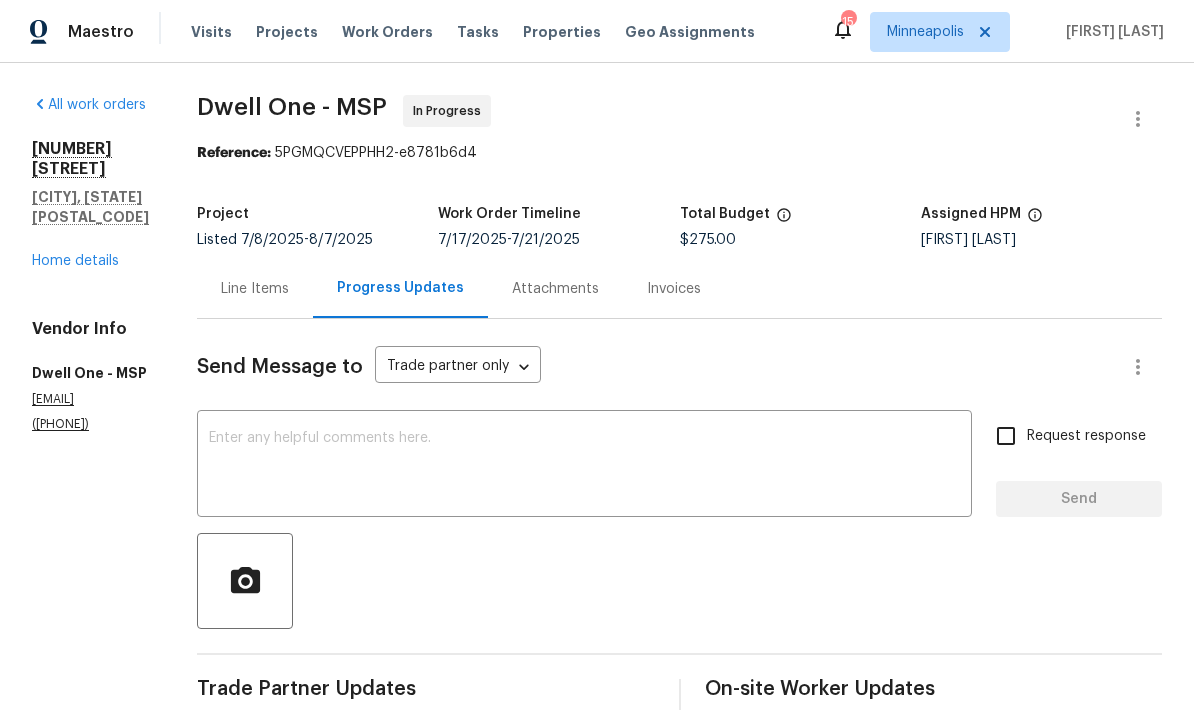 scroll, scrollTop: 0, scrollLeft: 0, axis: both 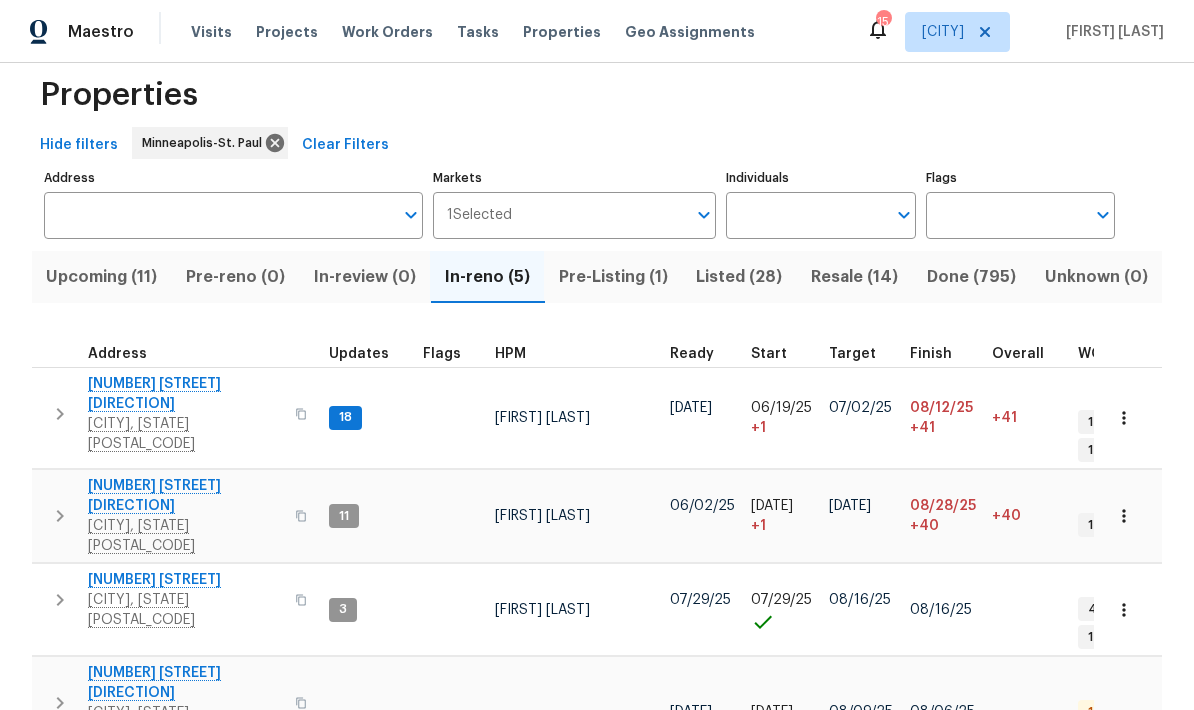 click at bounding box center [60, 414] 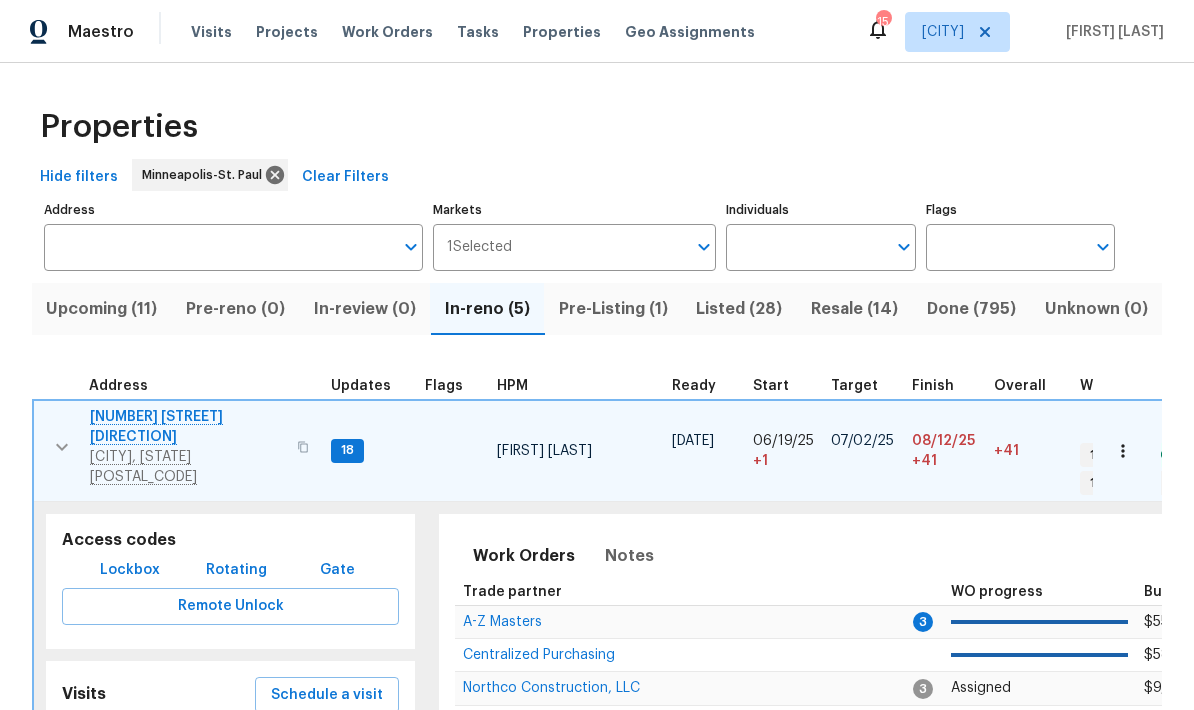 scroll, scrollTop: 0, scrollLeft: 0, axis: both 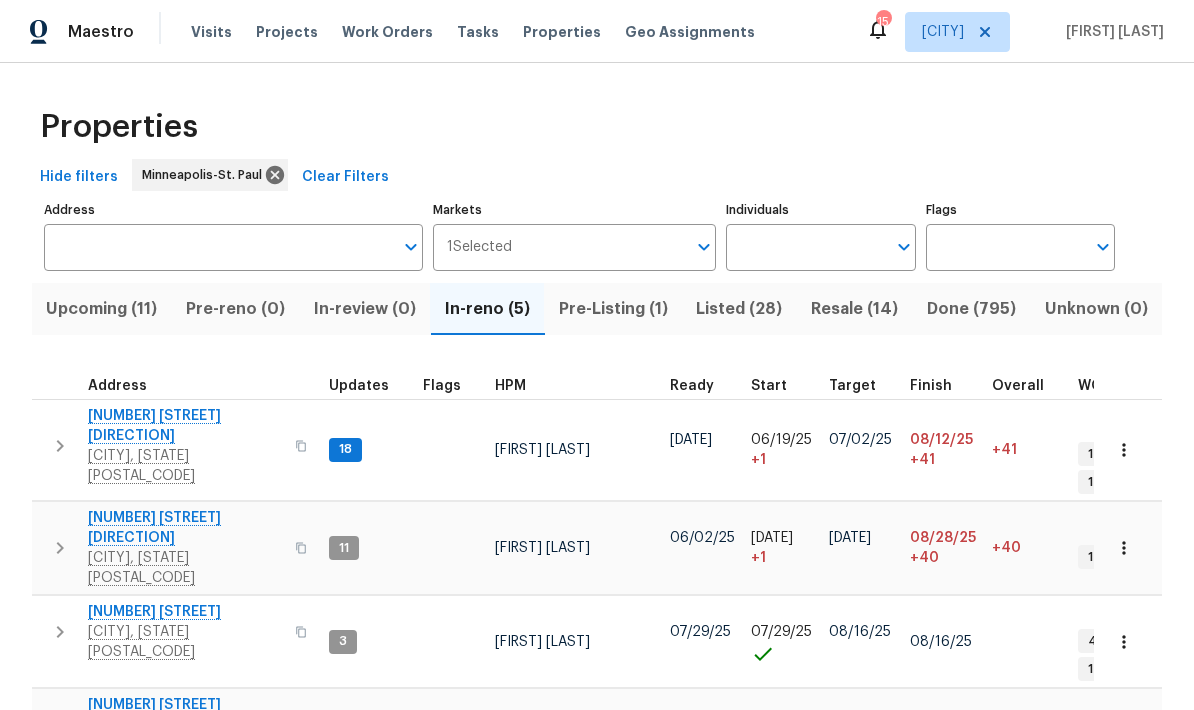 click on "Pre-Listing (1)" at bounding box center (613, 309) 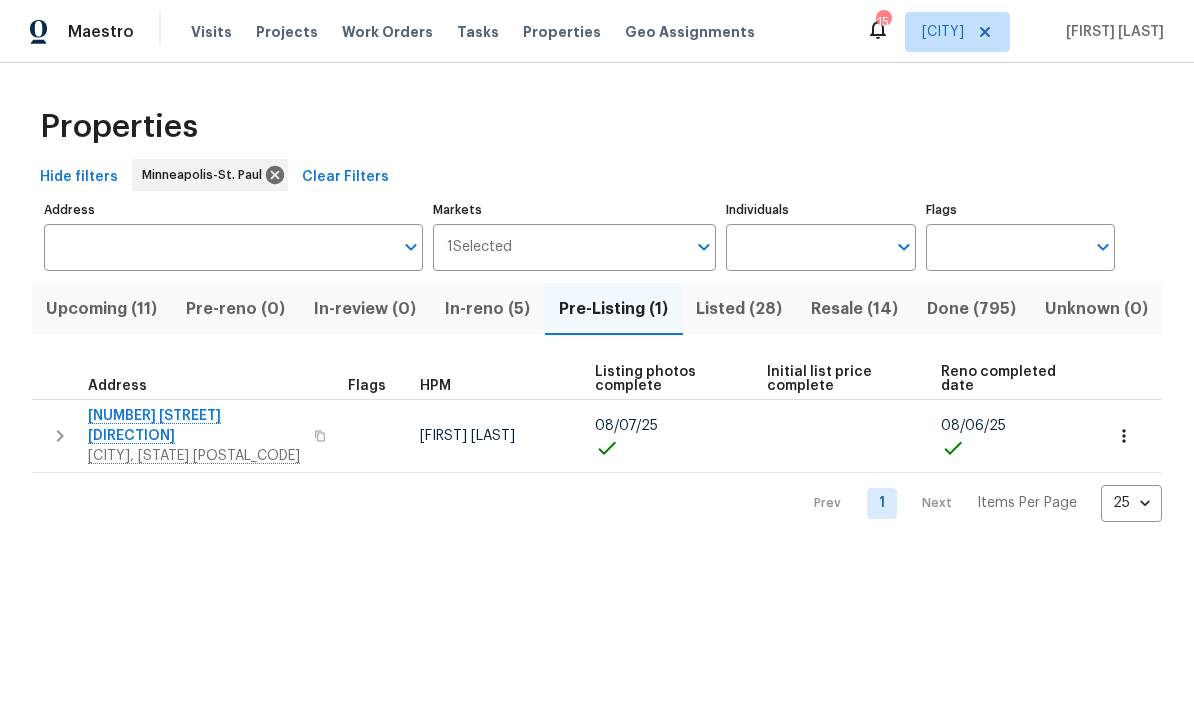 click on "Listed (28)" at bounding box center (739, 309) 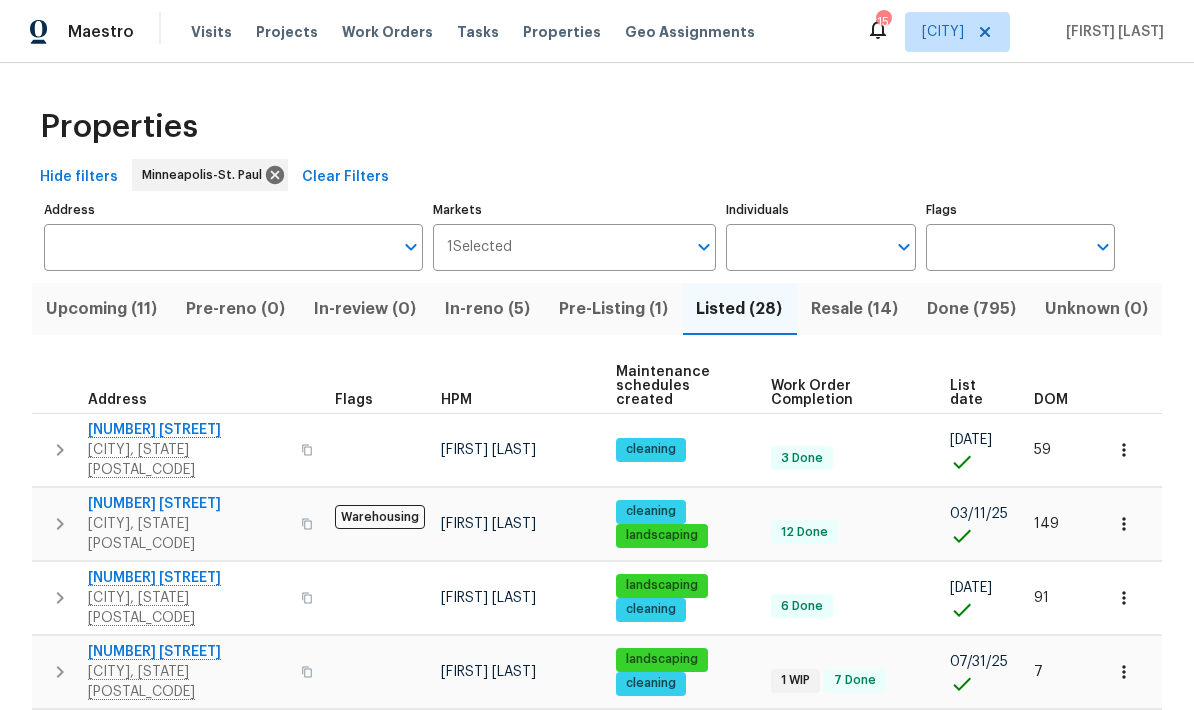 click on "Pre-Listing (1)" at bounding box center [613, 309] 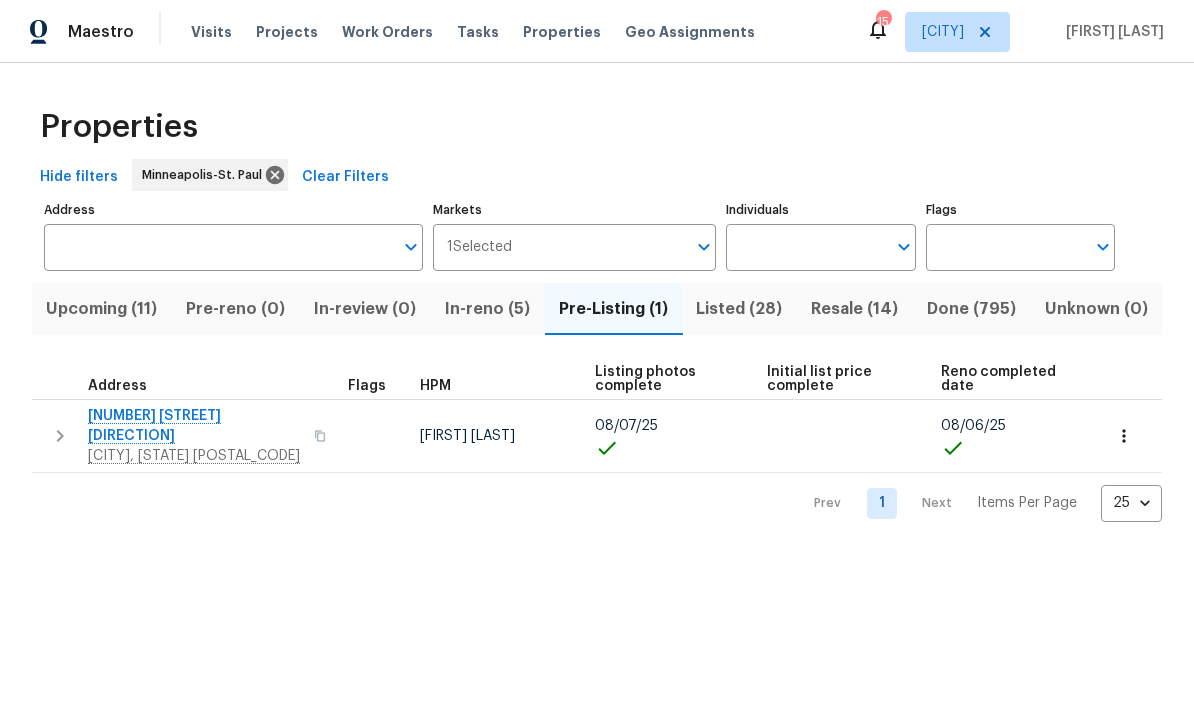 click on "1235 138th St E" at bounding box center (195, 426) 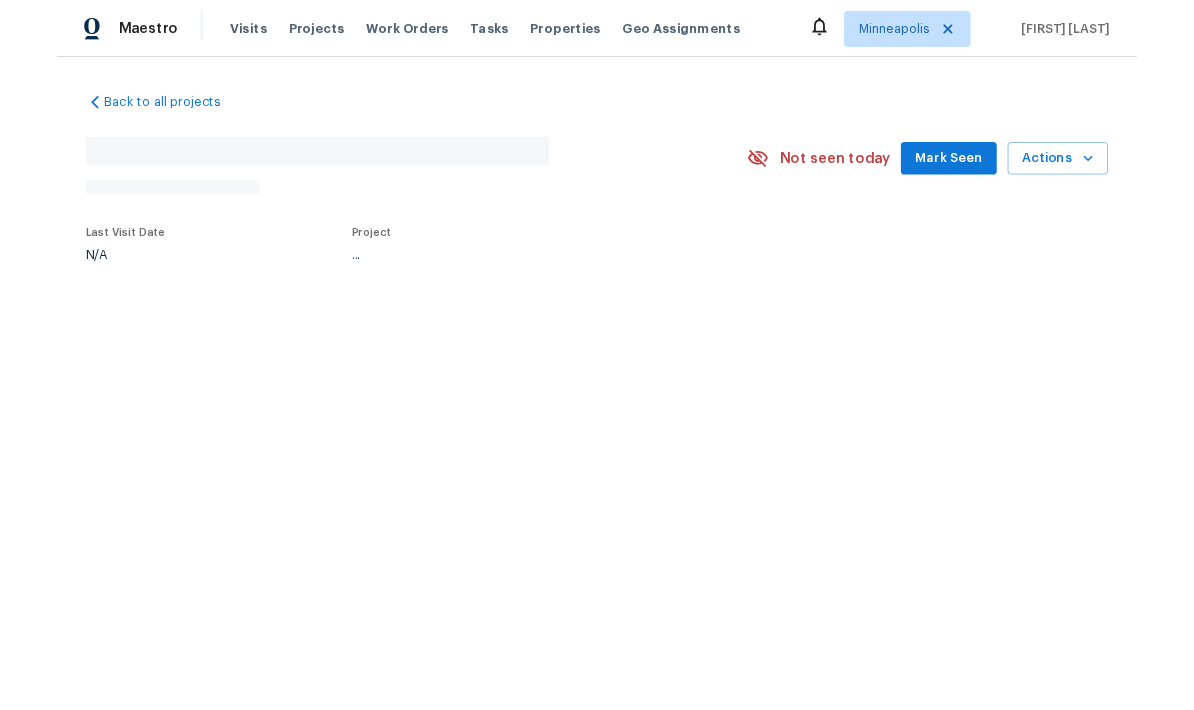 scroll, scrollTop: 0, scrollLeft: 0, axis: both 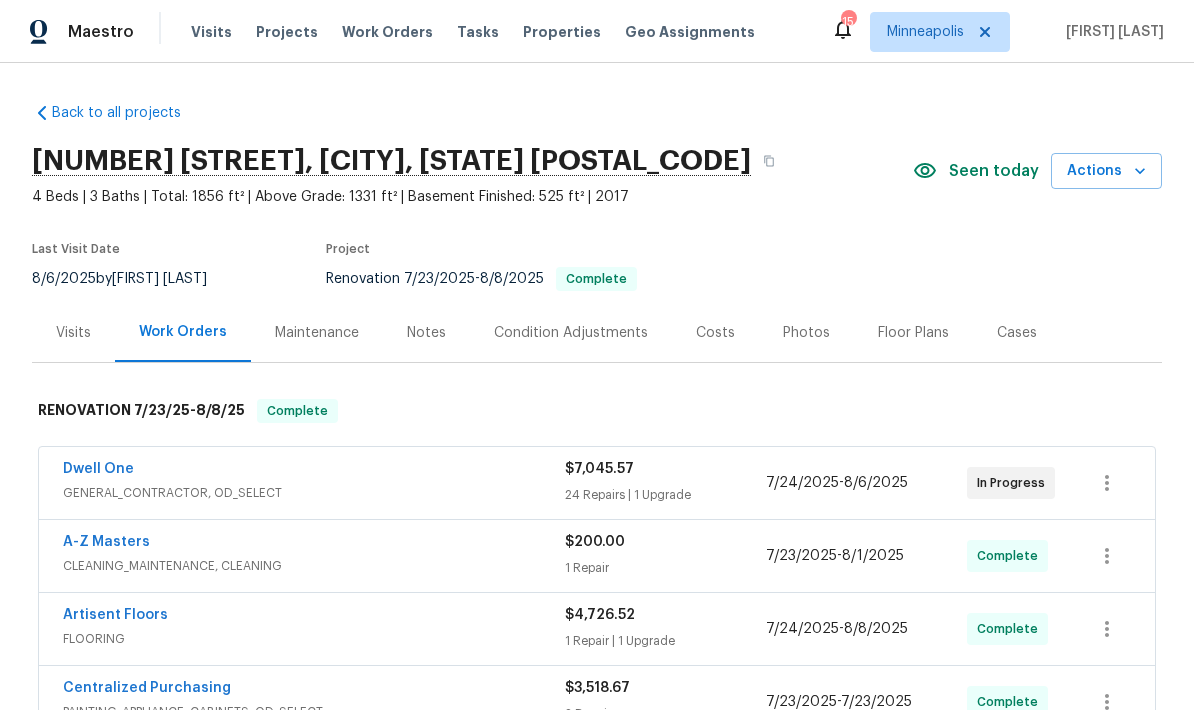 click on "Photos" at bounding box center (806, 333) 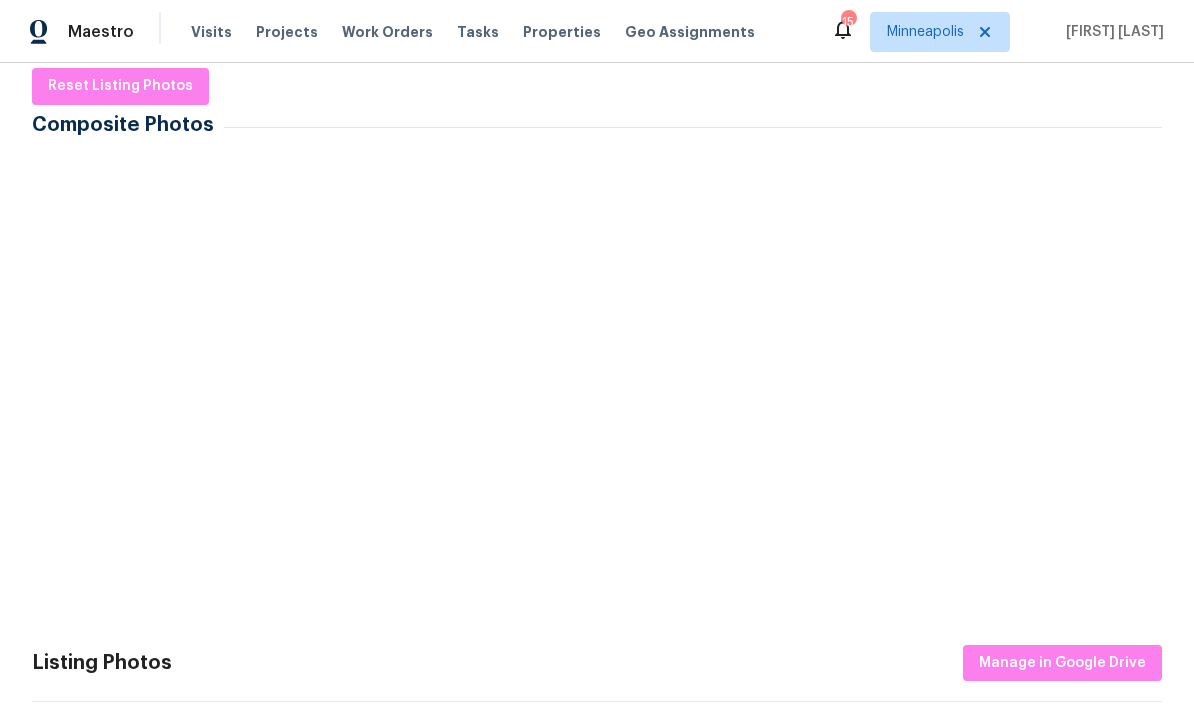 scroll, scrollTop: 338, scrollLeft: 0, axis: vertical 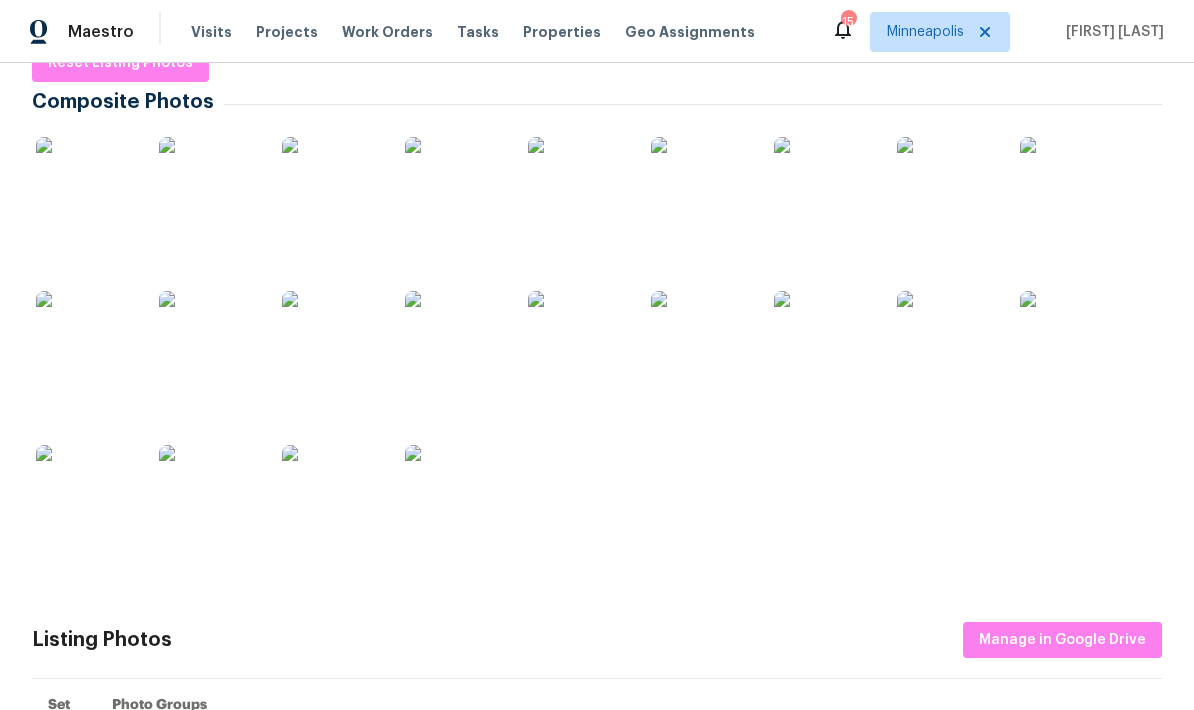click at bounding box center (86, 187) 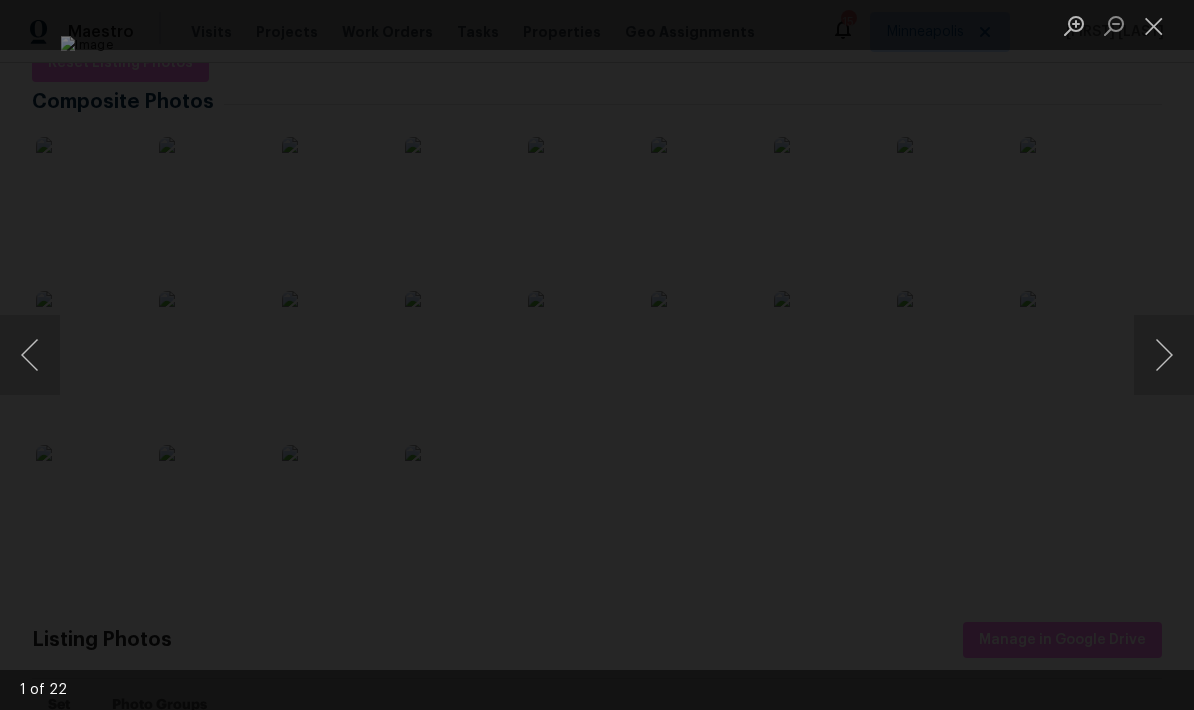 click at bounding box center (1164, 355) 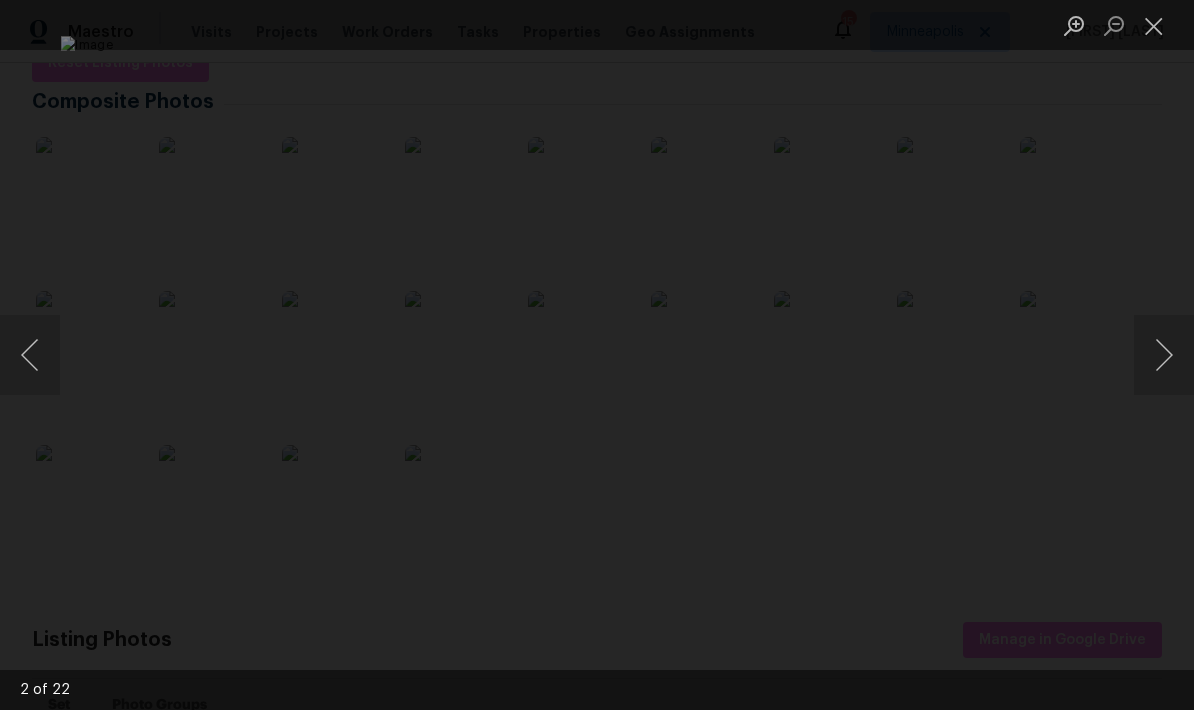 click at bounding box center (1164, 355) 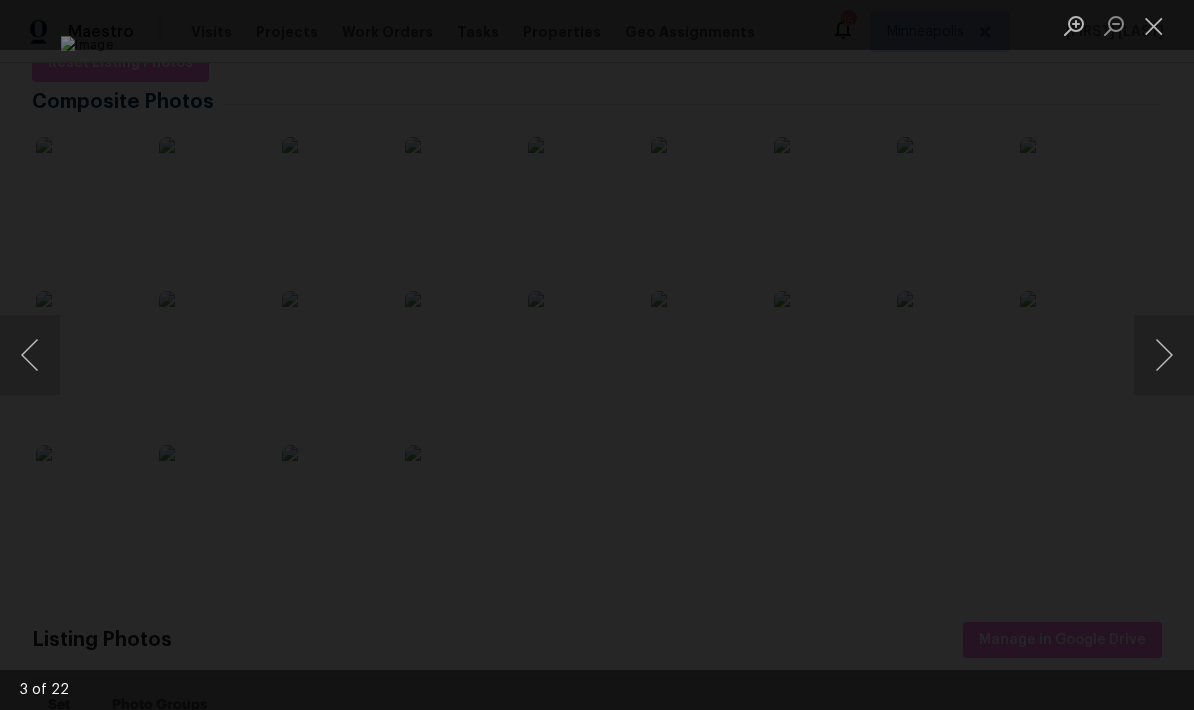 click at bounding box center (1164, 355) 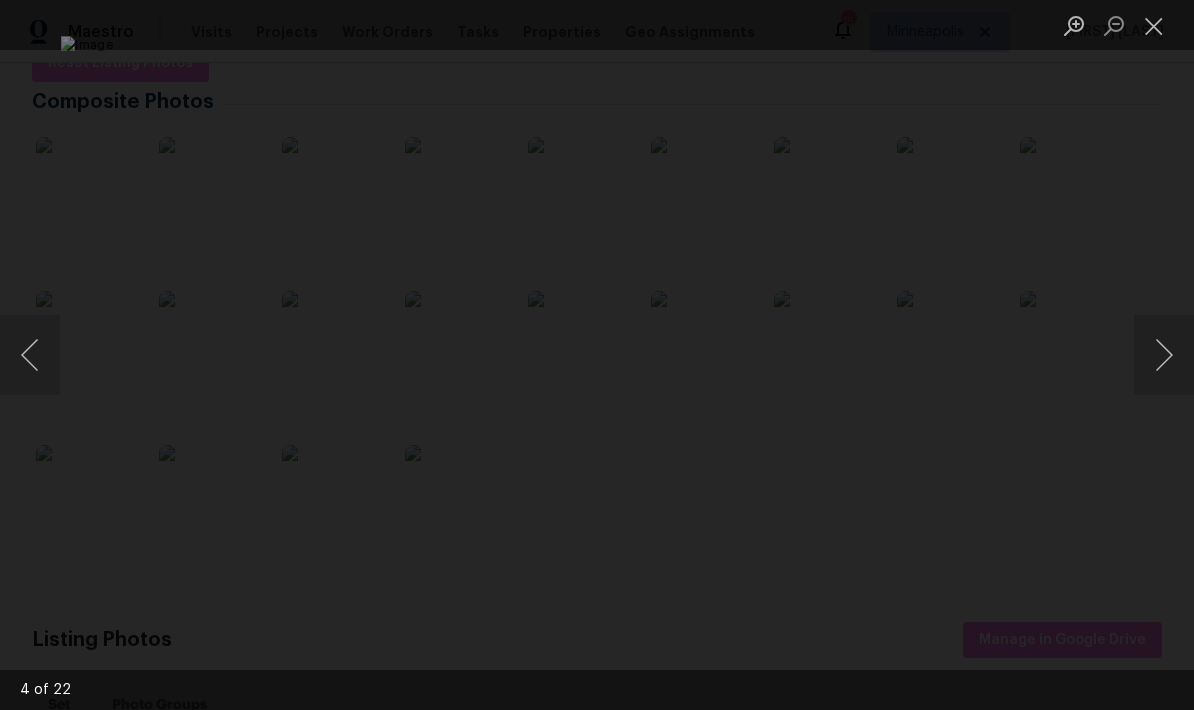 click at bounding box center (1164, 355) 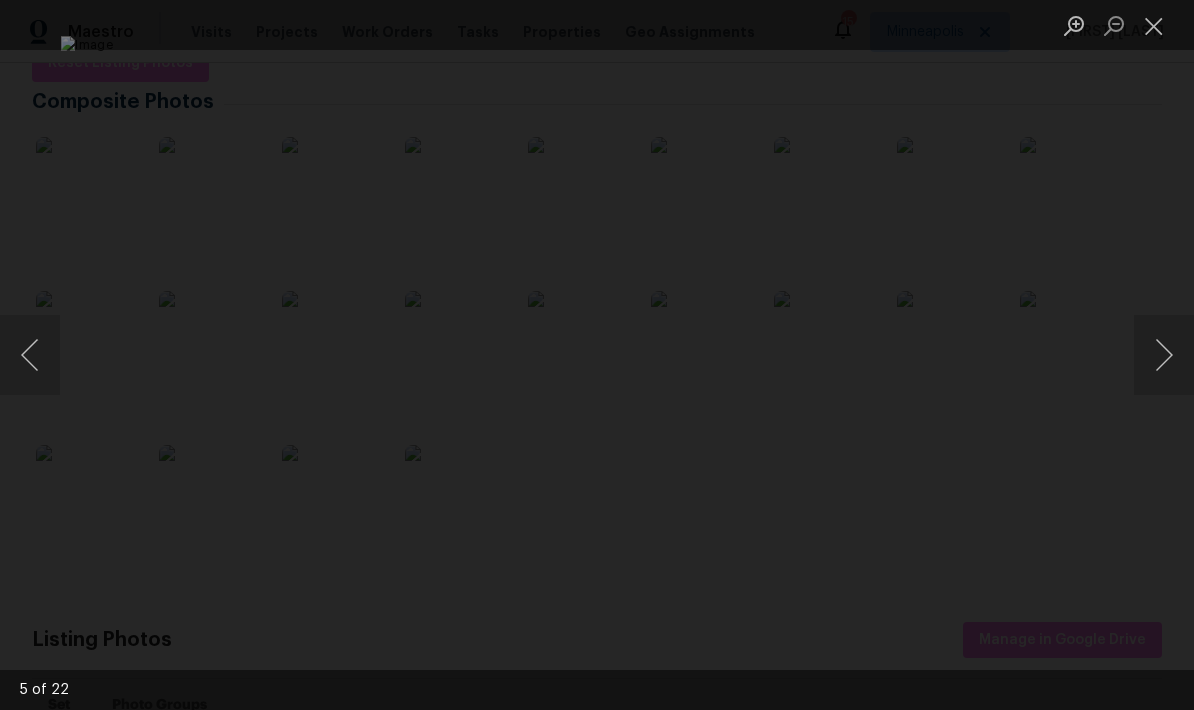 click at bounding box center [1164, 355] 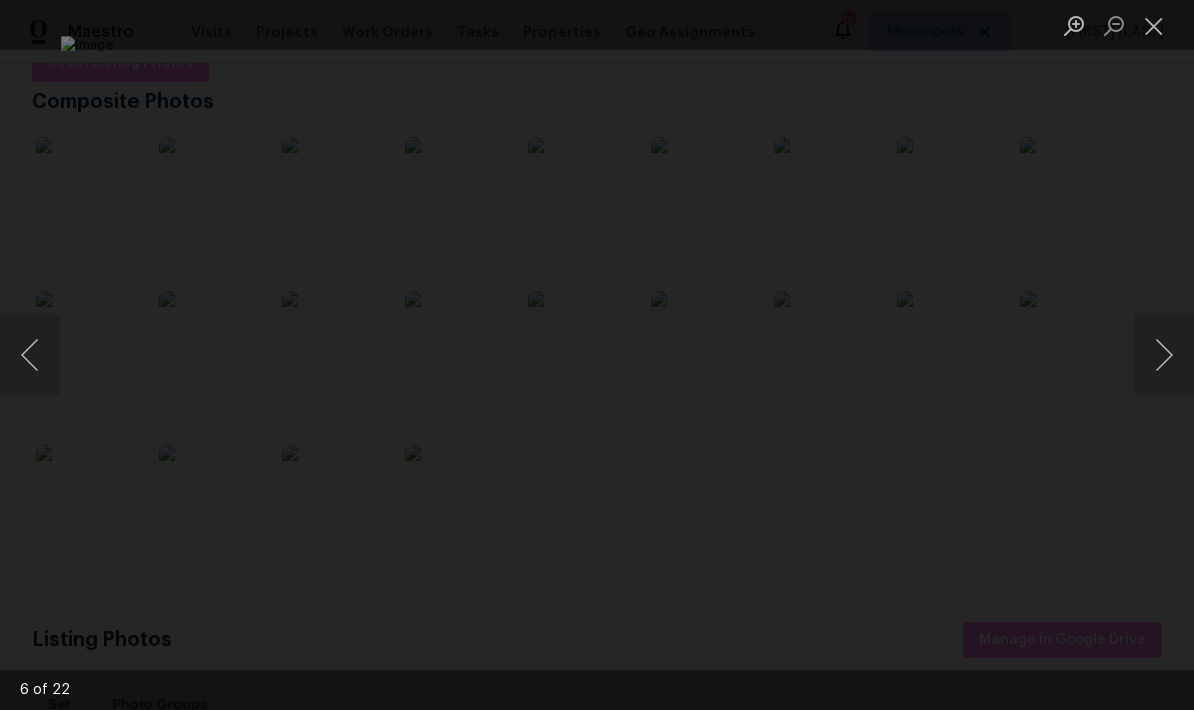 click at bounding box center [1164, 355] 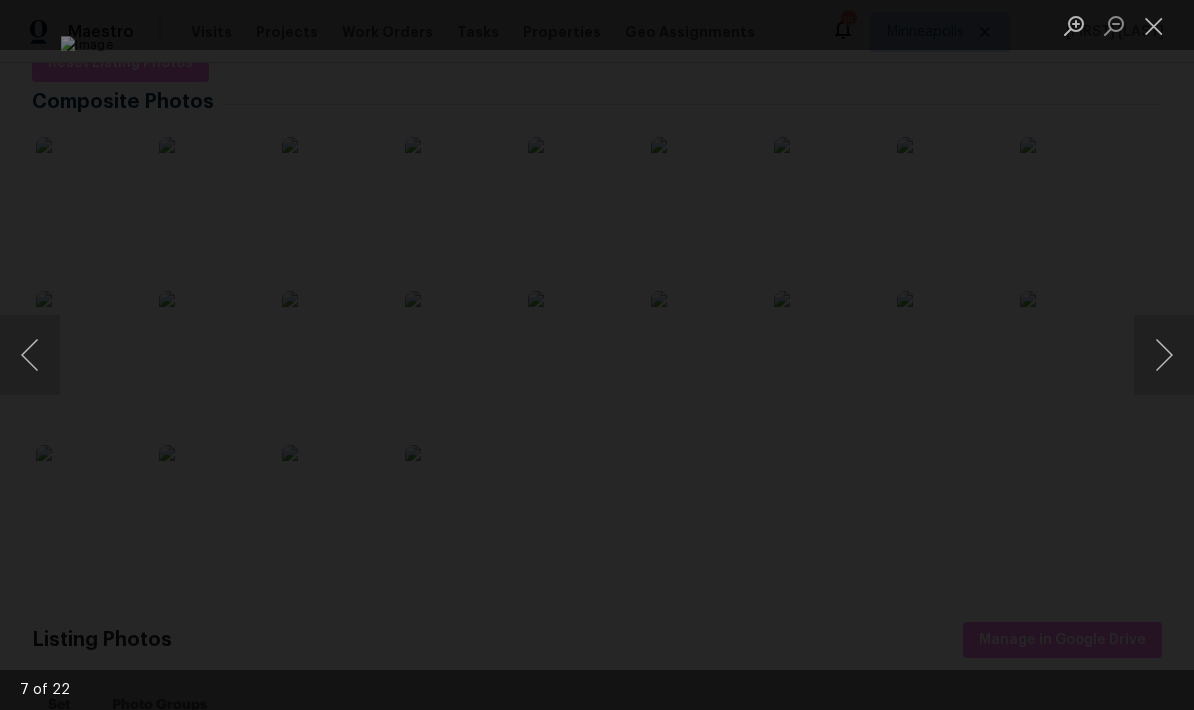 click at bounding box center [1164, 355] 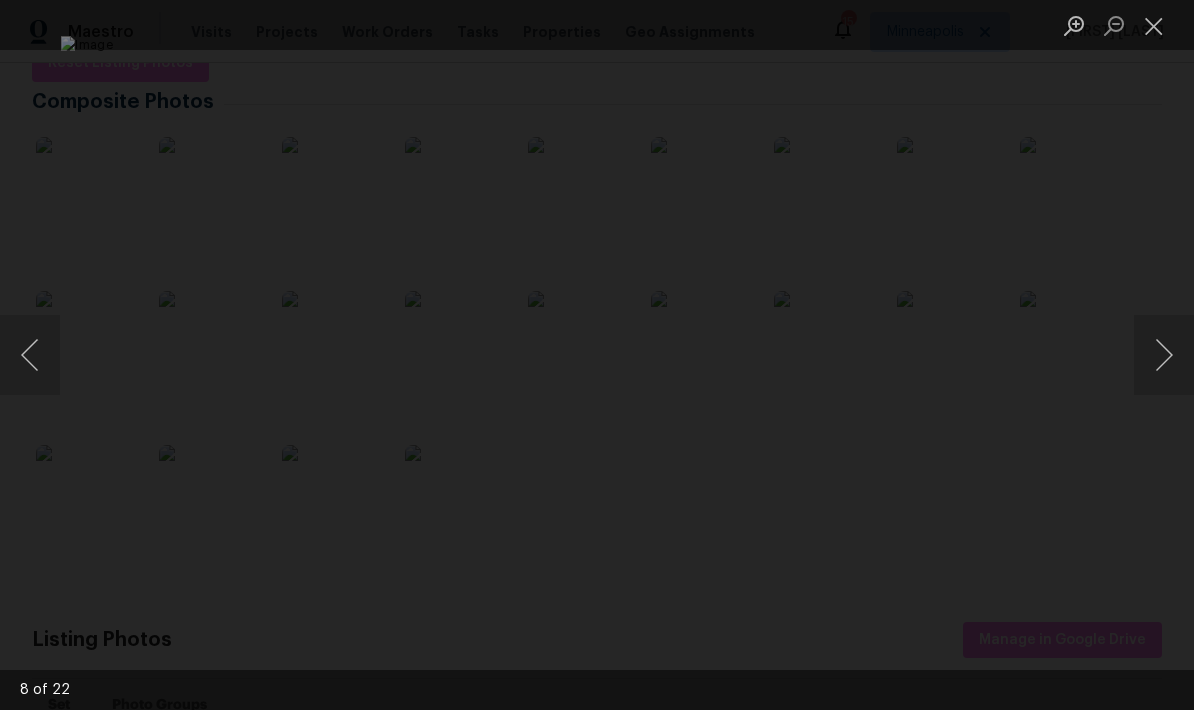 click at bounding box center [1164, 355] 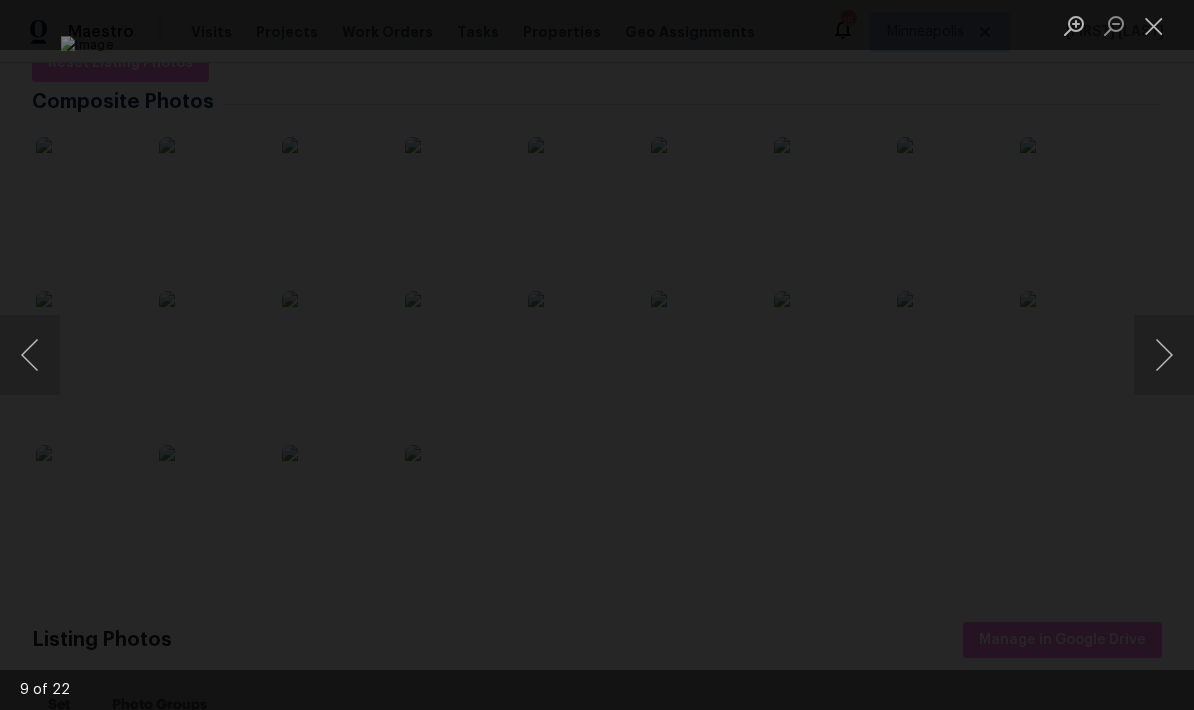 click at bounding box center (1164, 355) 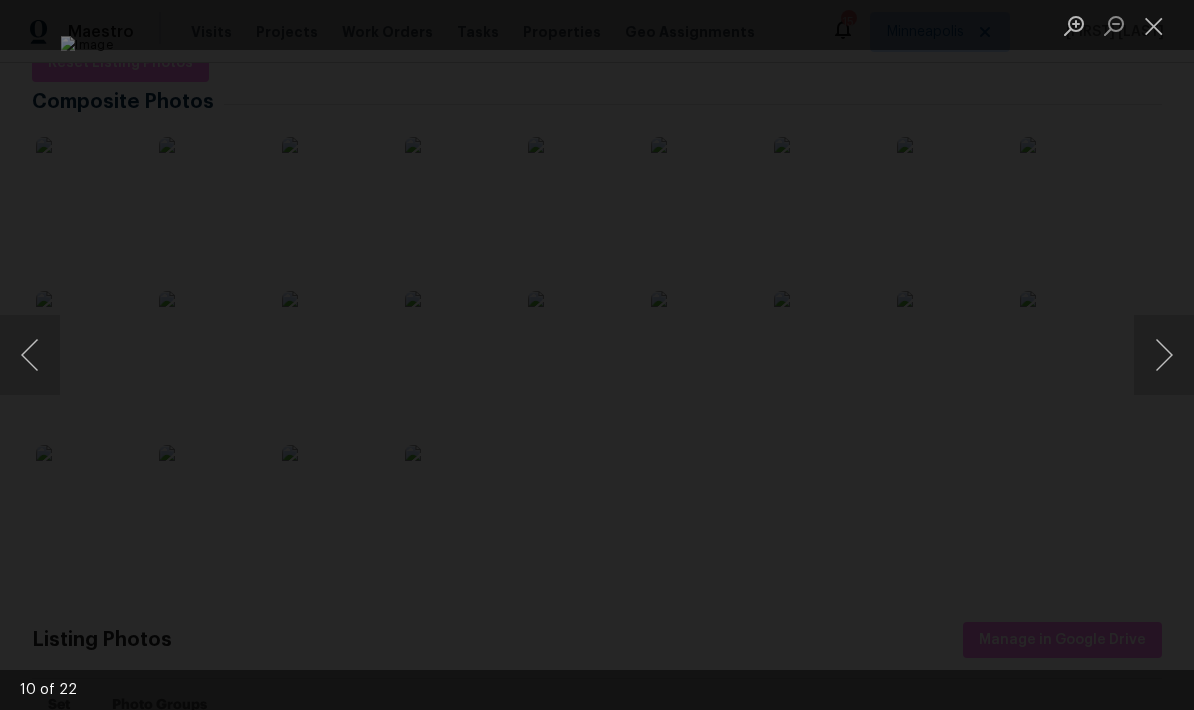 click at bounding box center [1164, 355] 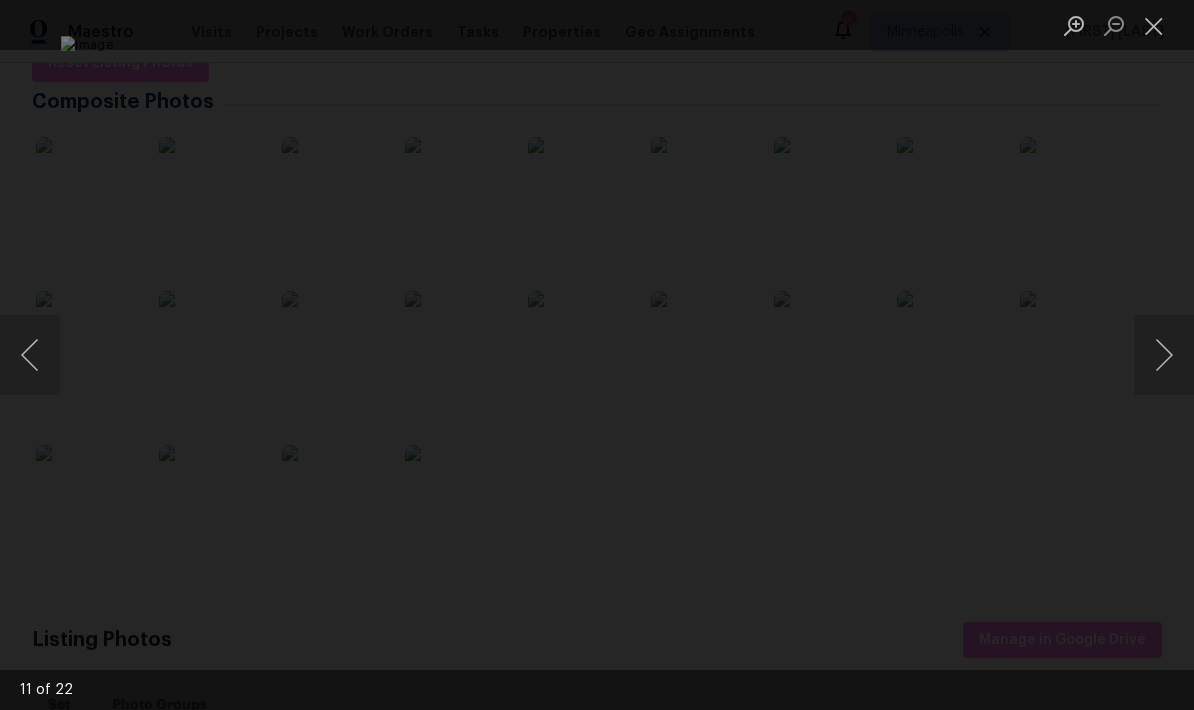 click at bounding box center (1164, 355) 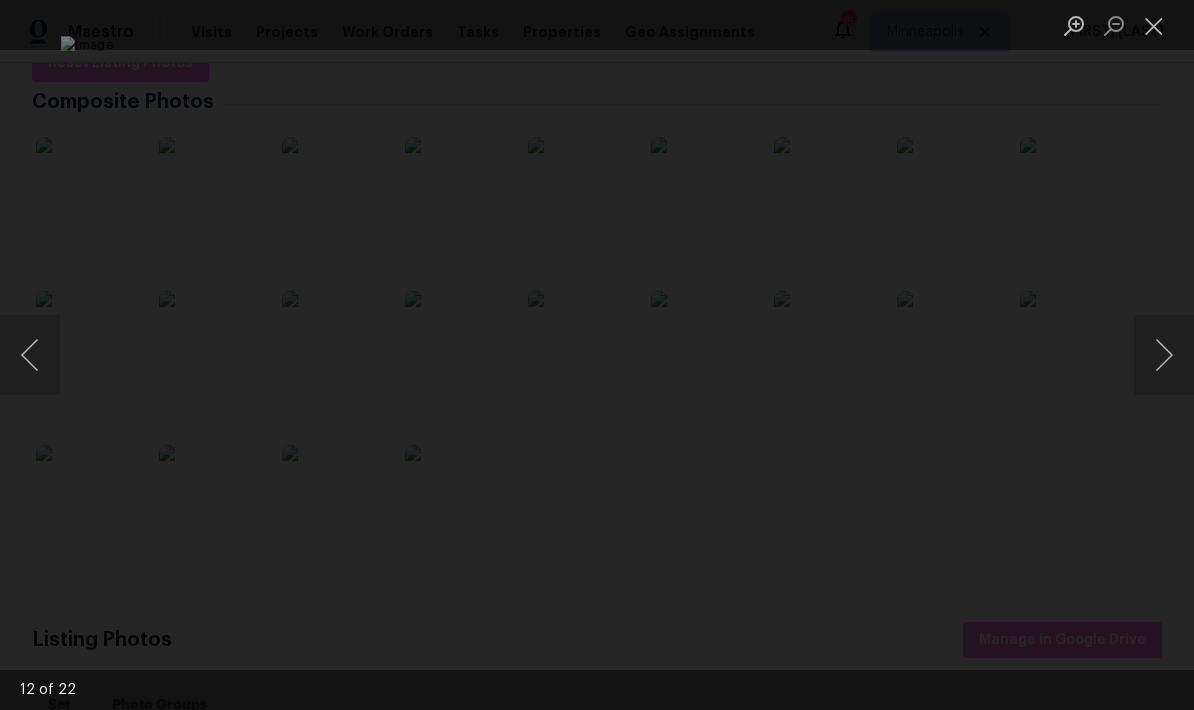 click at bounding box center (1164, 355) 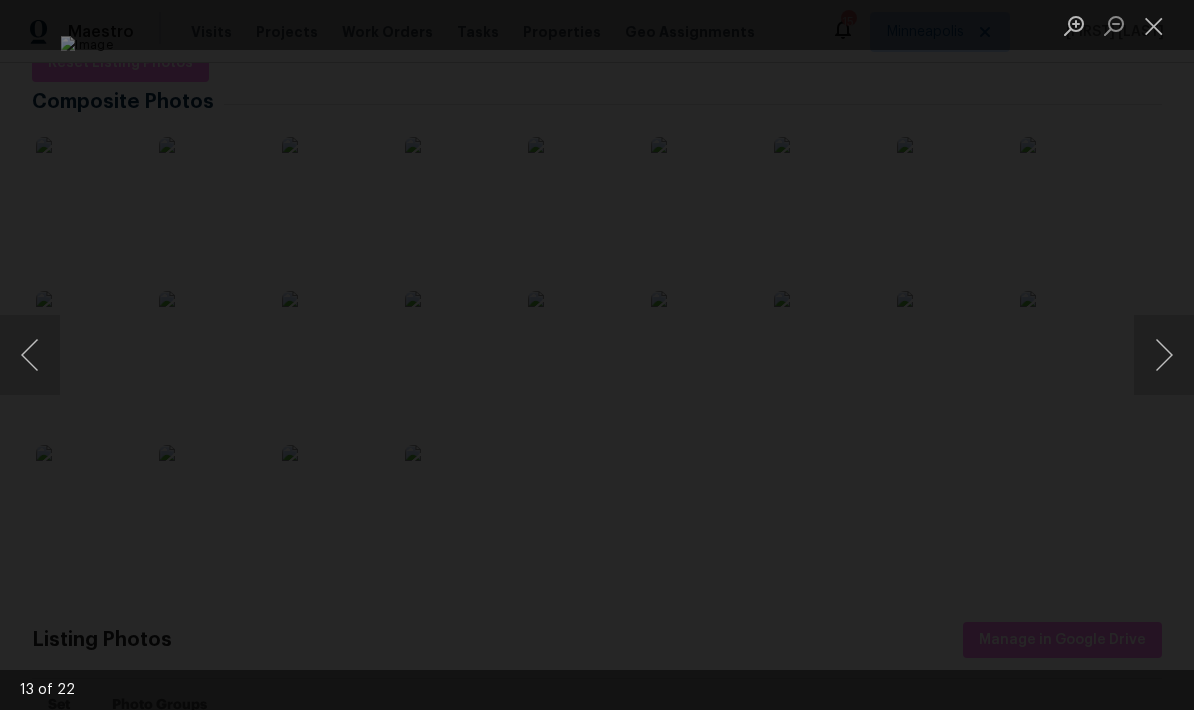 click at bounding box center [30, 355] 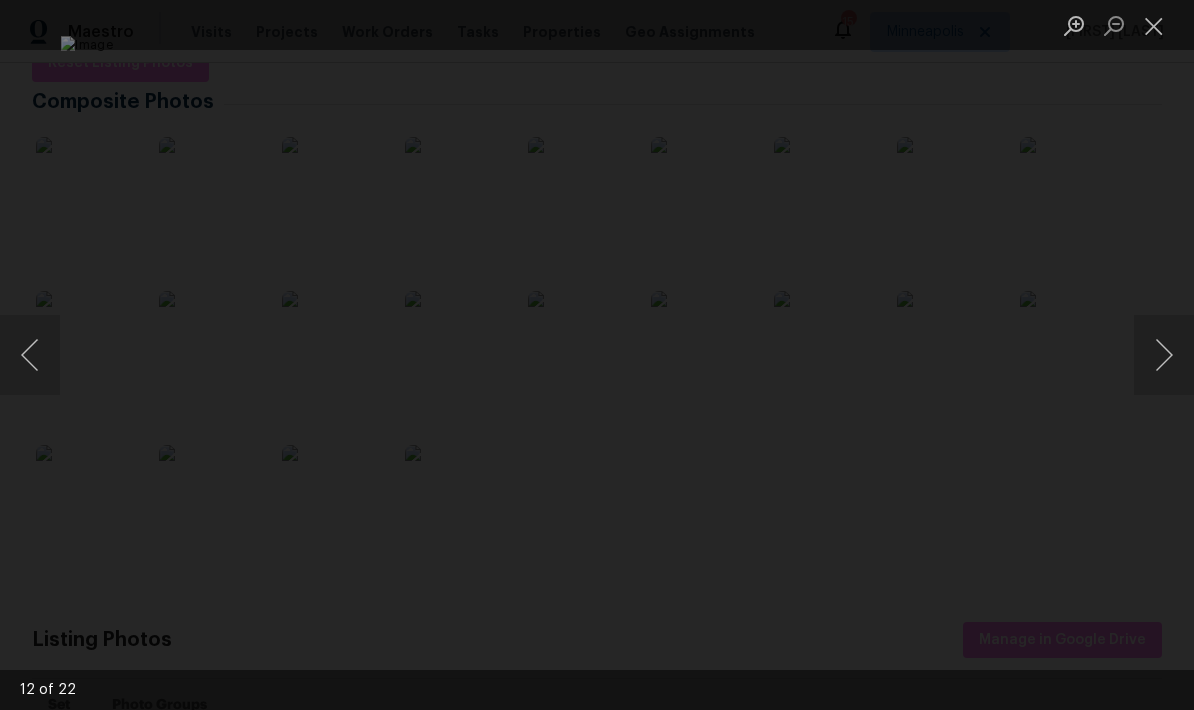 click at bounding box center [1164, 355] 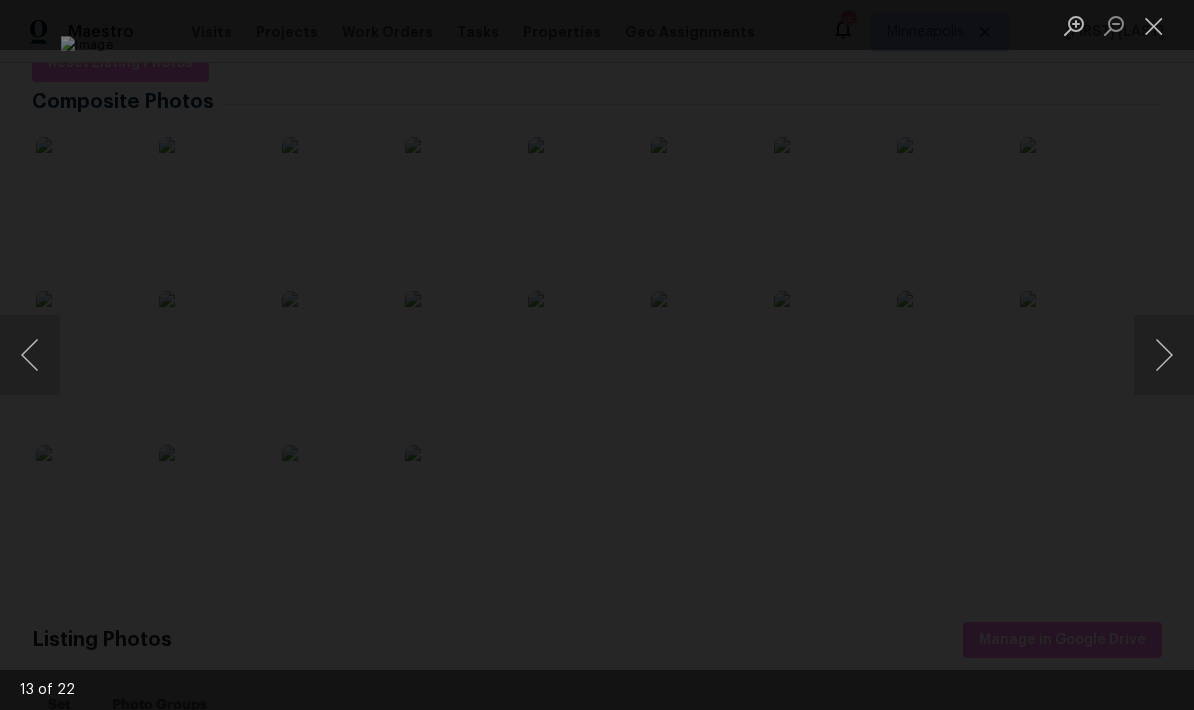click at bounding box center (1164, 355) 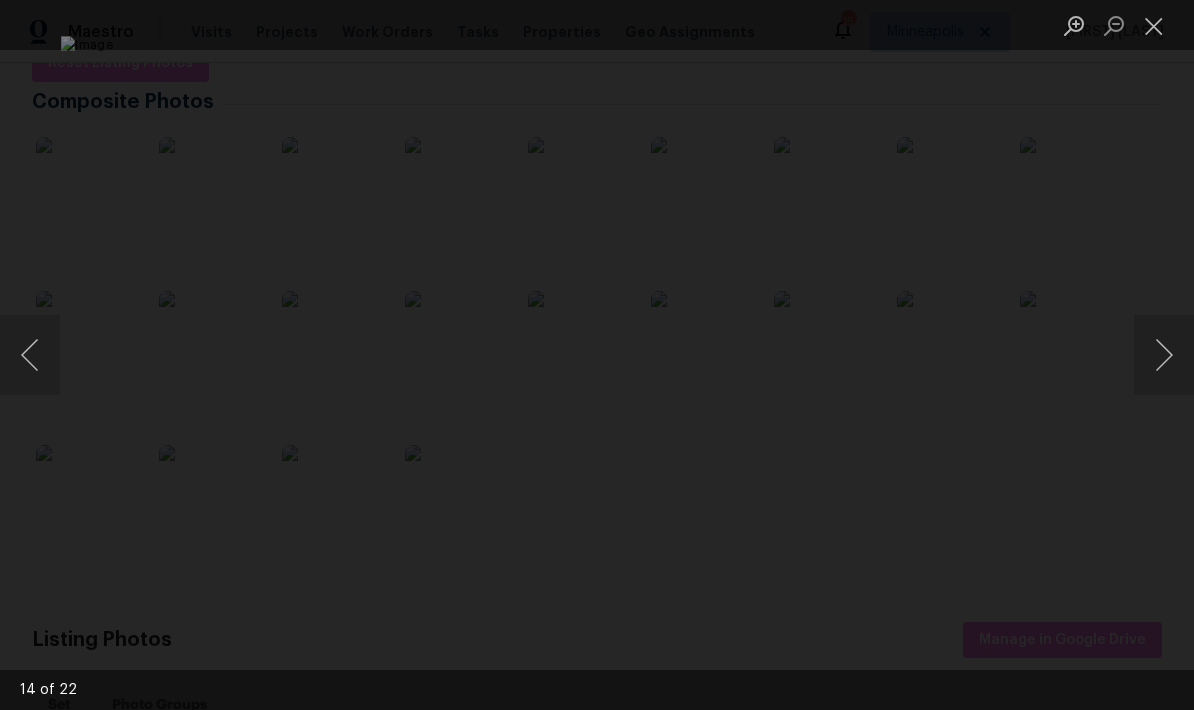 click at bounding box center [1164, 355] 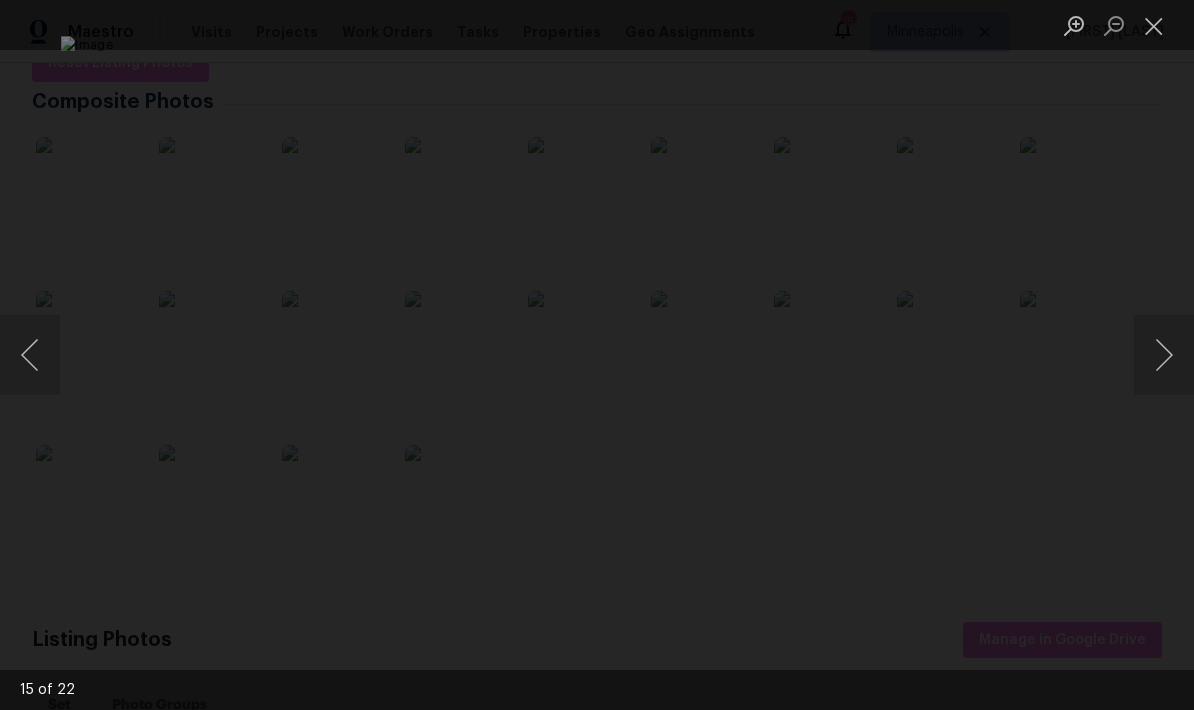 click at bounding box center (1164, 355) 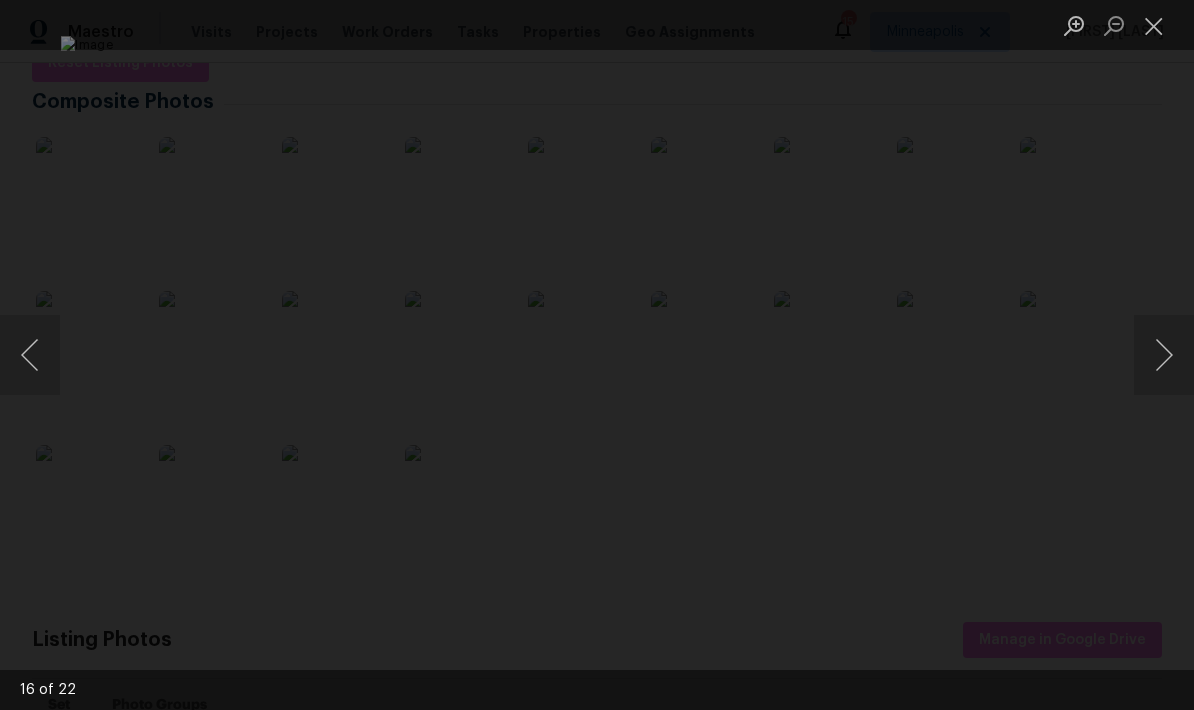 click at bounding box center (1164, 355) 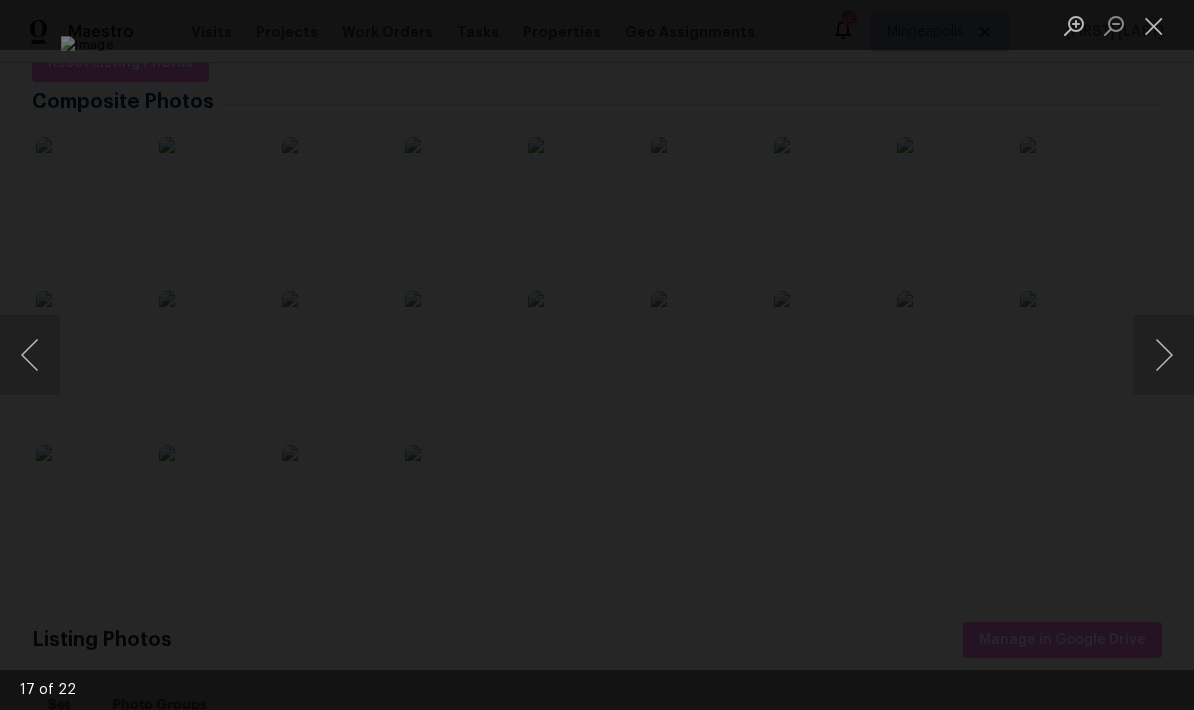 click at bounding box center [1164, 355] 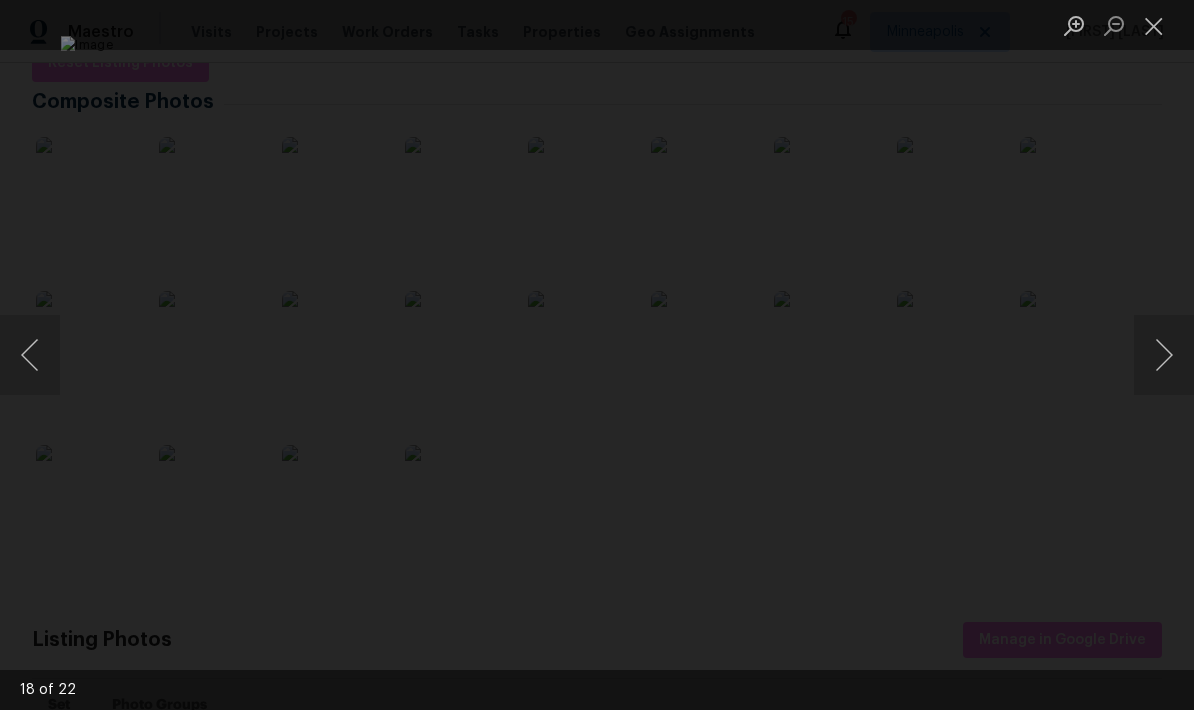 click at bounding box center (1164, 355) 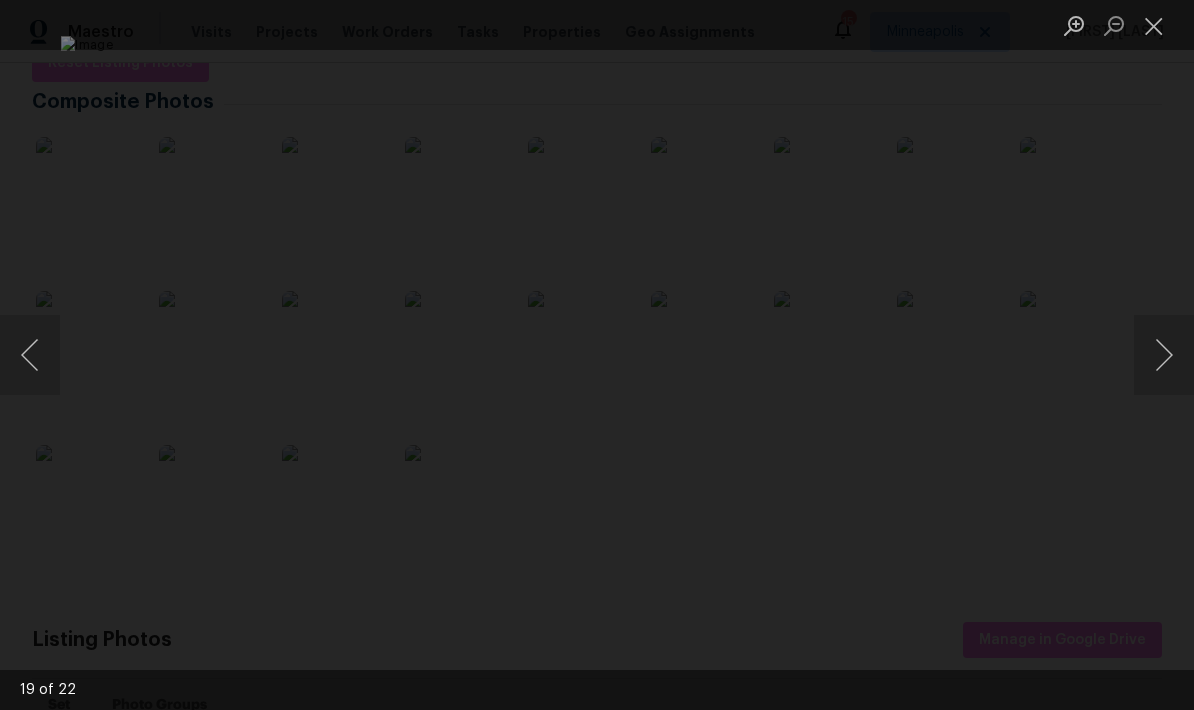 click at bounding box center [1164, 355] 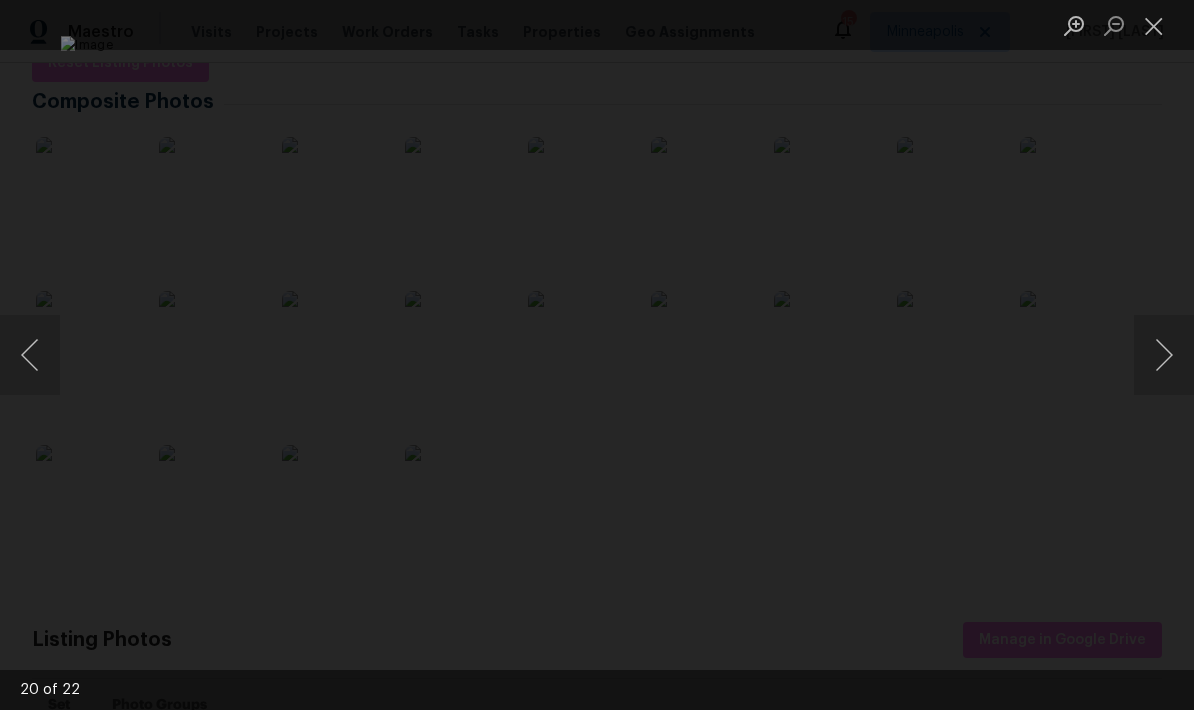 click at bounding box center [1164, 355] 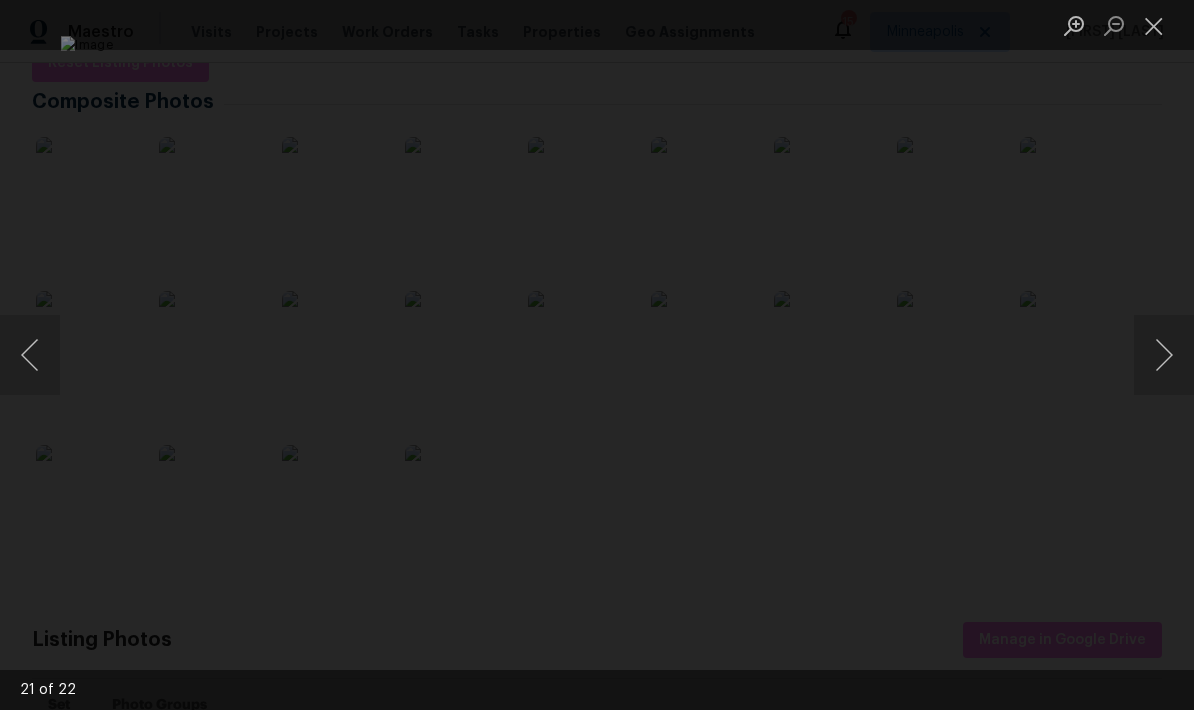 click at bounding box center (1164, 355) 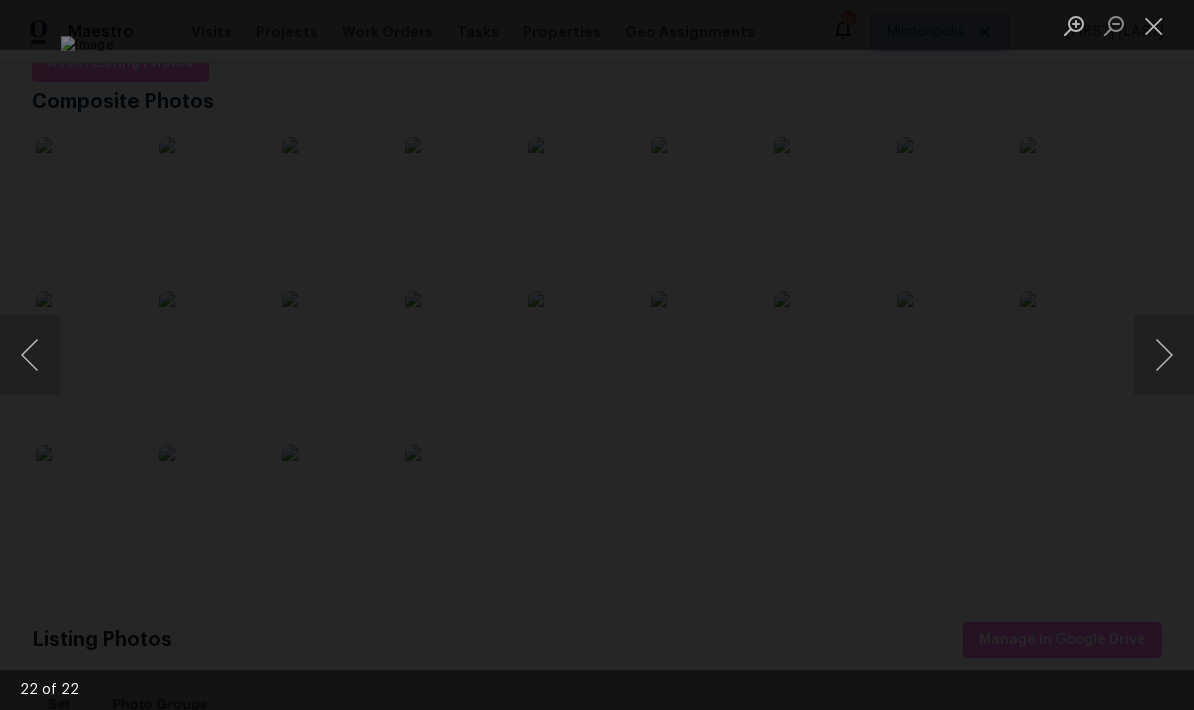 click at bounding box center [30, 355] 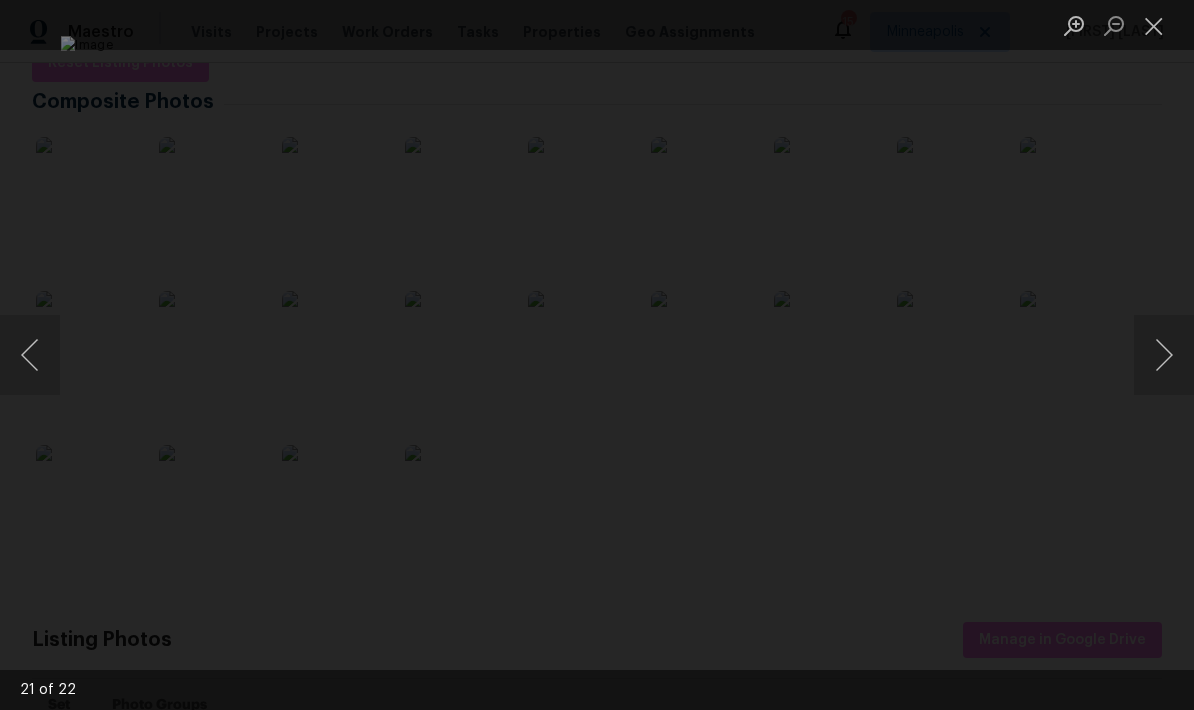 click at bounding box center [1164, 355] 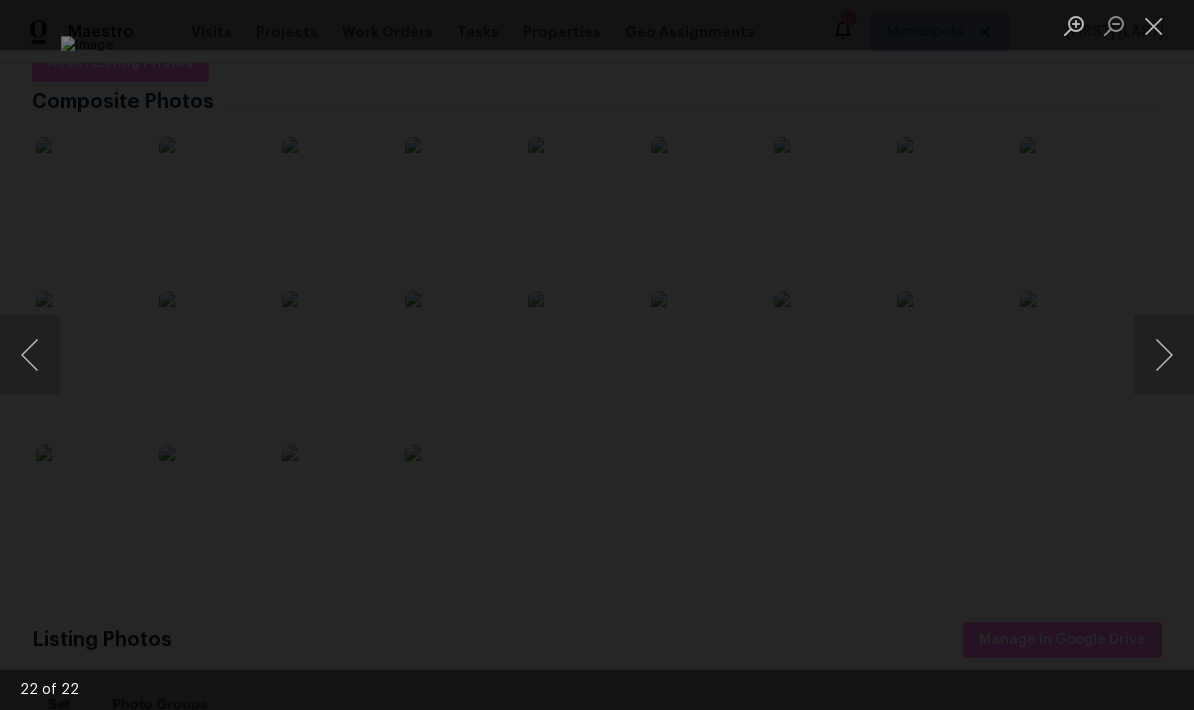 click at bounding box center [1164, 355] 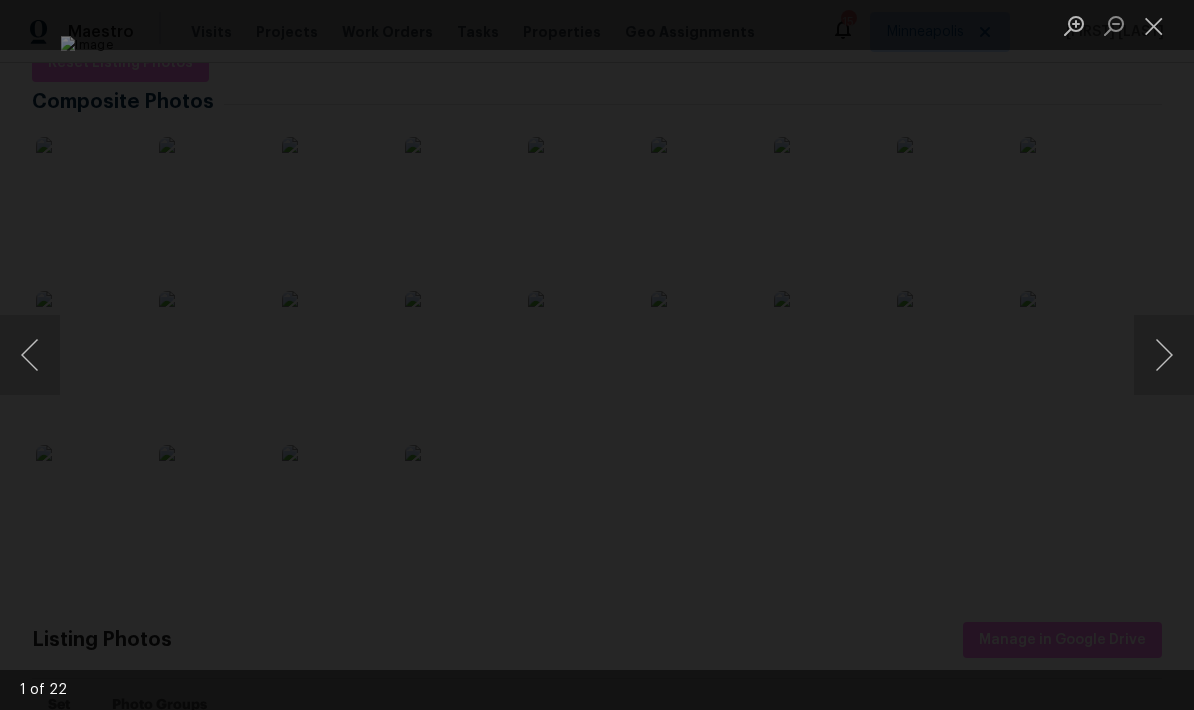 click at bounding box center (1164, 355) 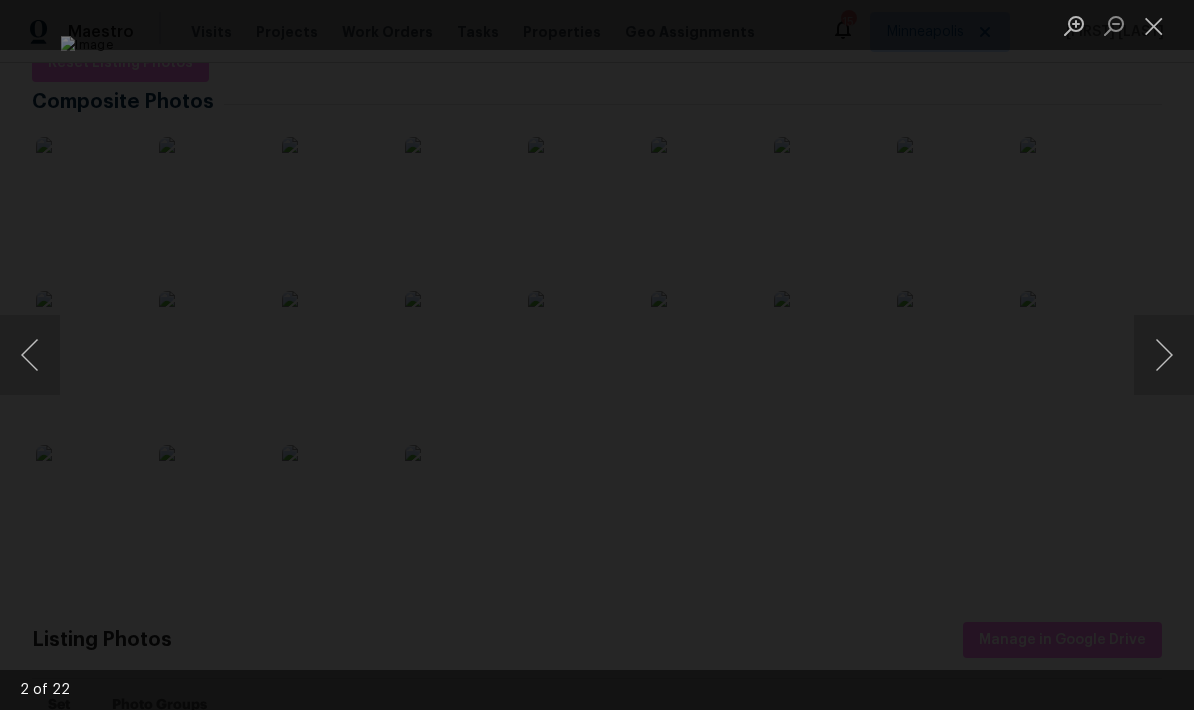 click at bounding box center [1164, 355] 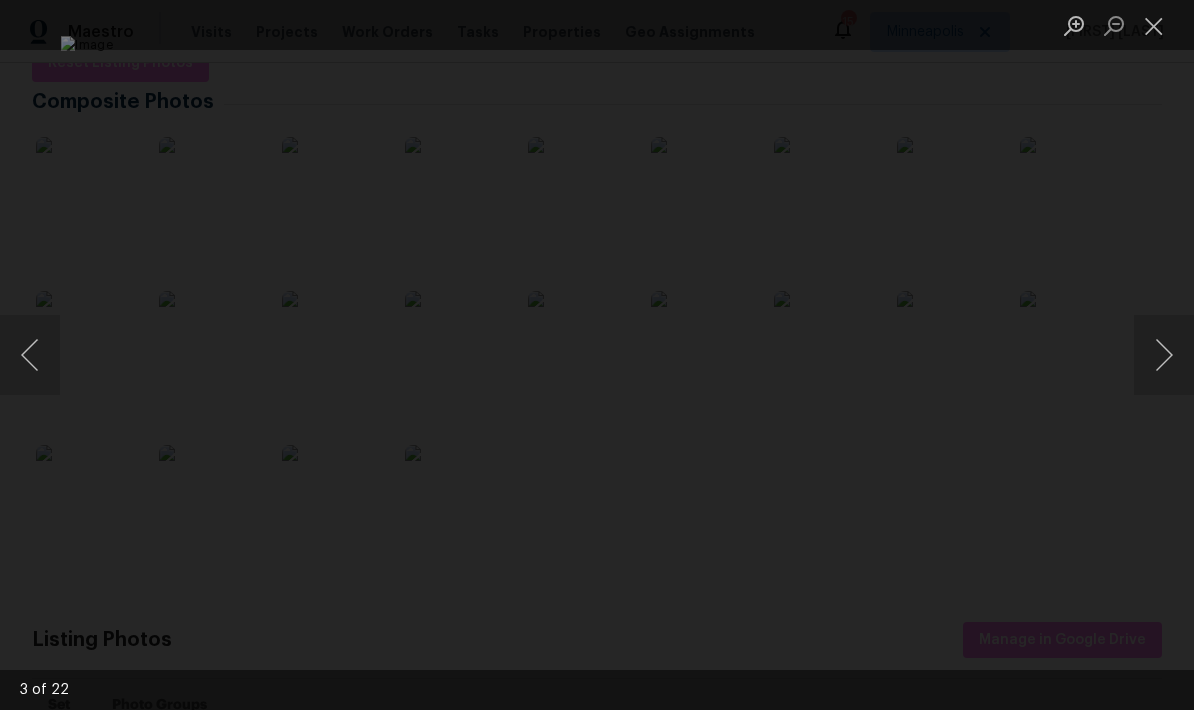 click at bounding box center [1154, 25] 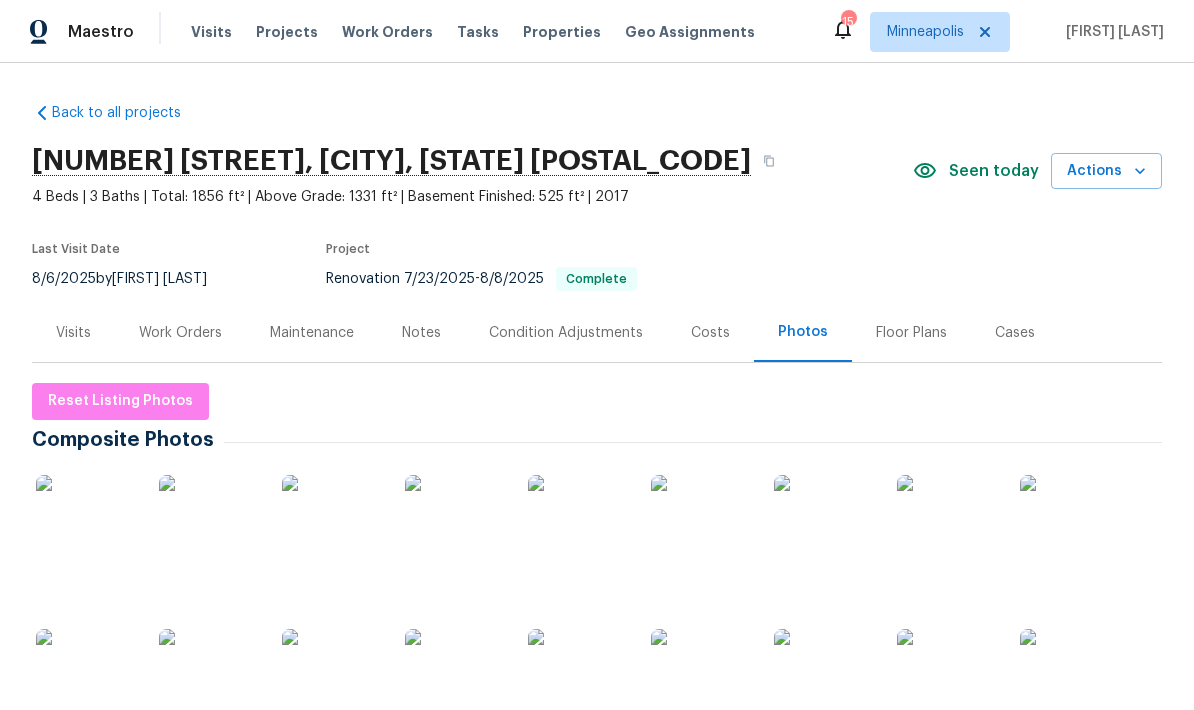 scroll, scrollTop: 0, scrollLeft: 0, axis: both 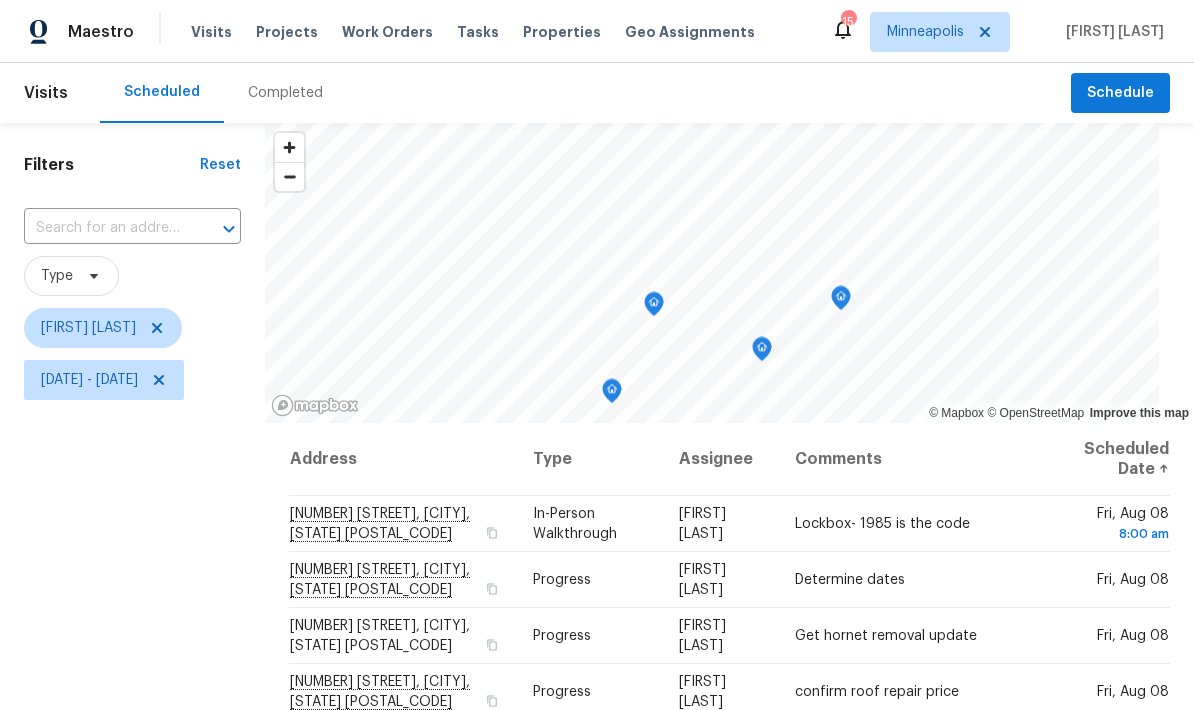 click 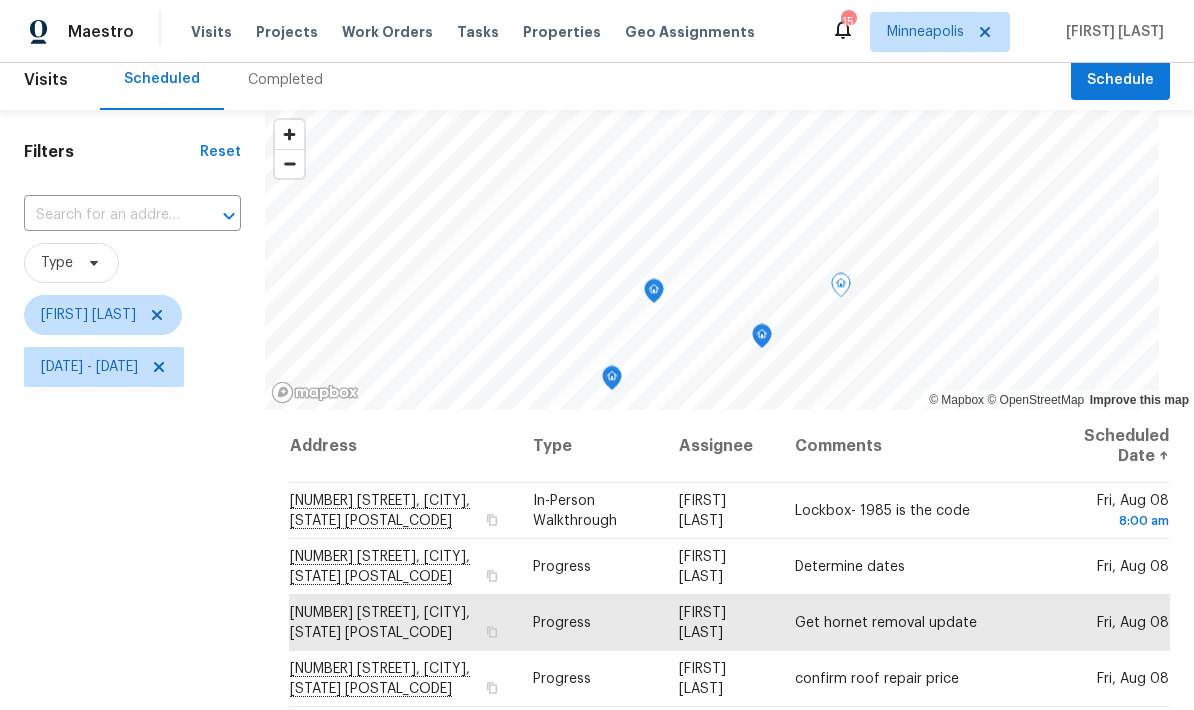 scroll, scrollTop: 2, scrollLeft: 0, axis: vertical 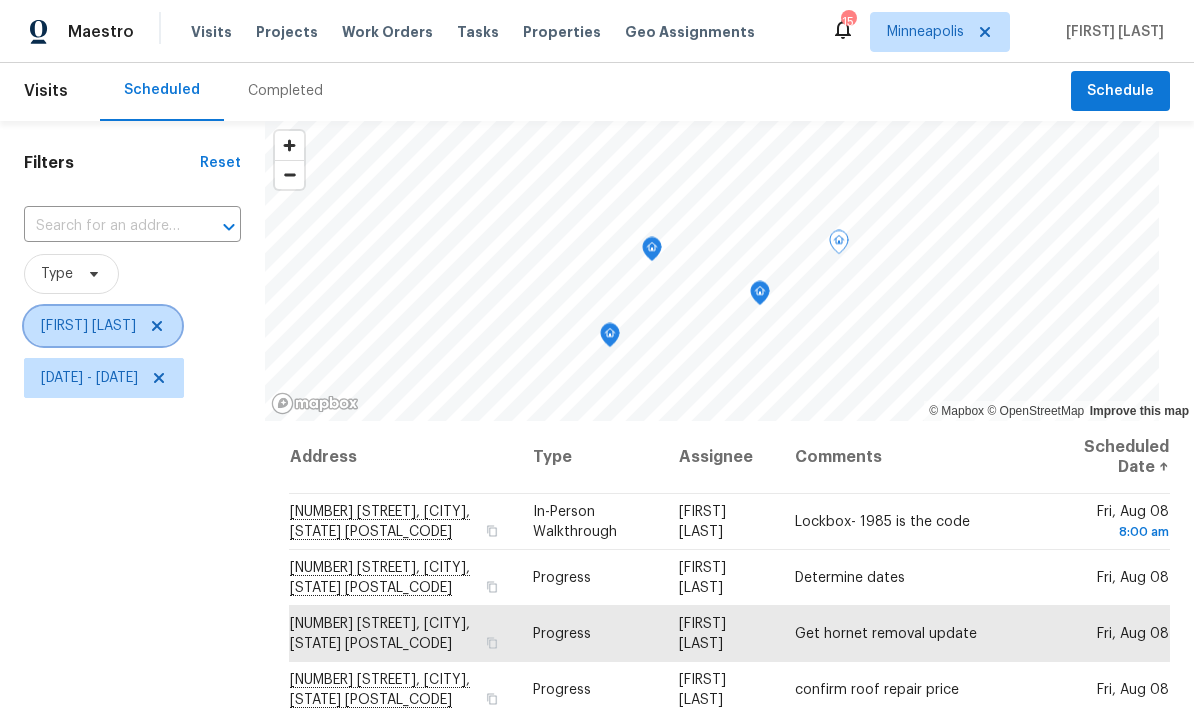 click on "[FIRST] [LAST]" at bounding box center [88, 326] 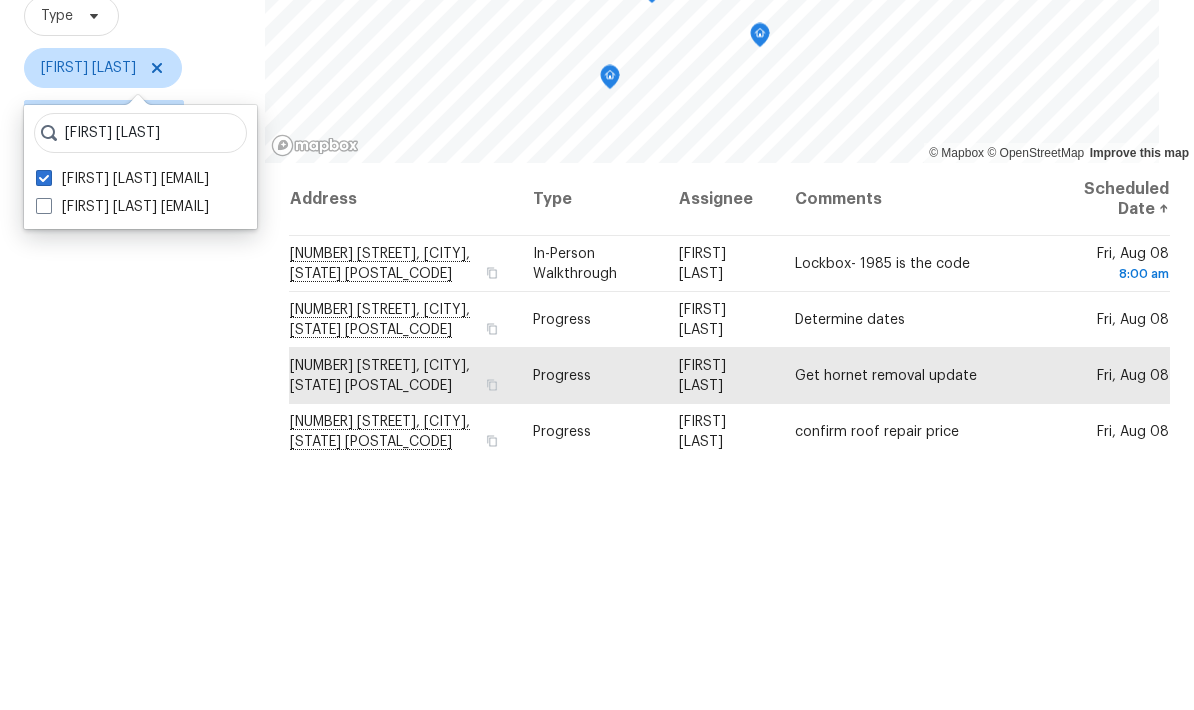 type on "[FIRST] [LAST]" 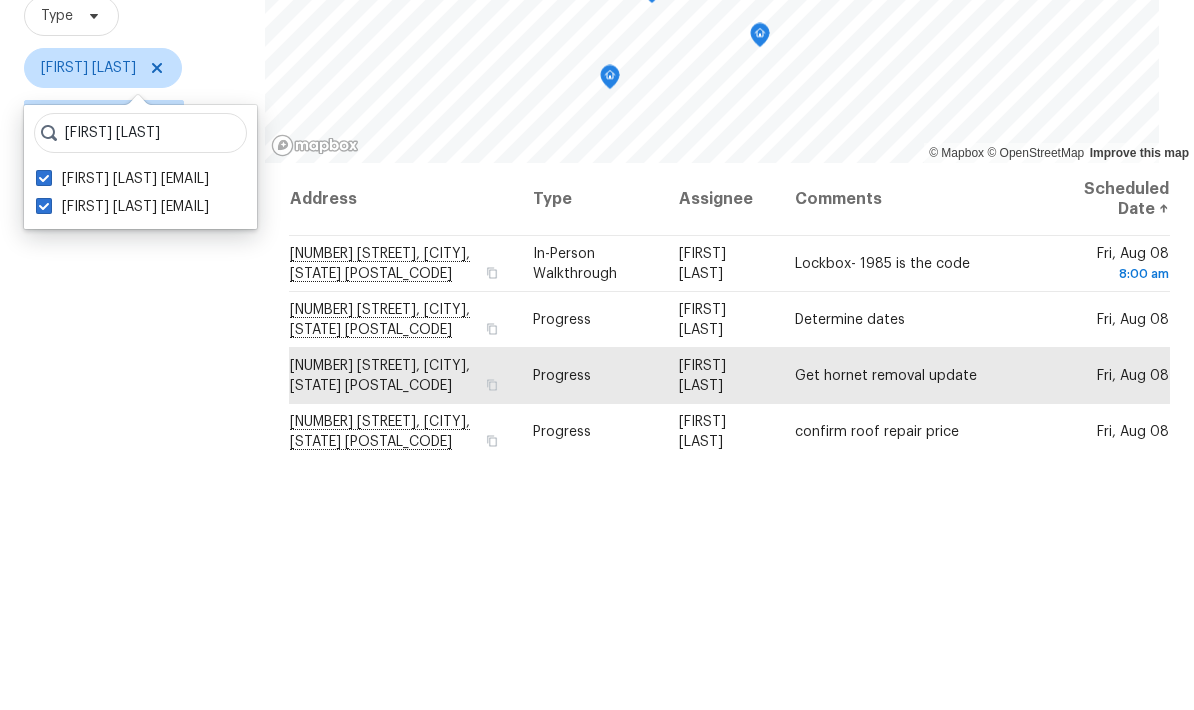 checkbox on "true" 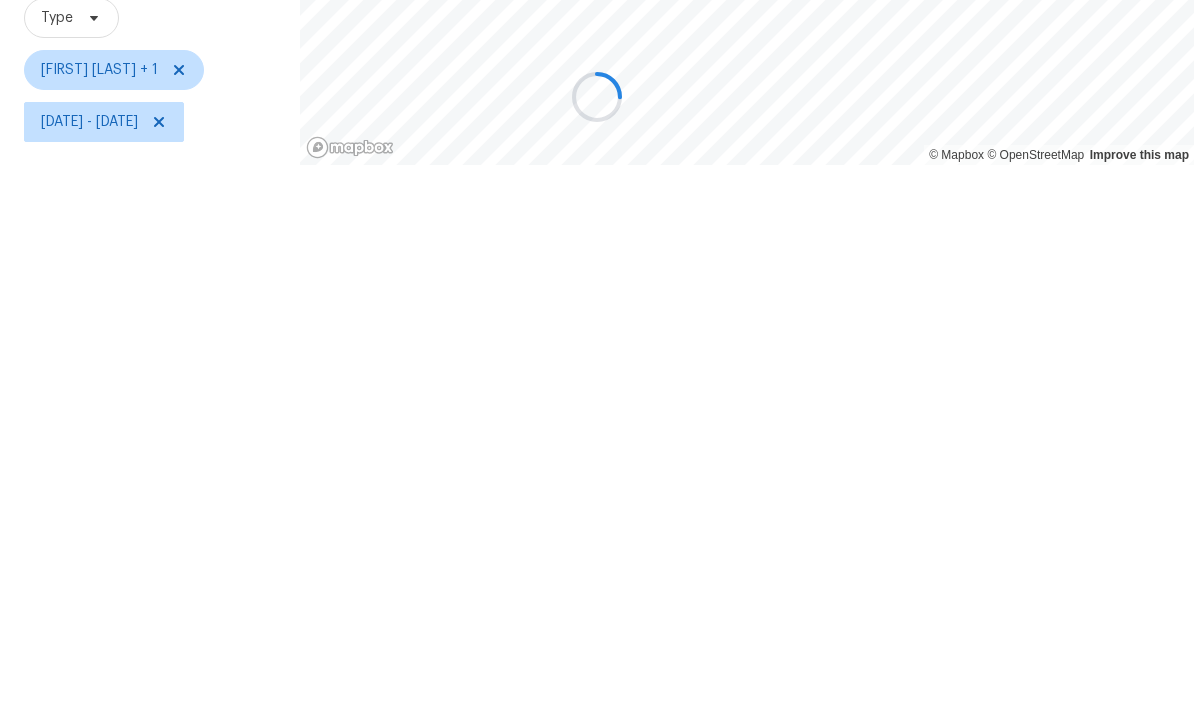 scroll, scrollTop: 0, scrollLeft: 0, axis: both 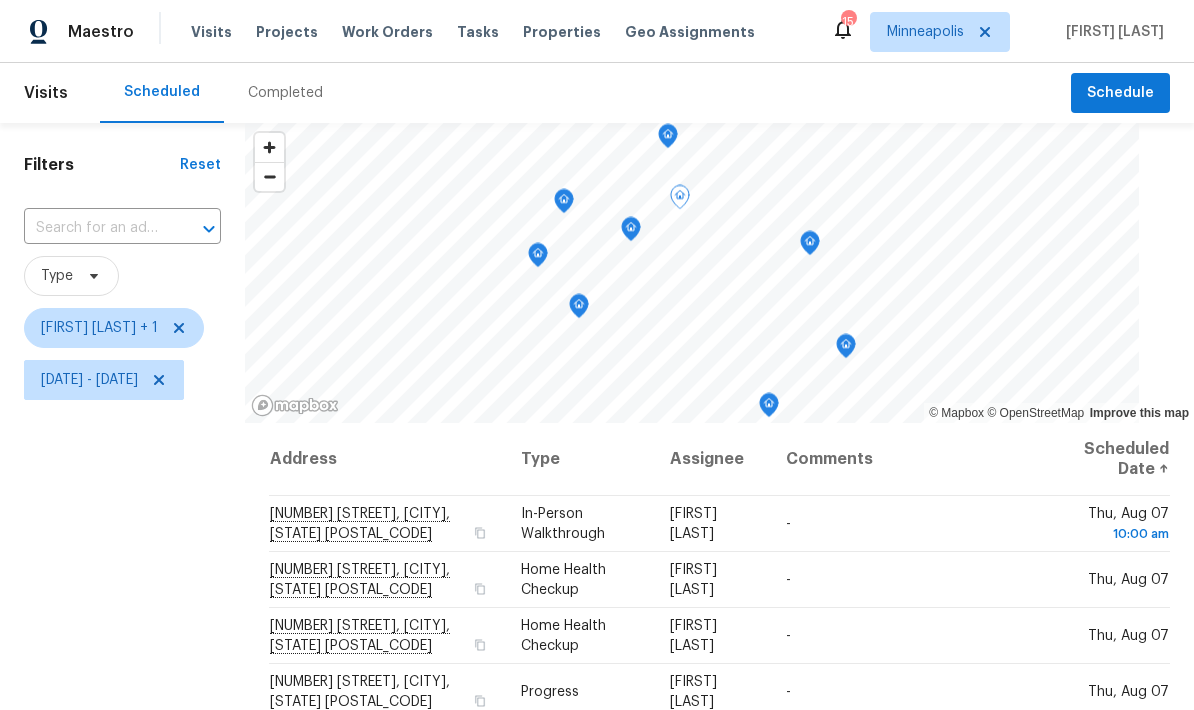 click on "Filters Reset ​ Type [FIRST] [LAST] + 1 [DATE] - [DATE]" at bounding box center [122, 557] 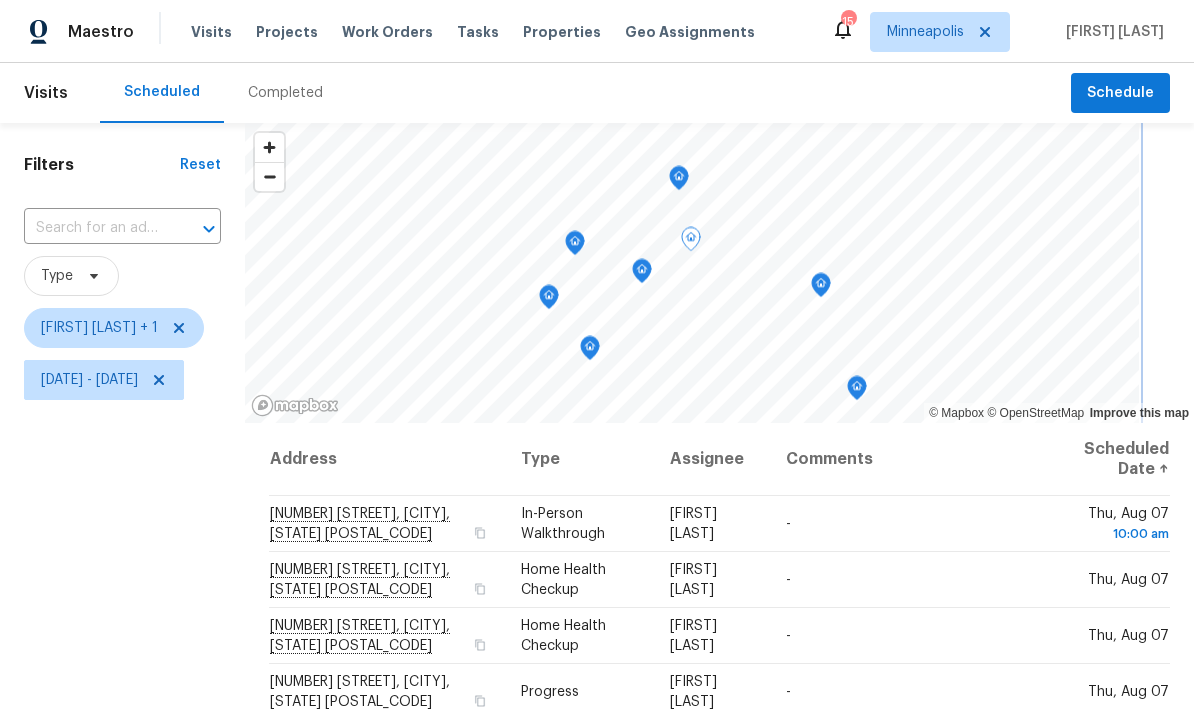 click 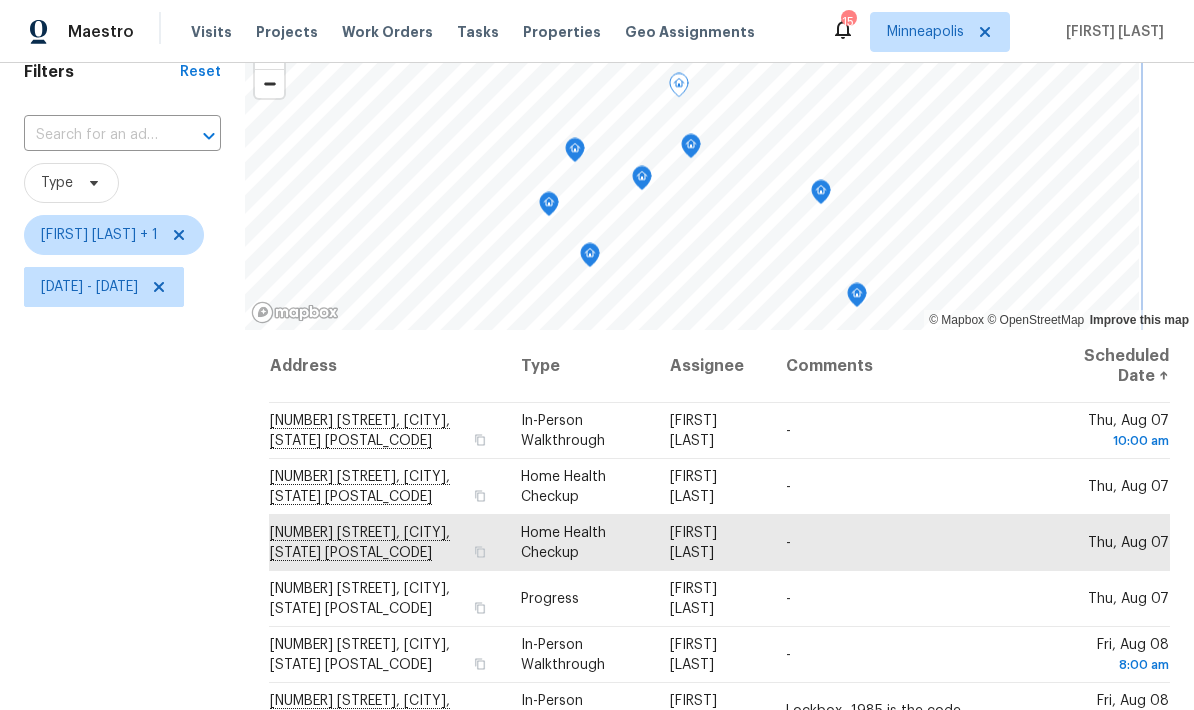 scroll, scrollTop: 115, scrollLeft: 0, axis: vertical 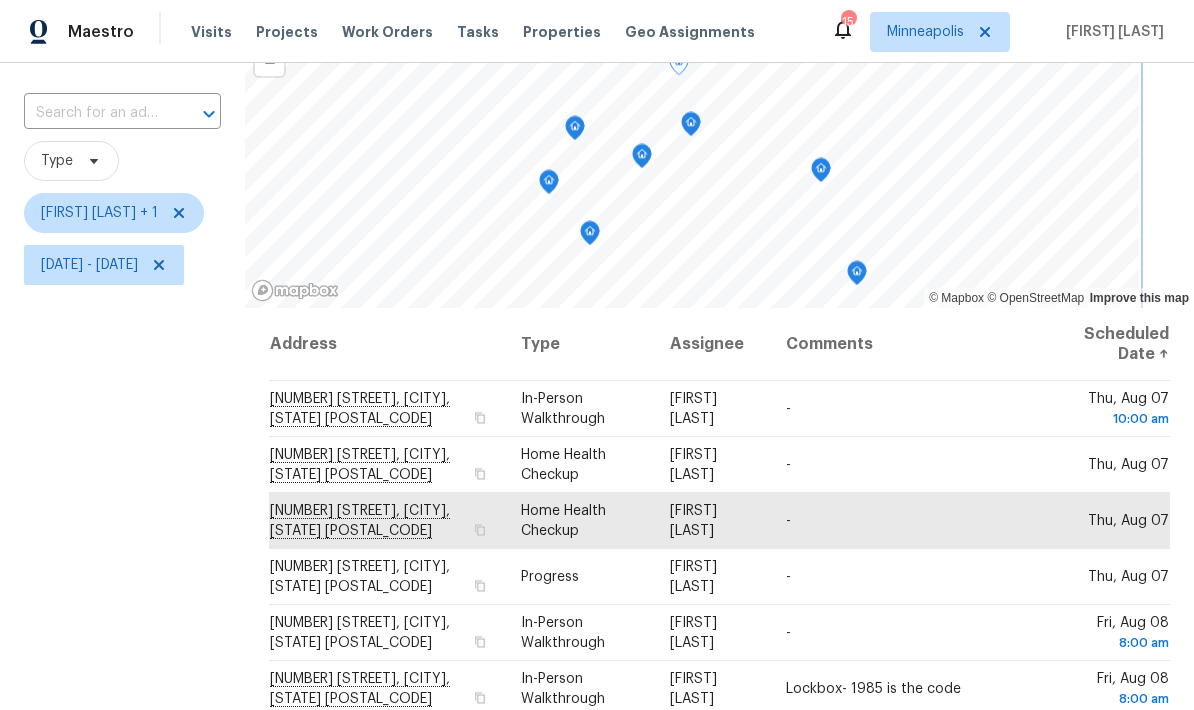 click 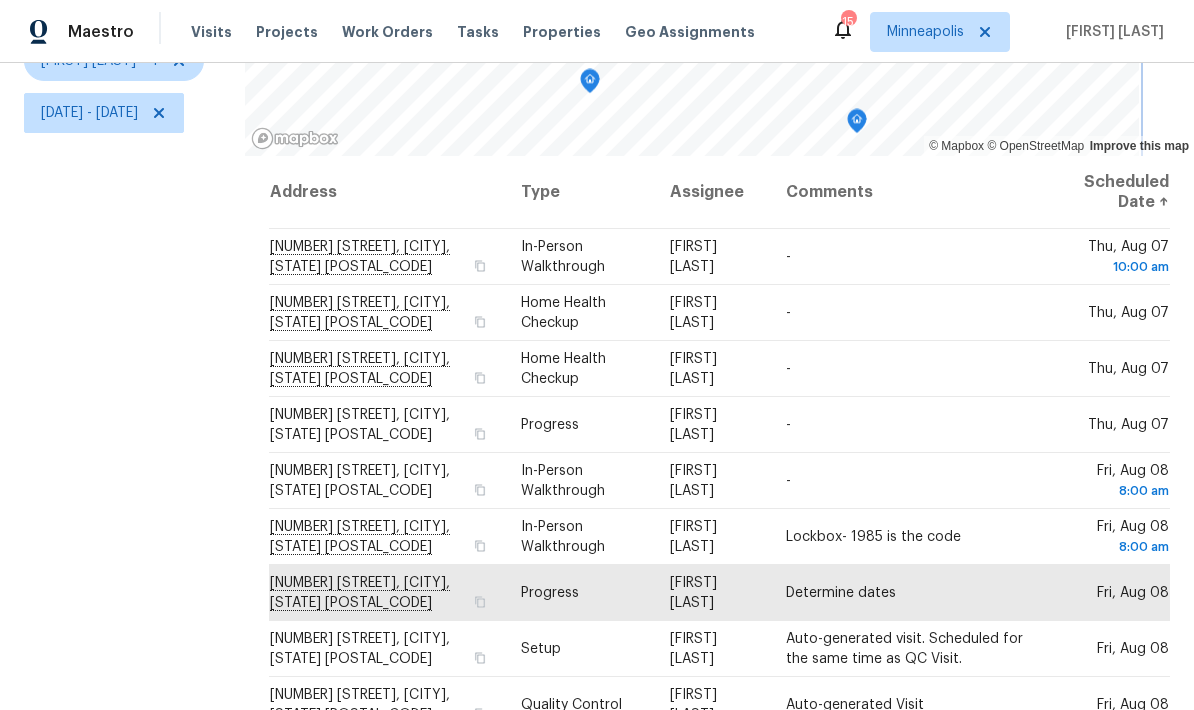 scroll, scrollTop: 265, scrollLeft: 0, axis: vertical 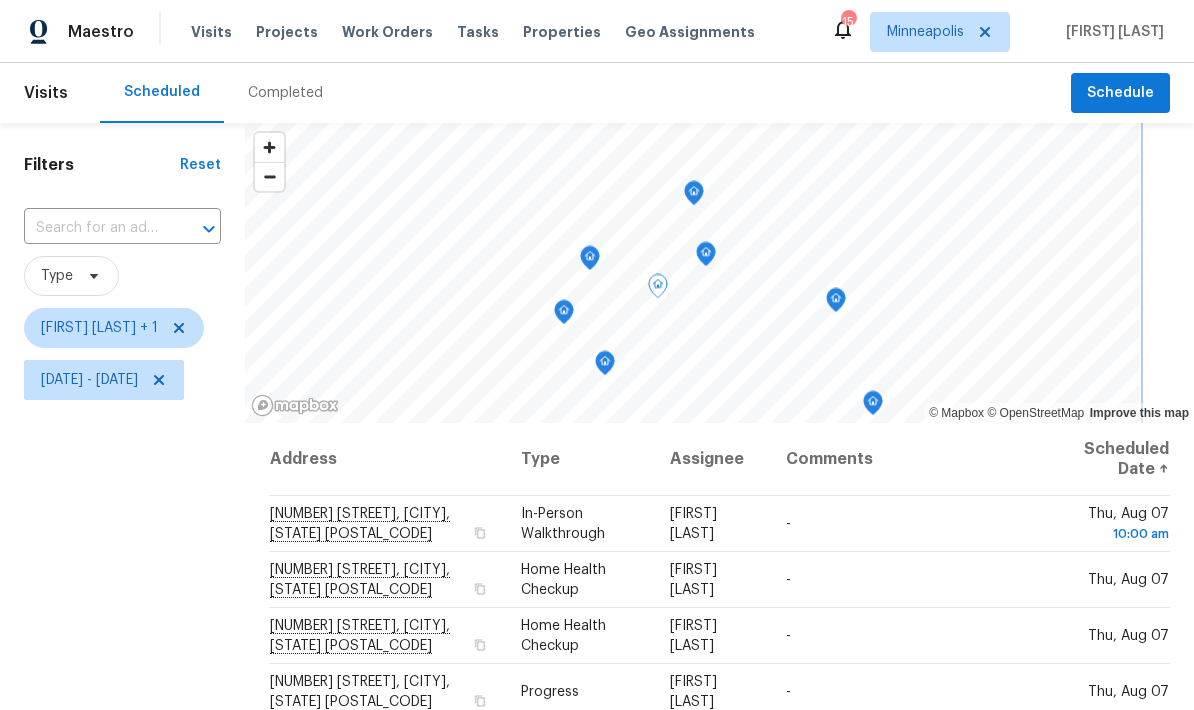 click 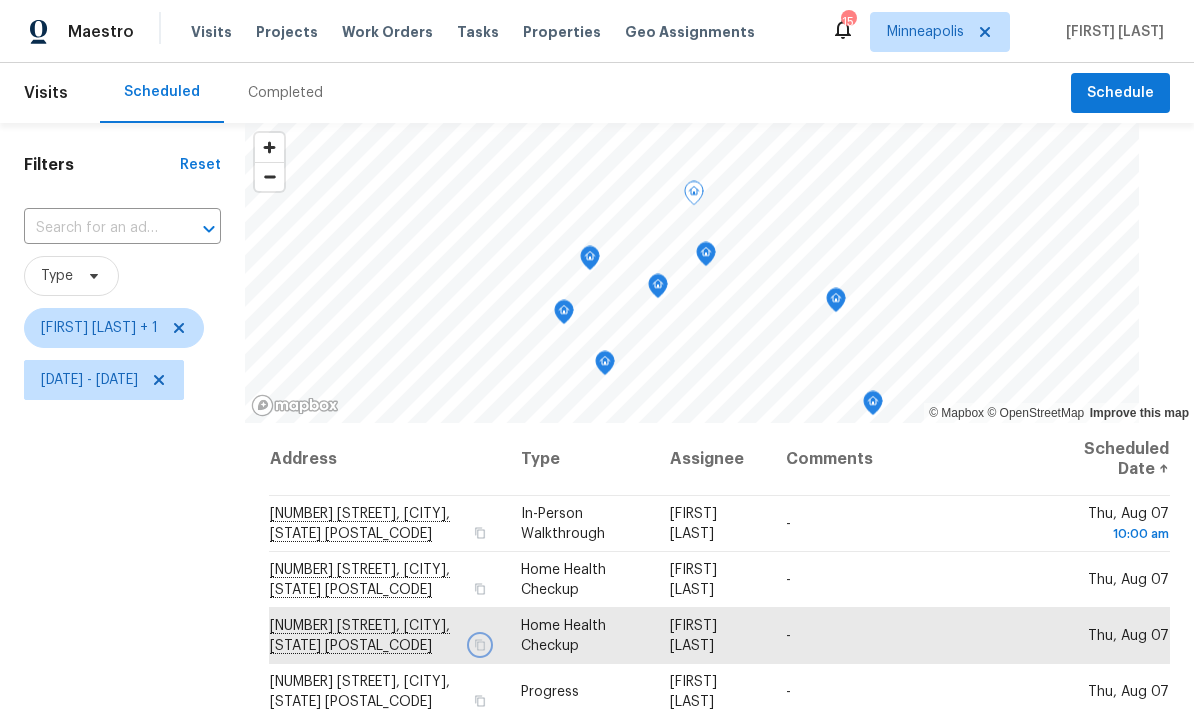 click 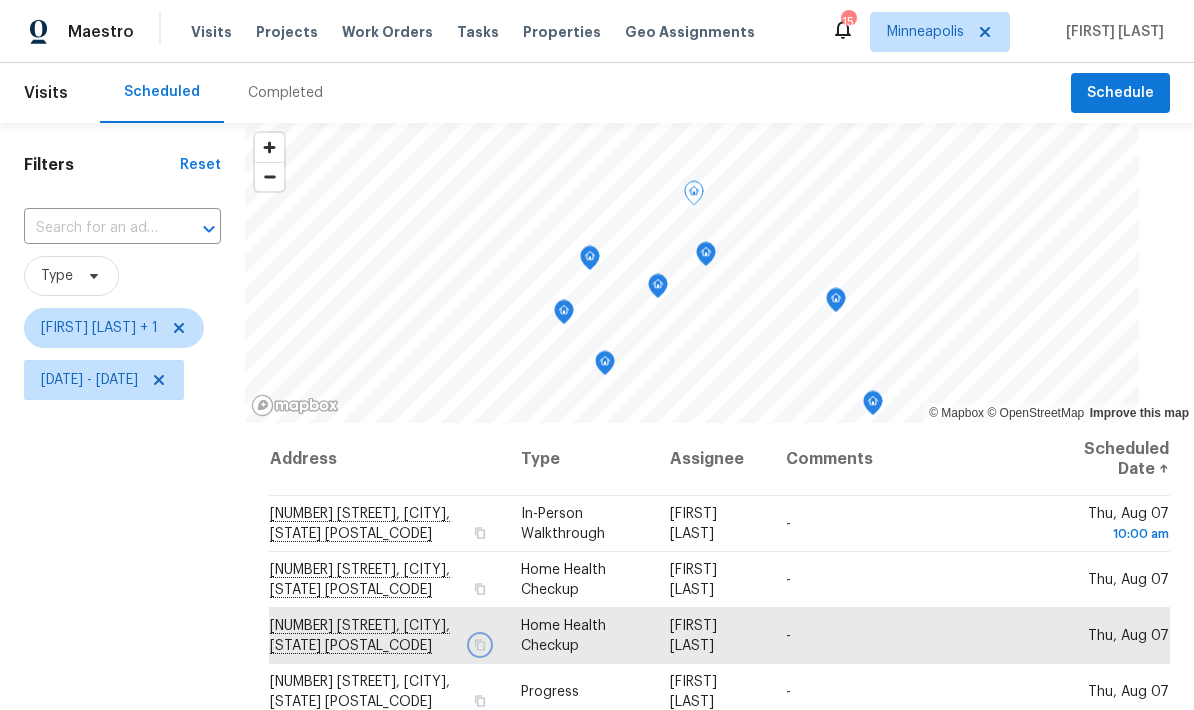 click 